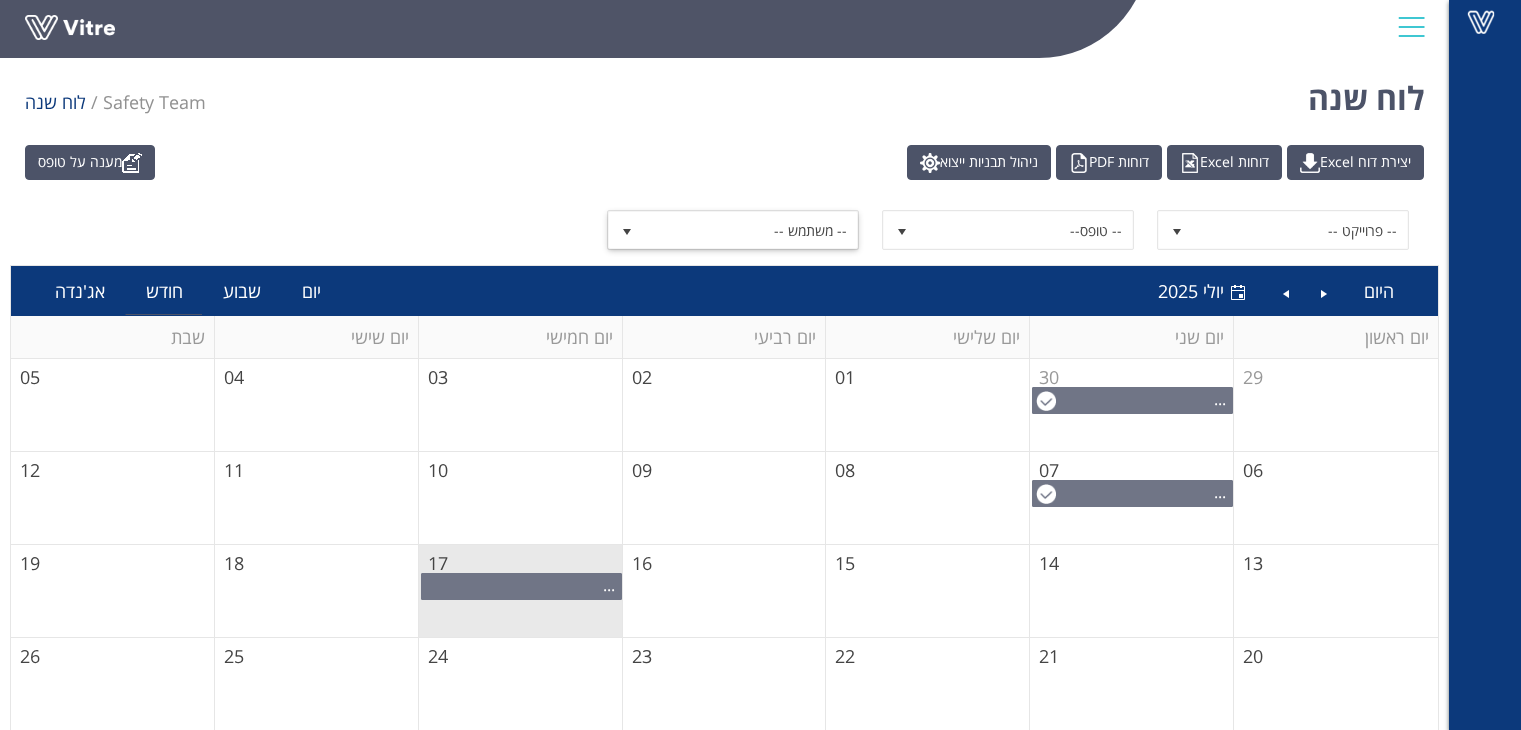 scroll, scrollTop: 0, scrollLeft: 0, axis: both 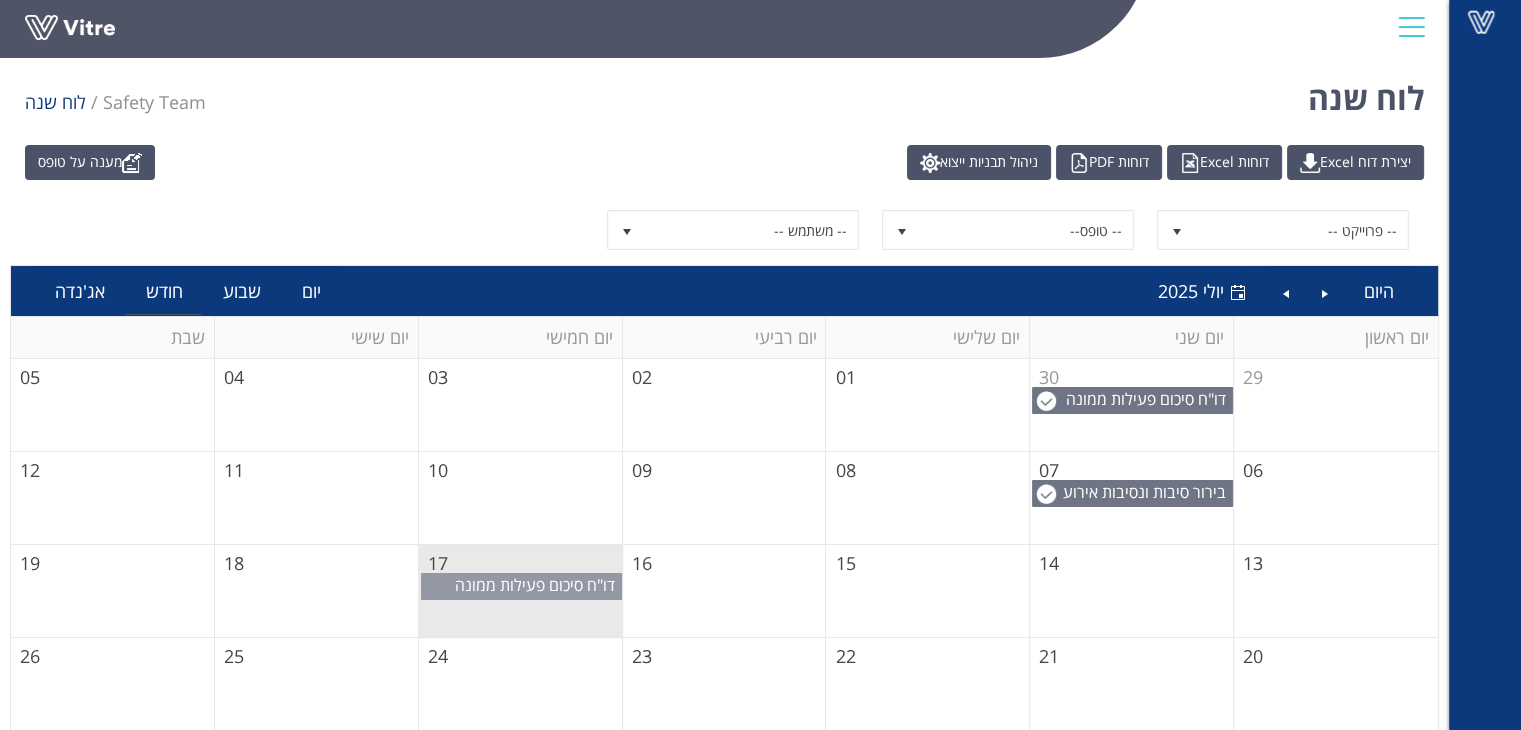 click on "דו"ח סיכום פעילות ממונה בטיחות במפעל" at bounding box center [538, 596] 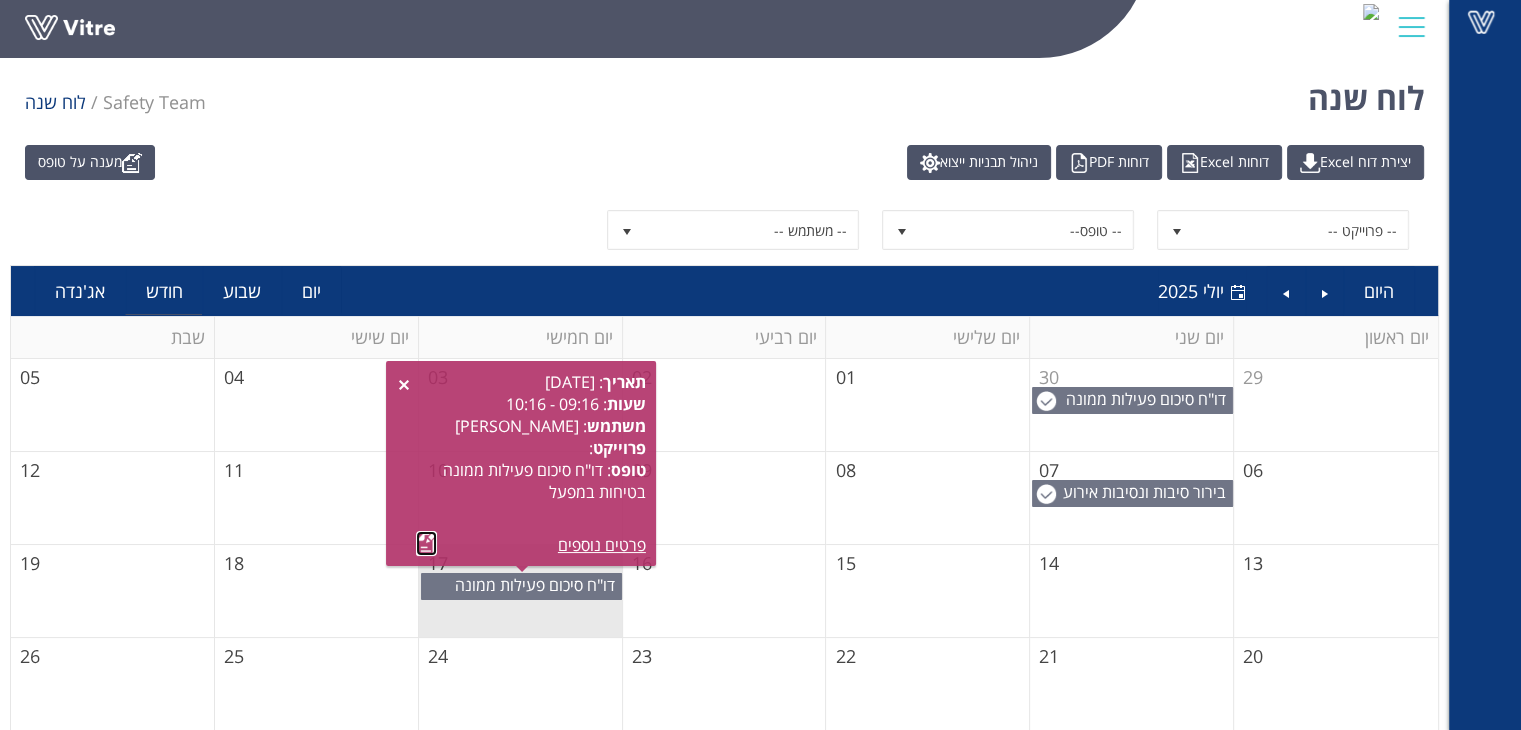 click at bounding box center [426, 543] 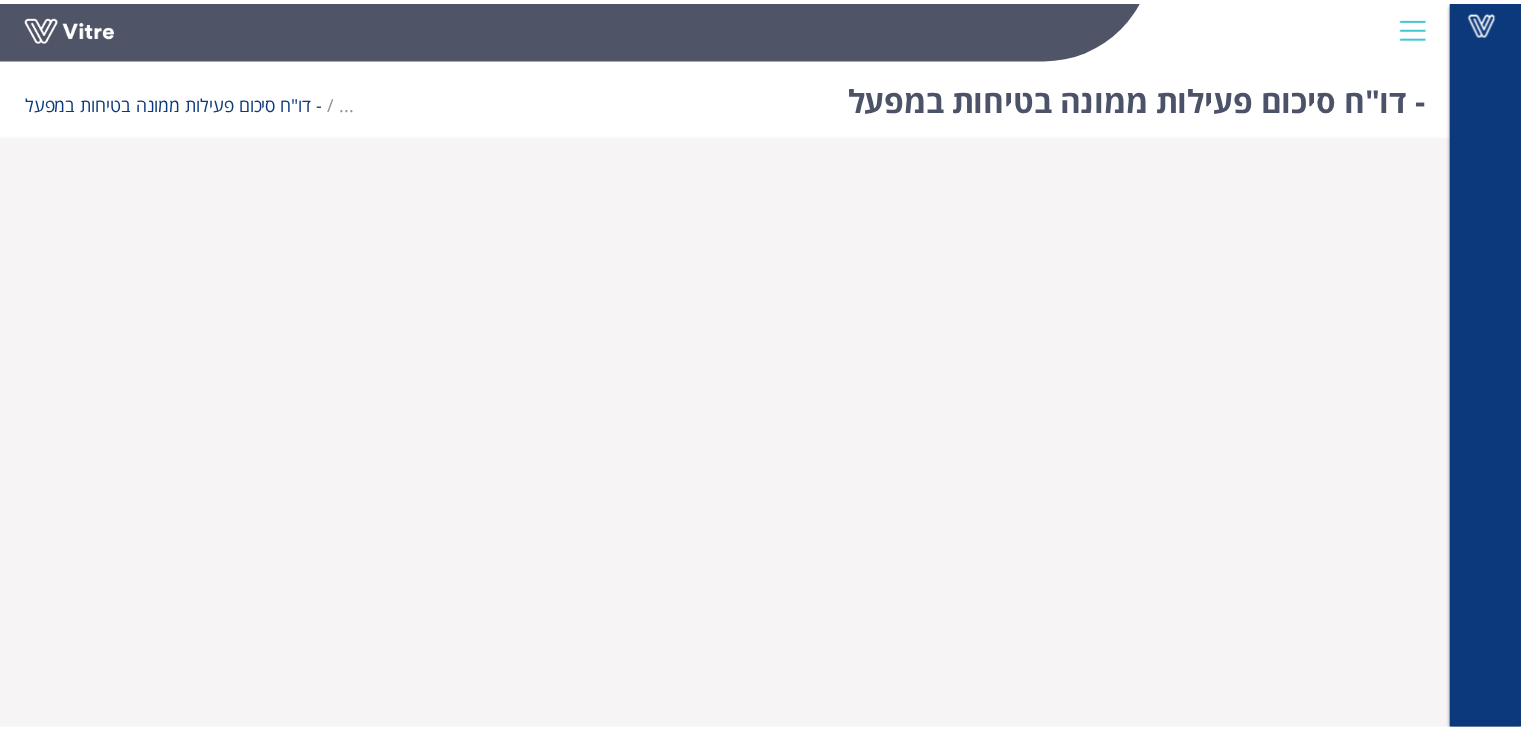 scroll, scrollTop: 0, scrollLeft: 0, axis: both 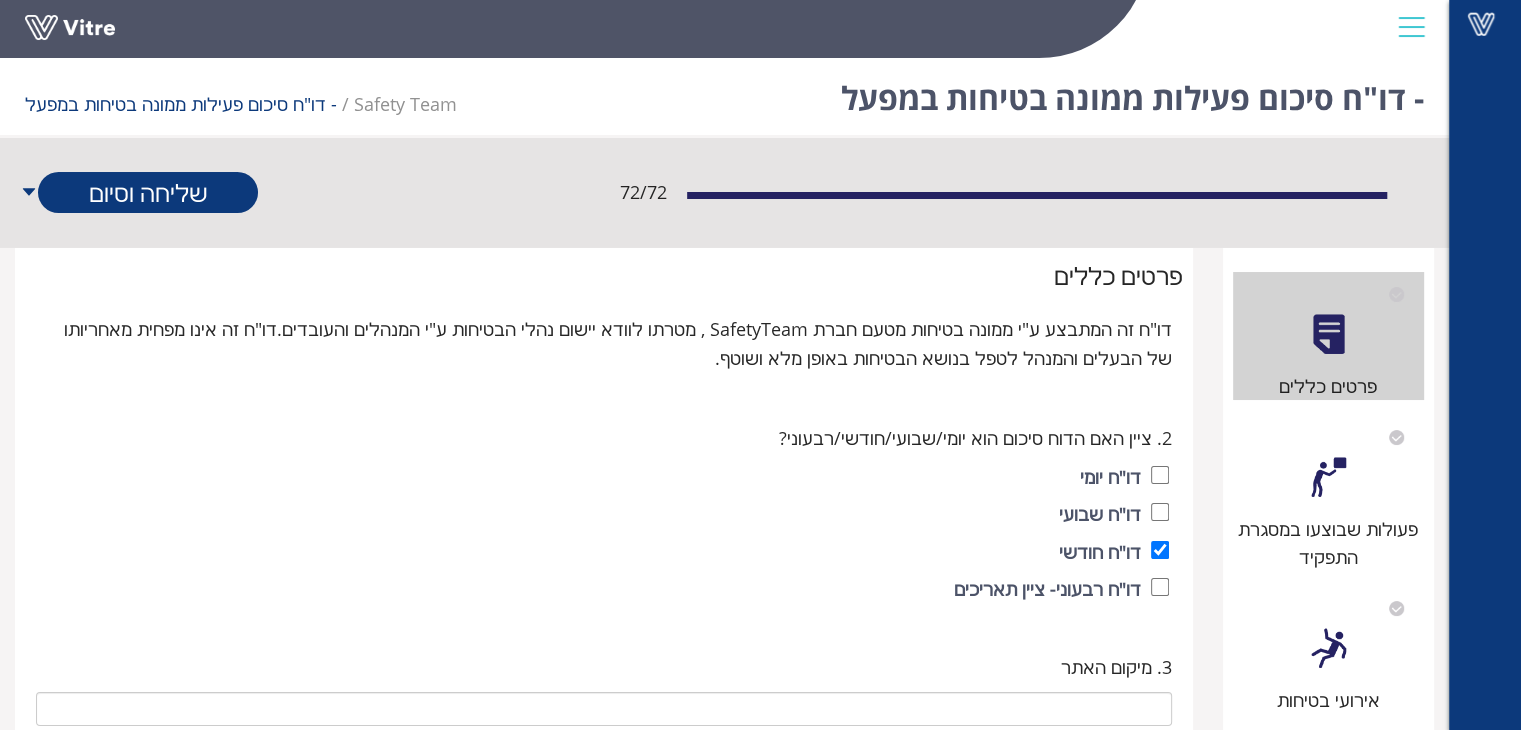type on "32 חמישה קצבים" 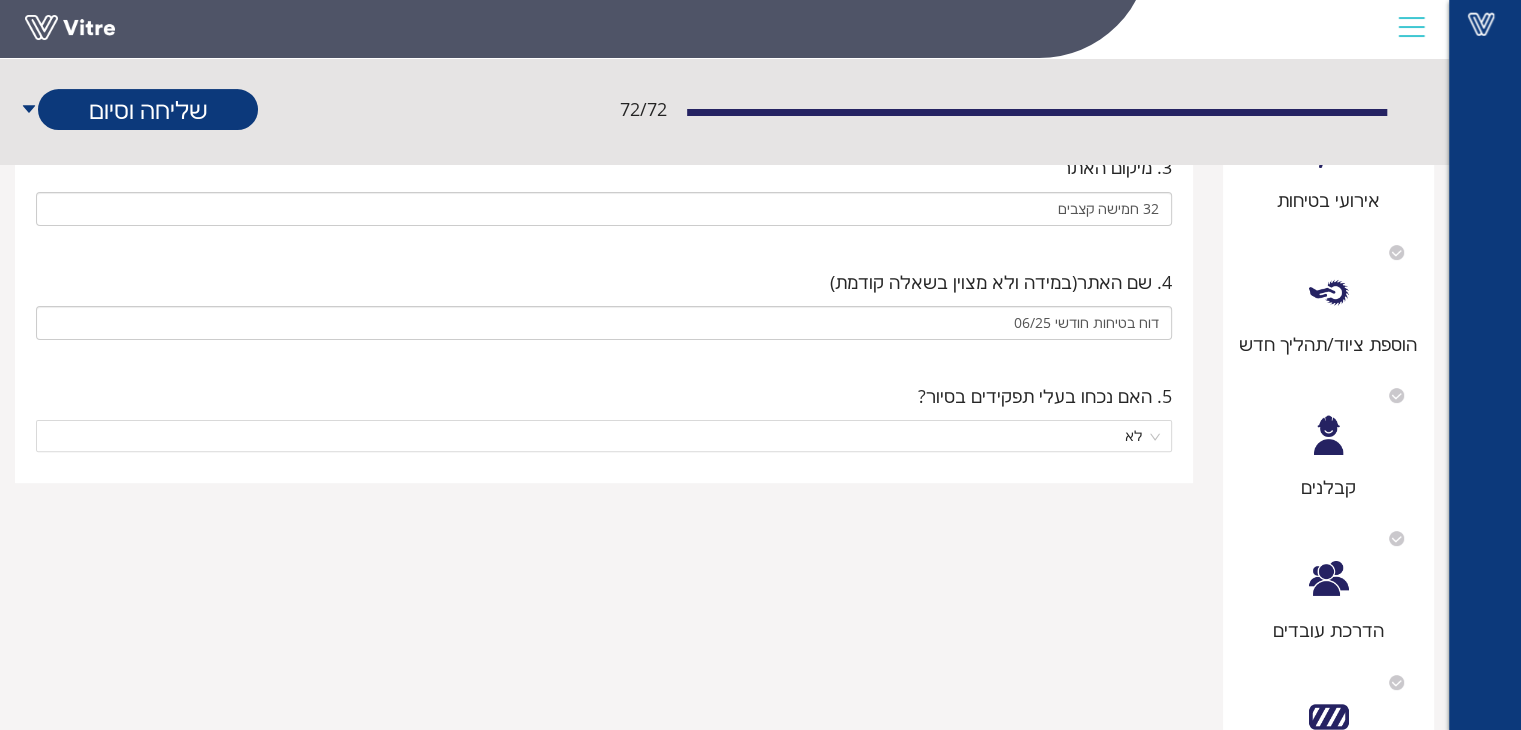 scroll, scrollTop: 200, scrollLeft: 0, axis: vertical 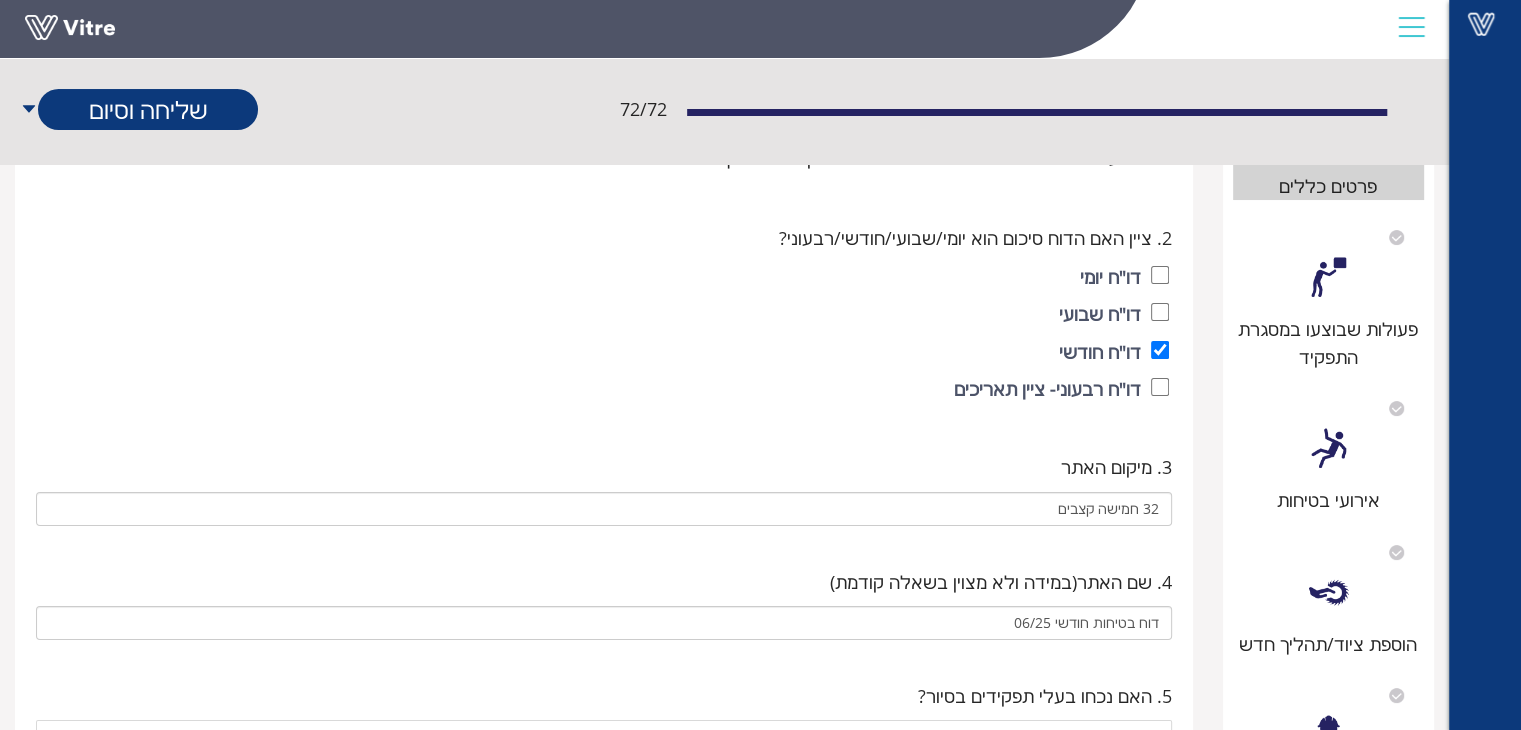 click on "פעולות שבוצעו במסגרת התפקיד" at bounding box center (1329, 343) 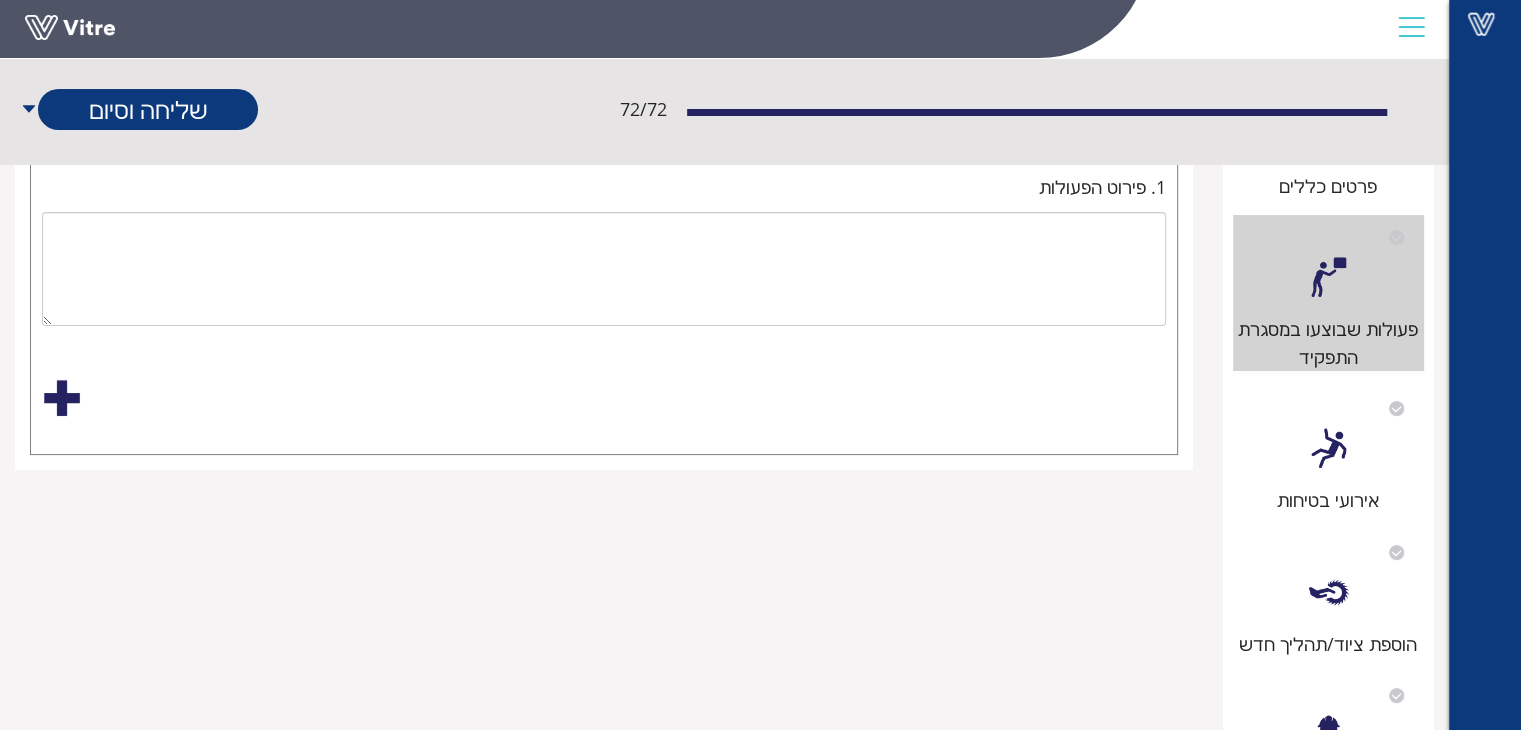 scroll, scrollTop: 0, scrollLeft: 0, axis: both 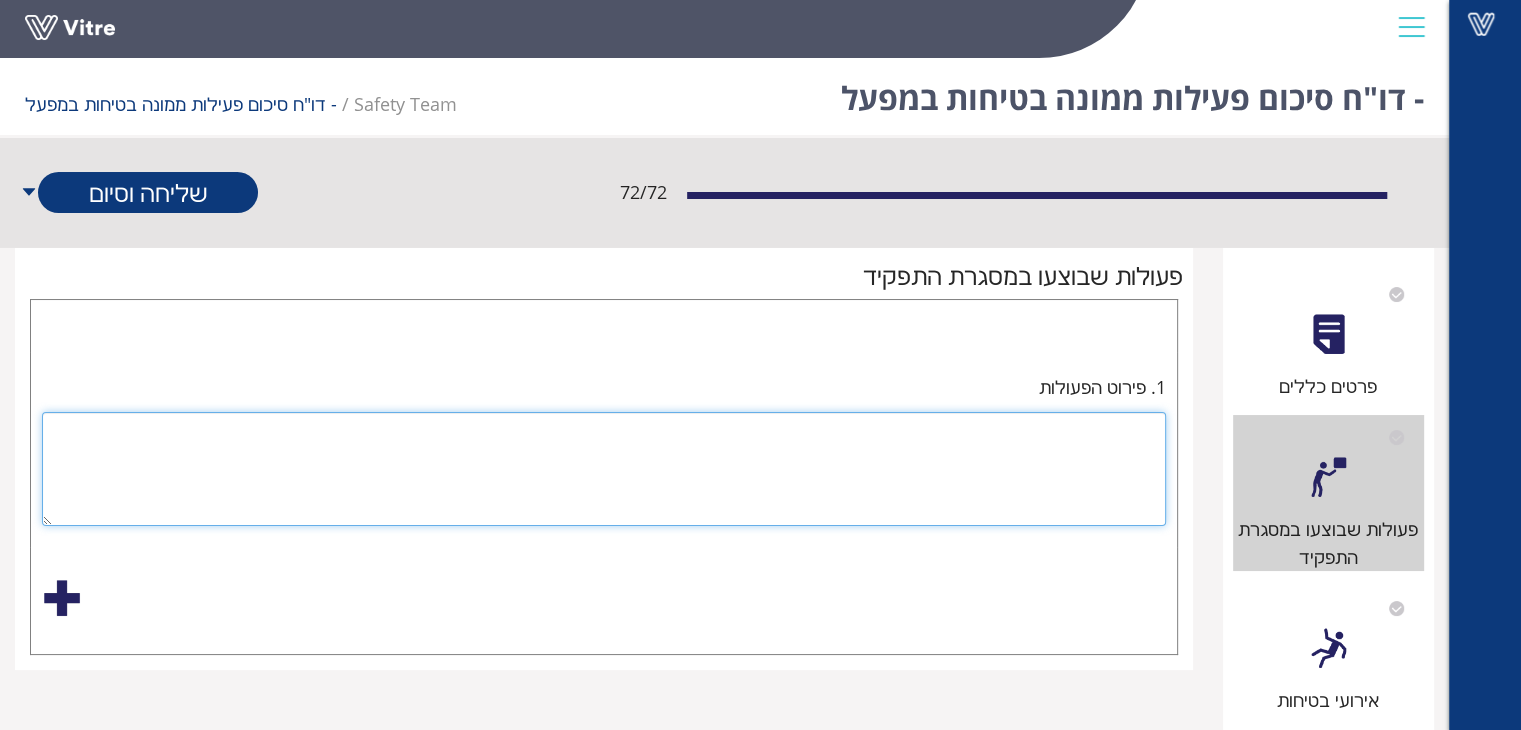 paste on "בוצע סיור לאיתור מפגעים" 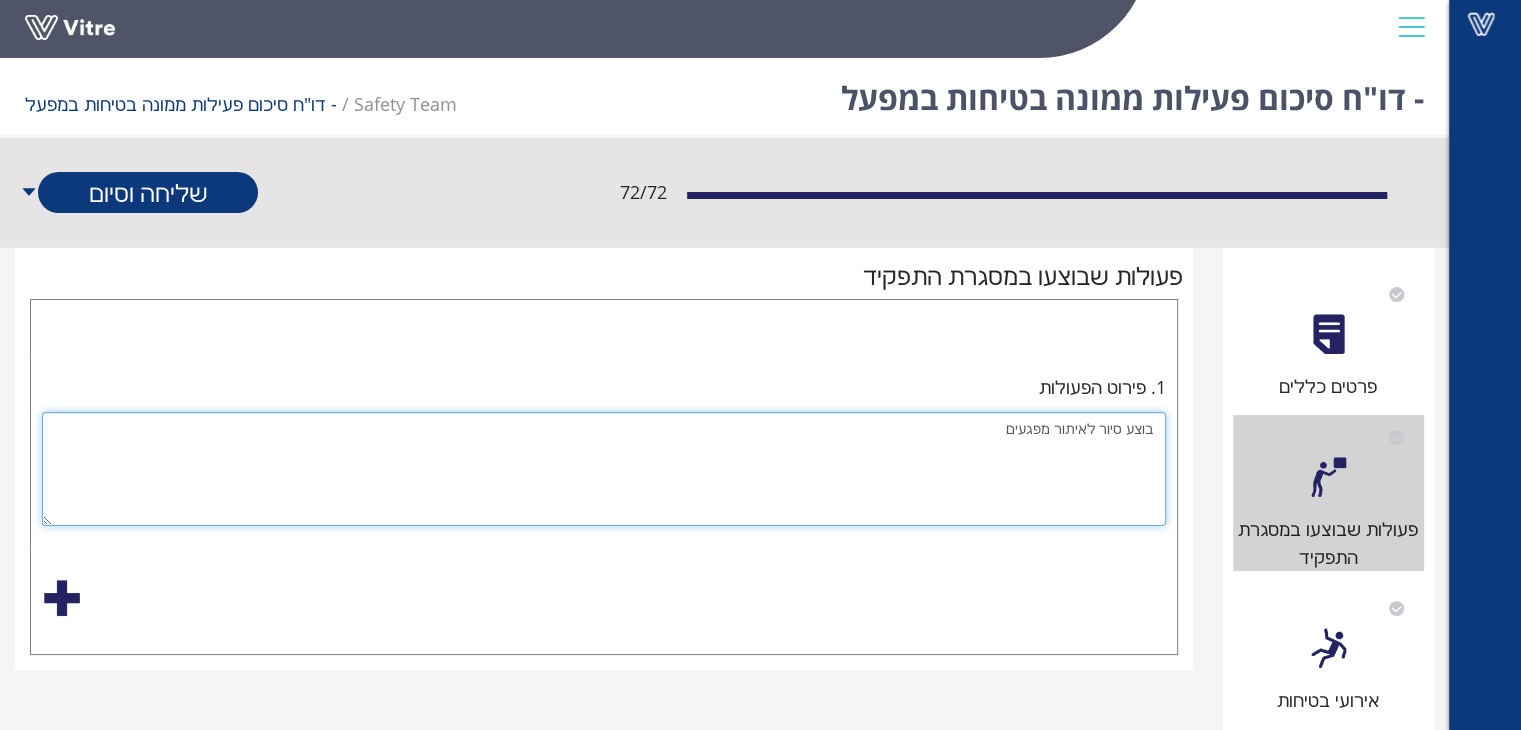 type on "בוצע סיור לאיתור מפגעים" 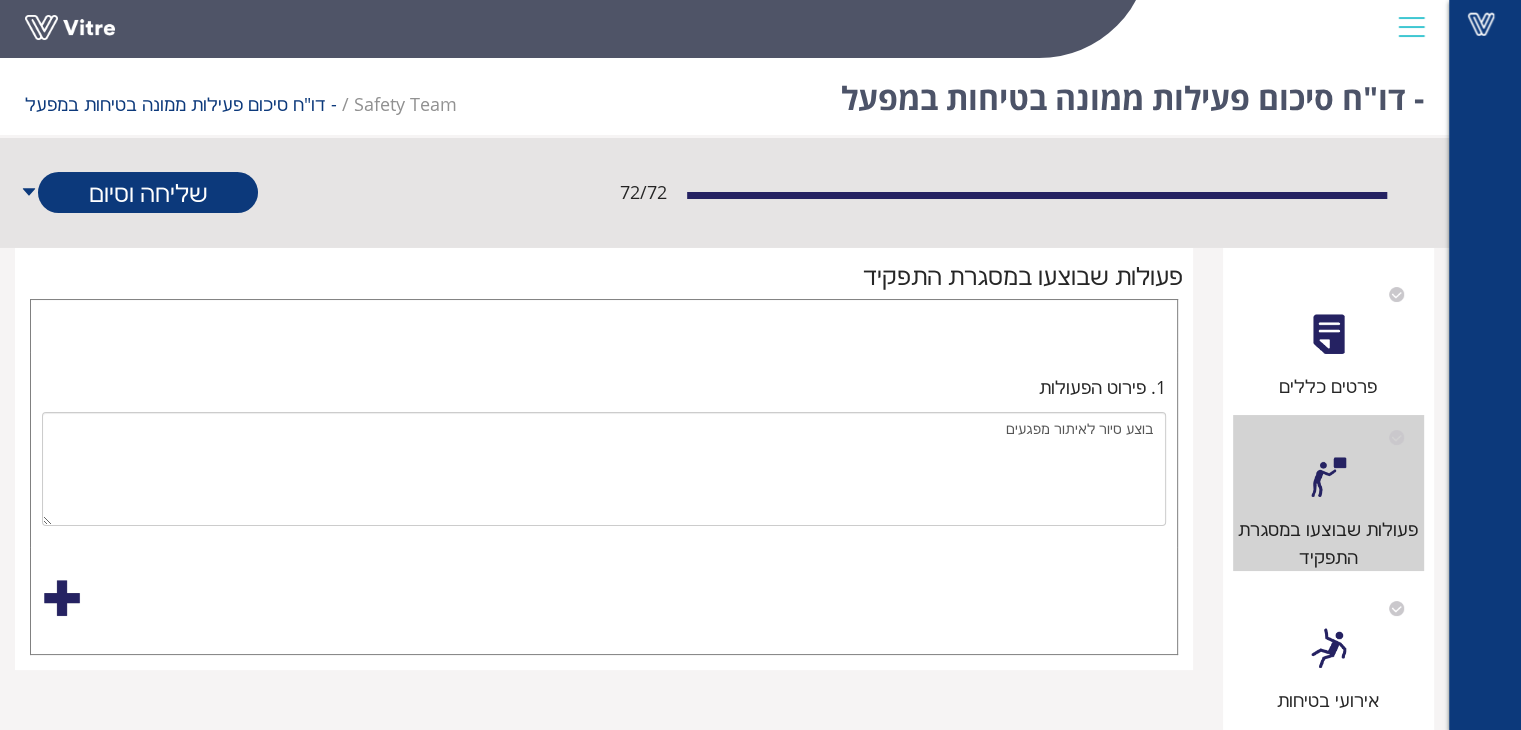 drag, startPoint x: 69, startPoint y: 600, endPoint x: 160, endPoint y: 580, distance: 93.17188 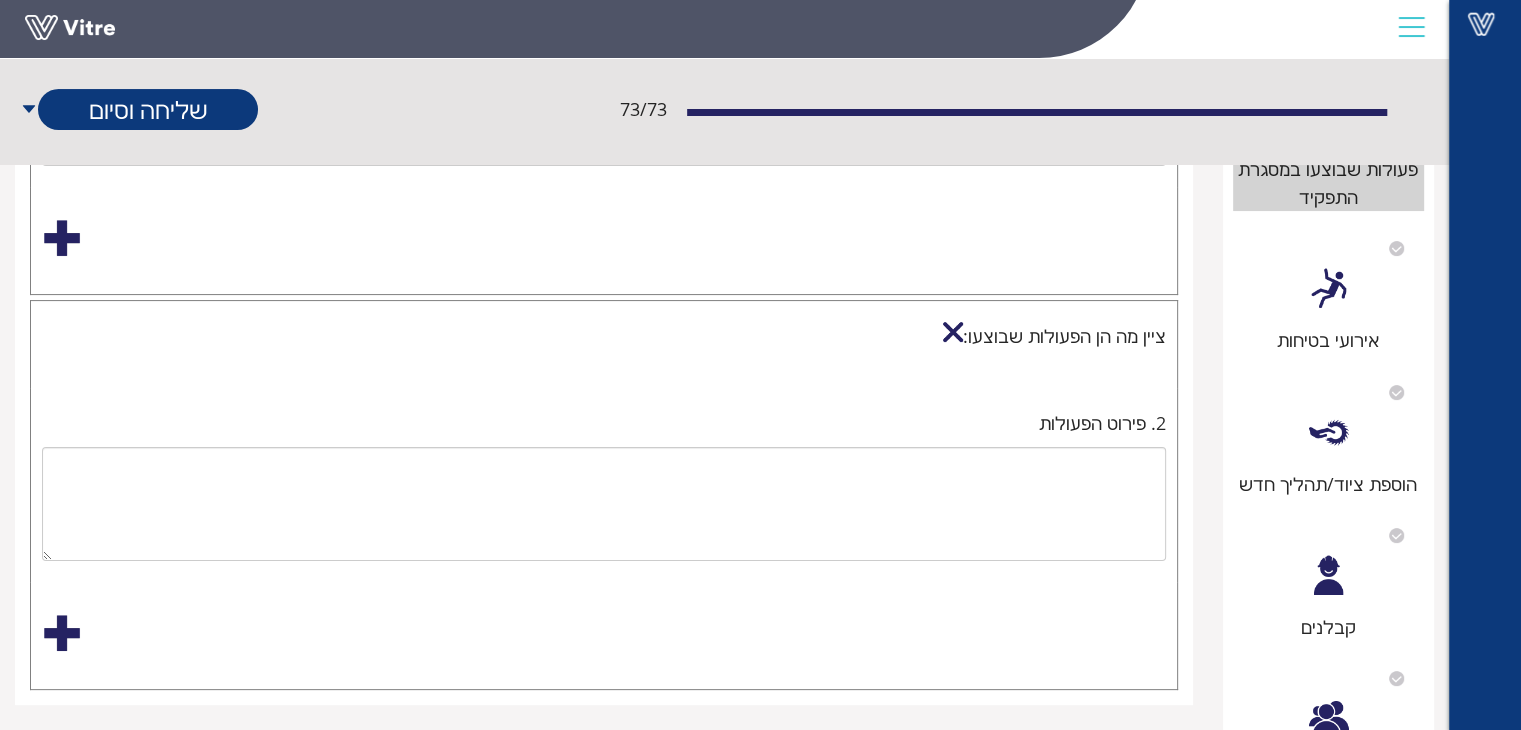 scroll, scrollTop: 400, scrollLeft: 0, axis: vertical 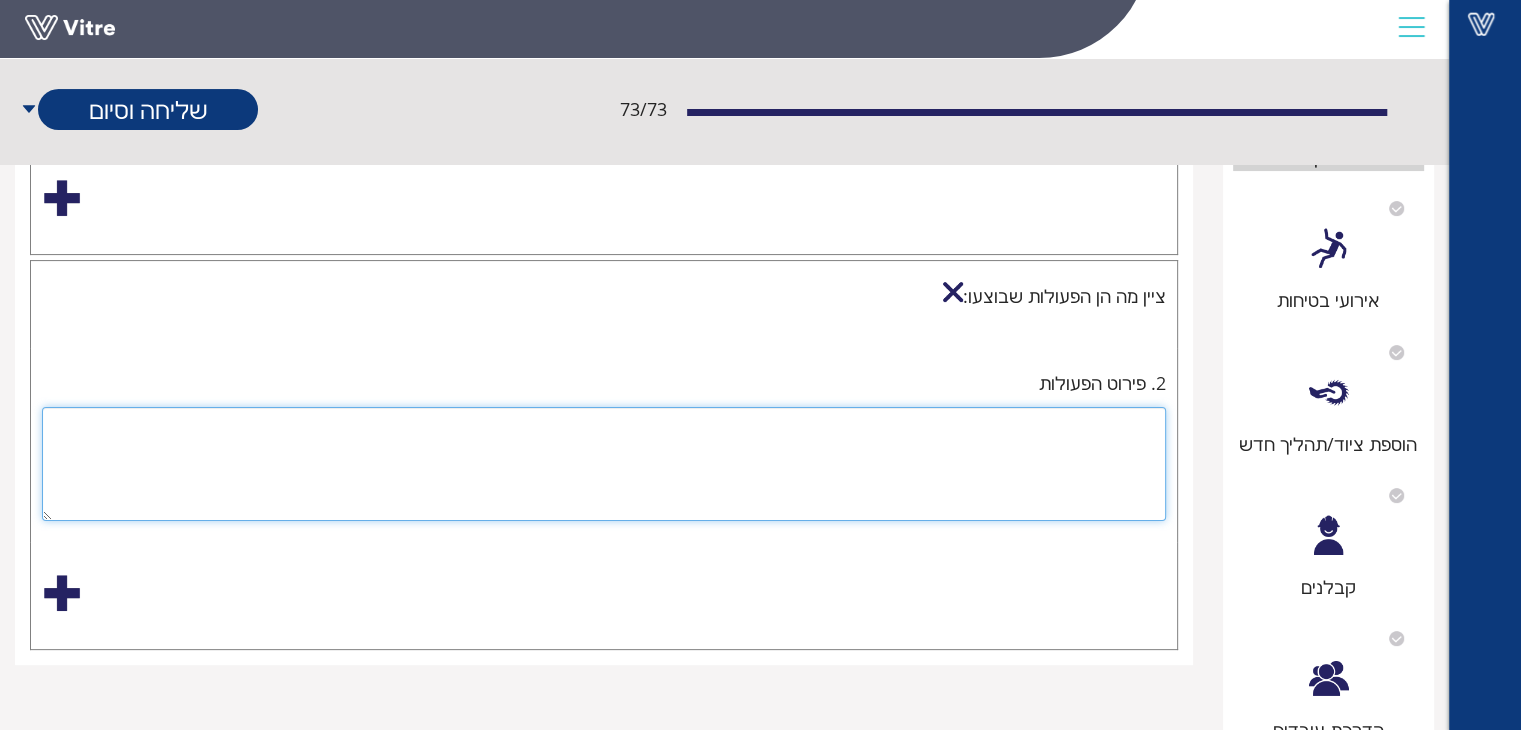 paste on "מעבר על תוכנית הדרכה ובדיקת שגרת הדרכות שמבוצעת" 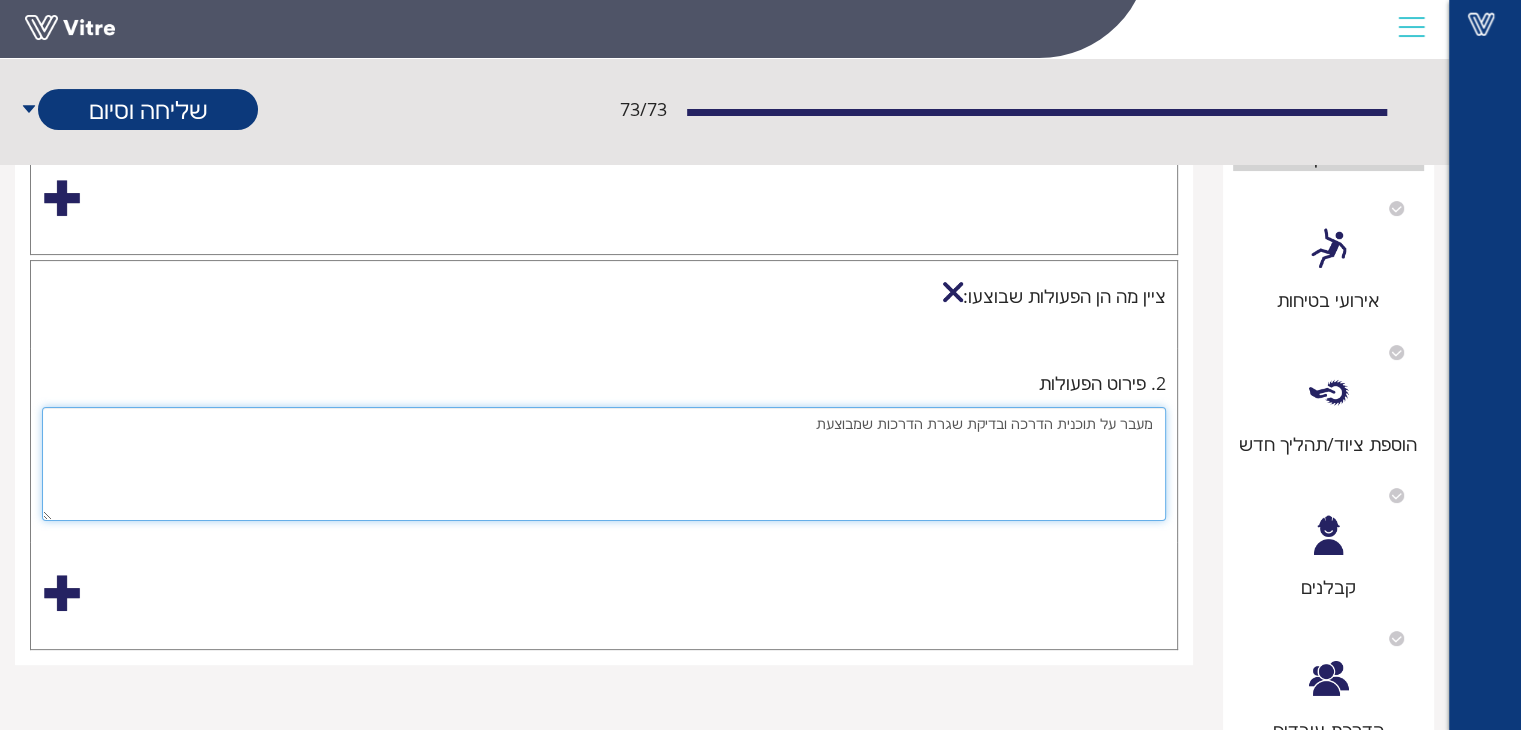 type on "מעבר על תוכנית הדרכה ובדיקת שגרת הדרכות שמבוצעת" 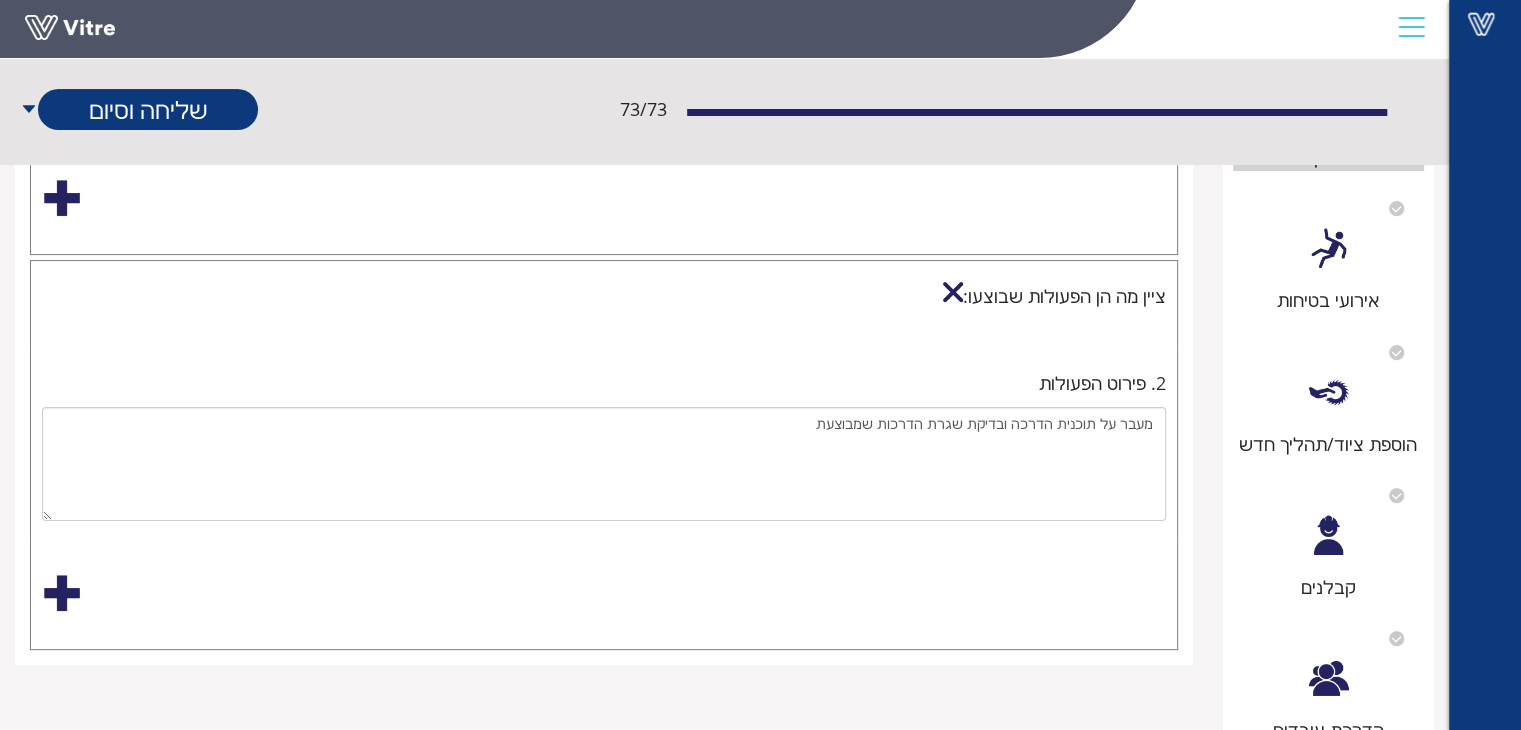 drag, startPoint x: 52, startPoint y: 592, endPoint x: 86, endPoint y: 574, distance: 38.470768 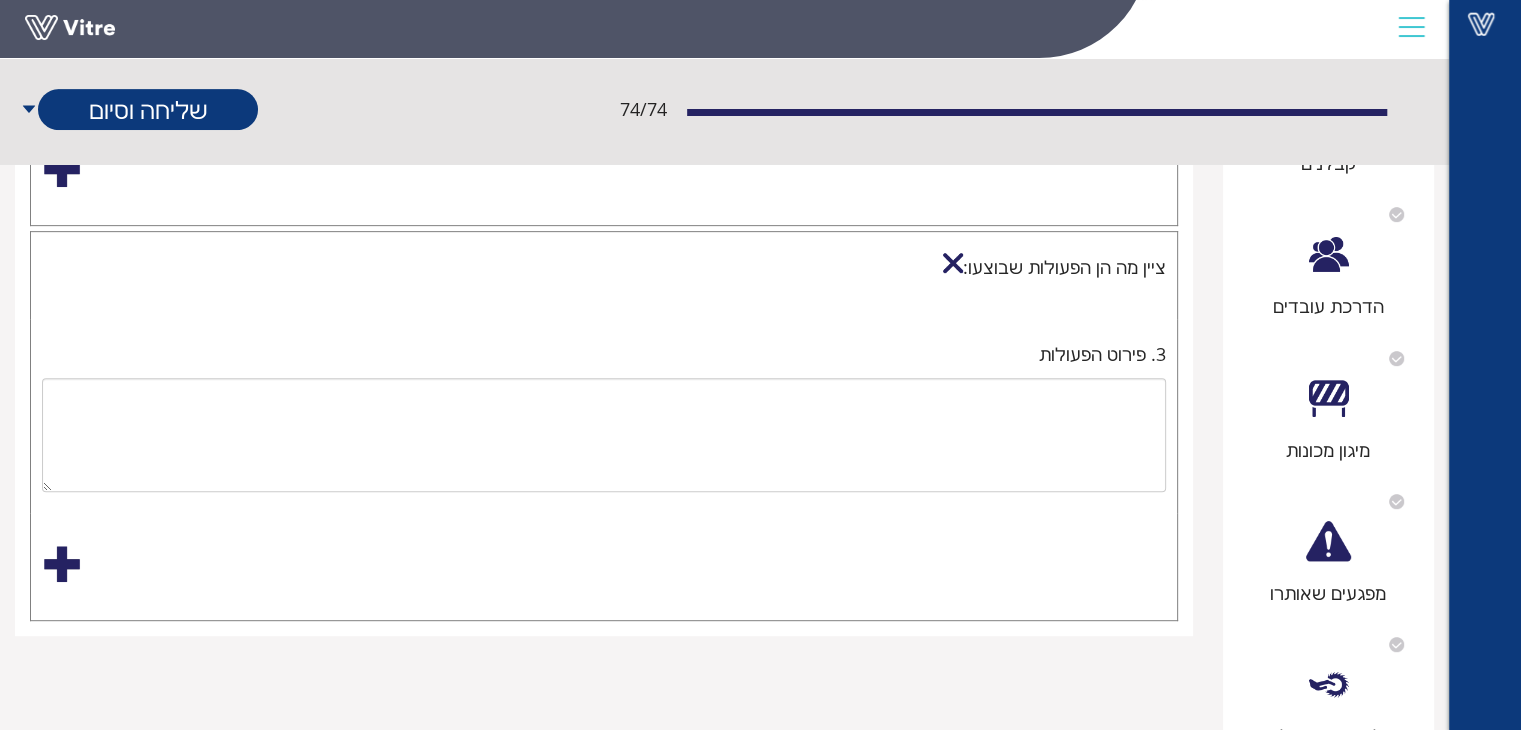 scroll, scrollTop: 900, scrollLeft: 0, axis: vertical 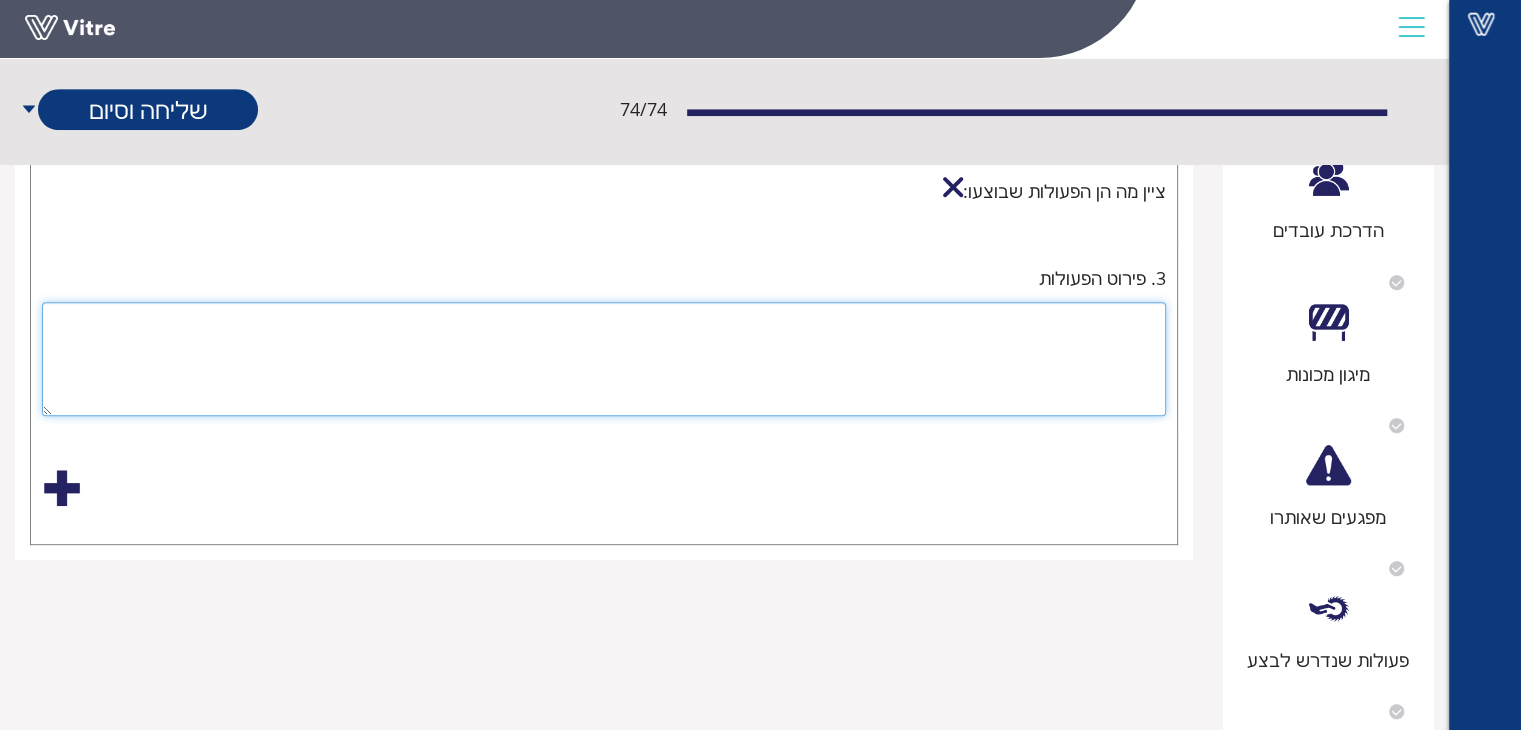 paste on "סיור בעמדות עבודה לצורך בדיקת מיגון מכונות" 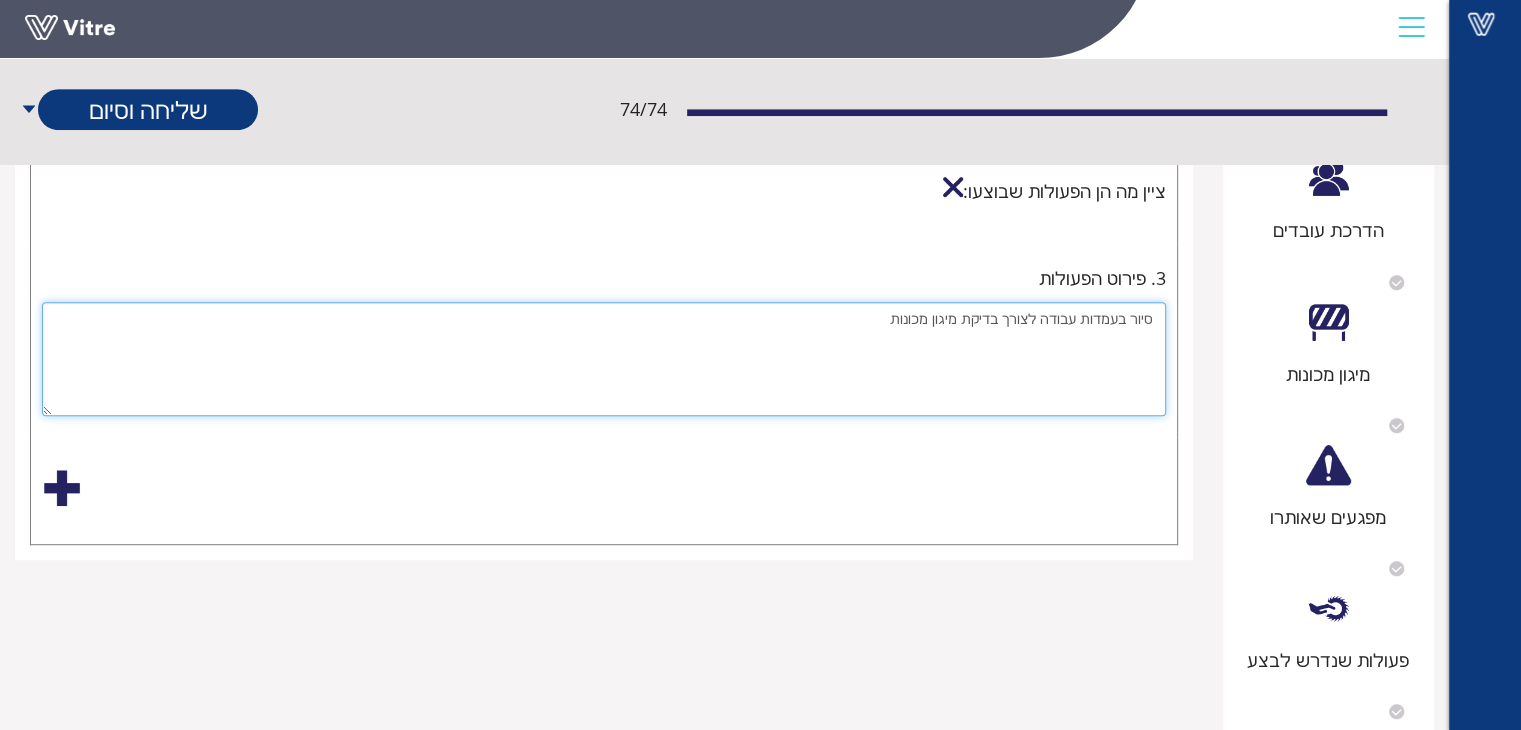 type on "סיור בעמדות עבודה לצורך בדיקת מיגון מכונות" 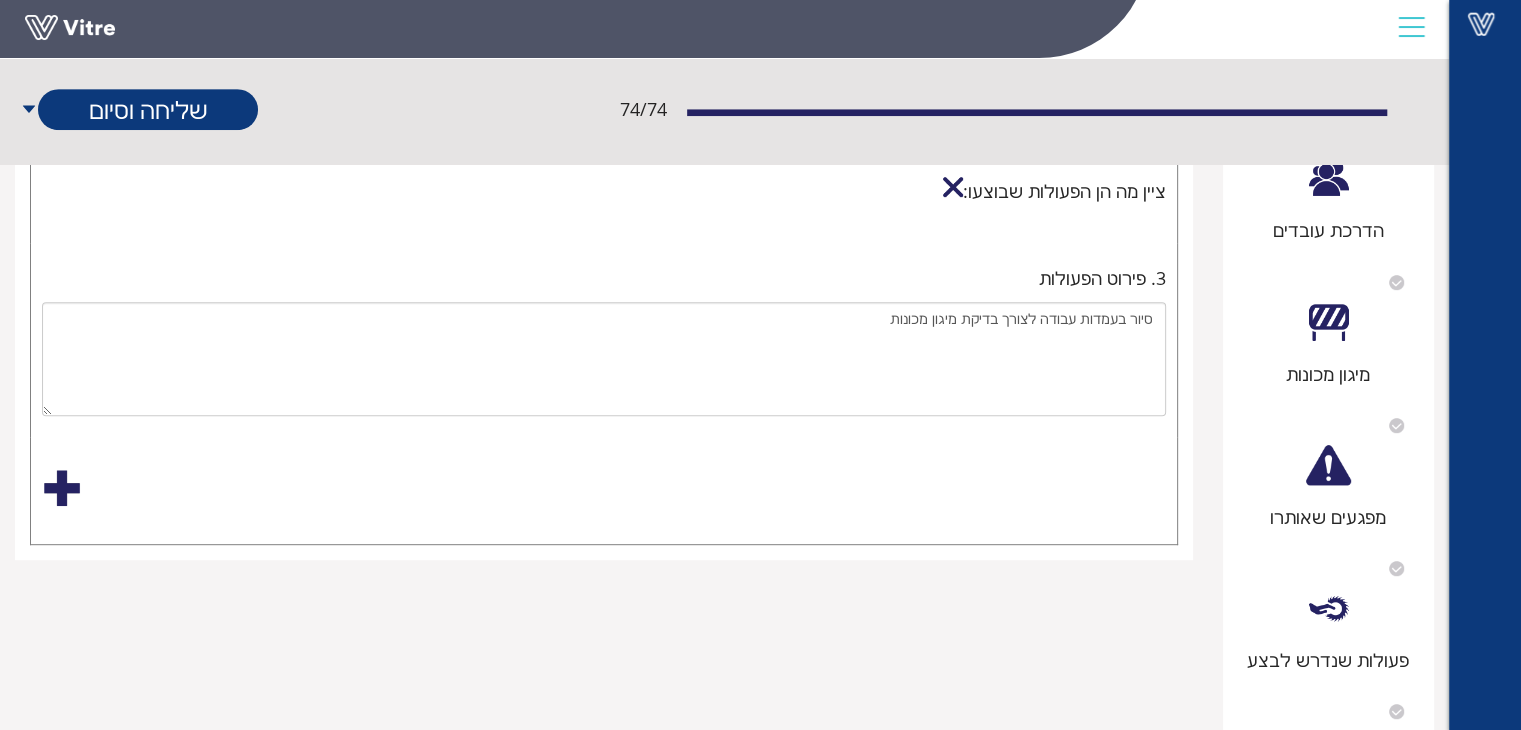click at bounding box center [62, 488] 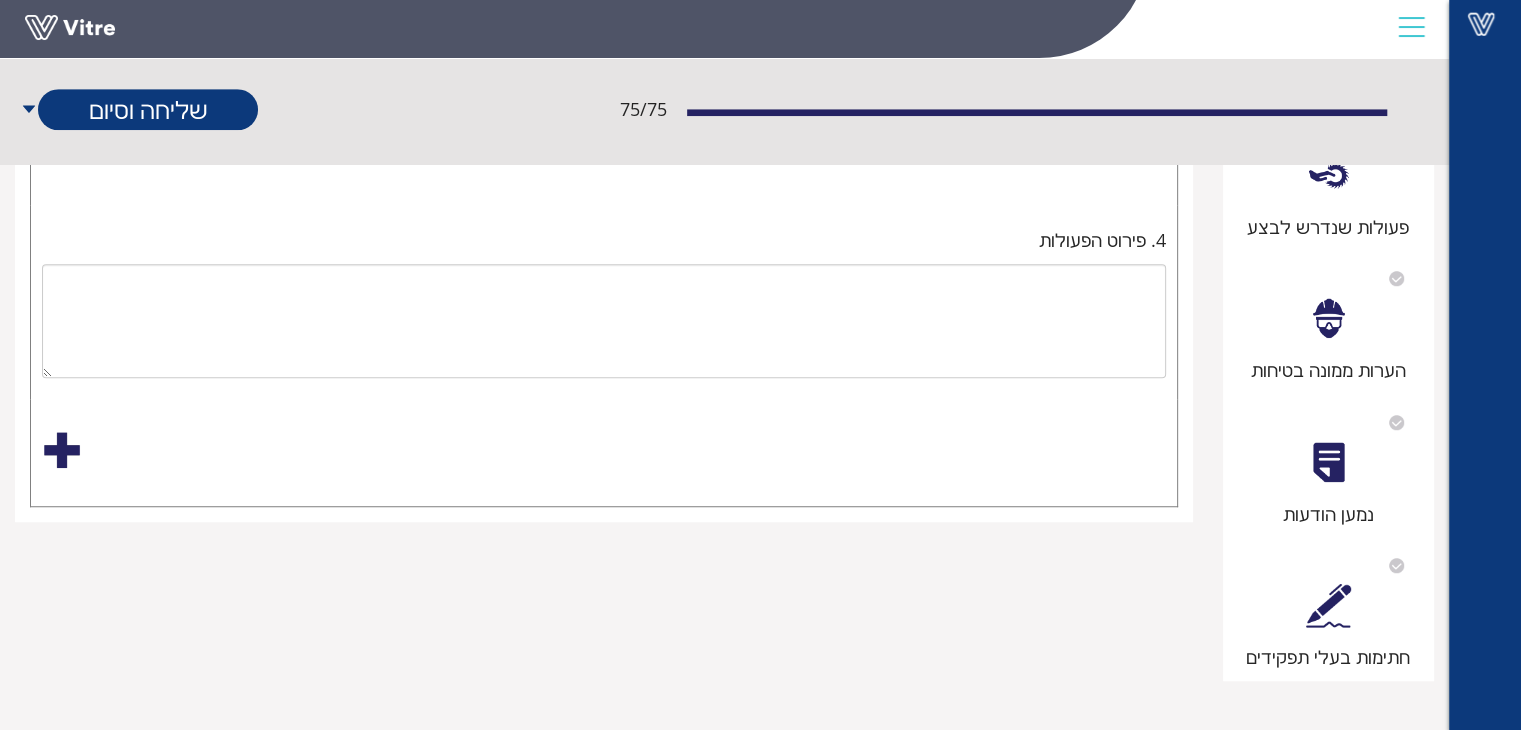 scroll, scrollTop: 1334, scrollLeft: 0, axis: vertical 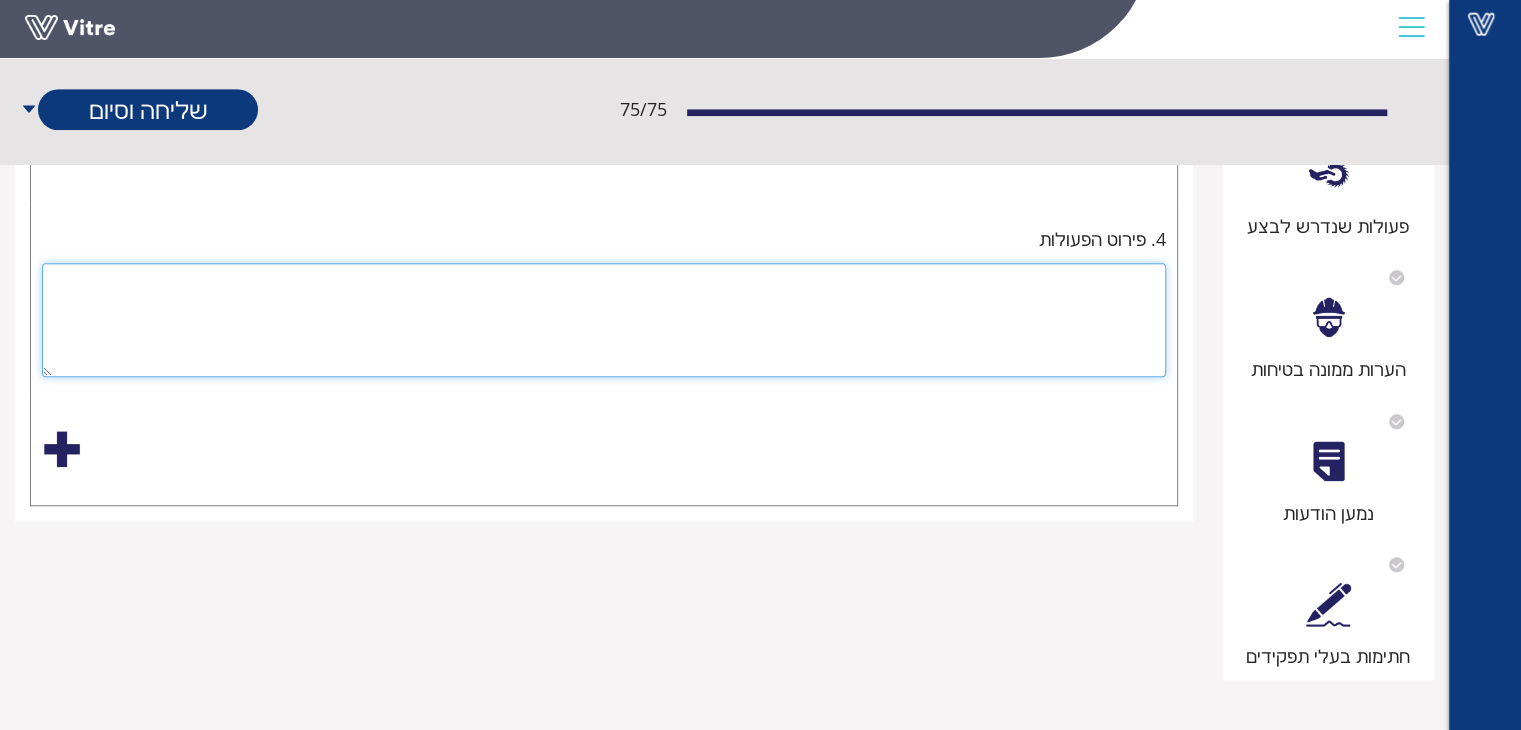 paste on "שיחה עם עובדים במקום העבודה" 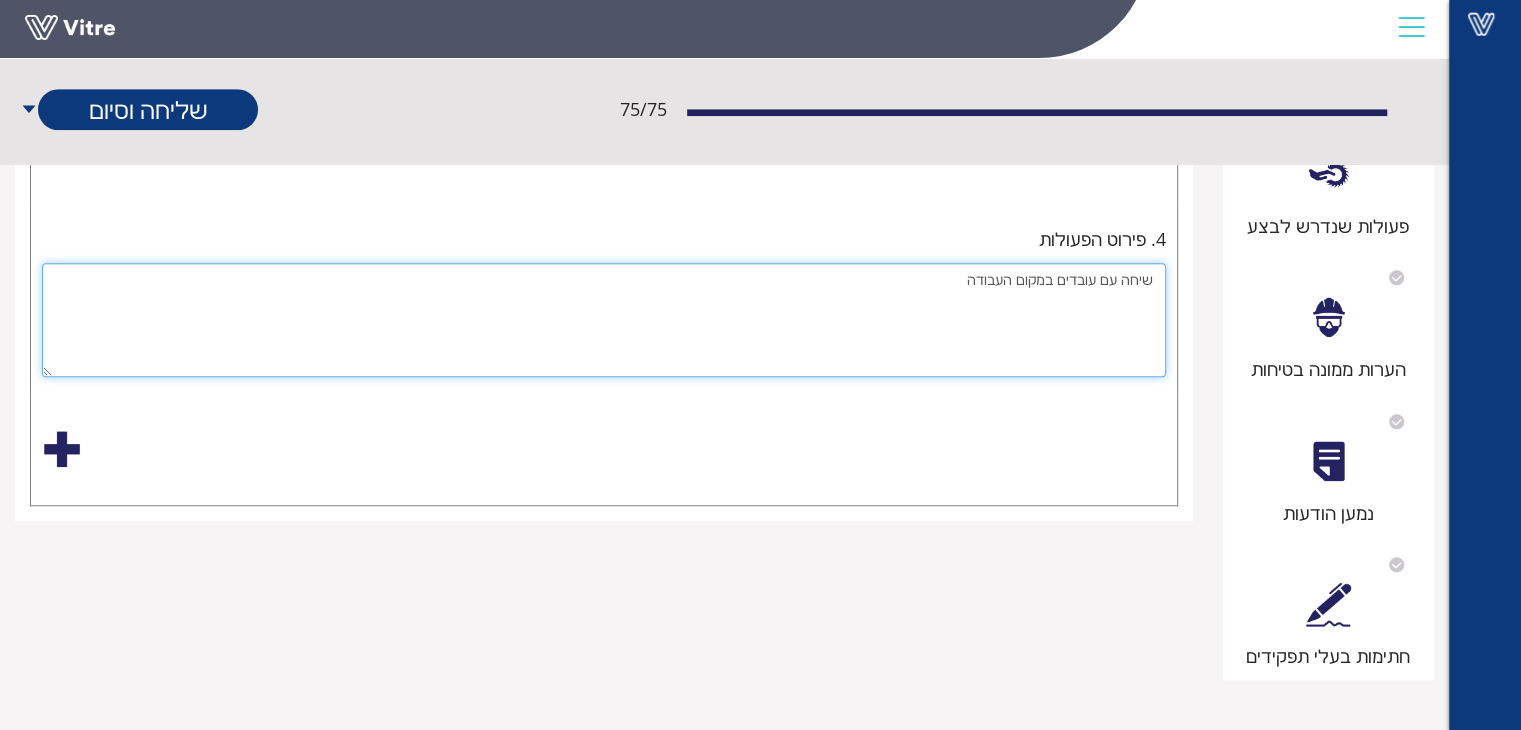 type on "שיחה עם עובדים במקום העבודה" 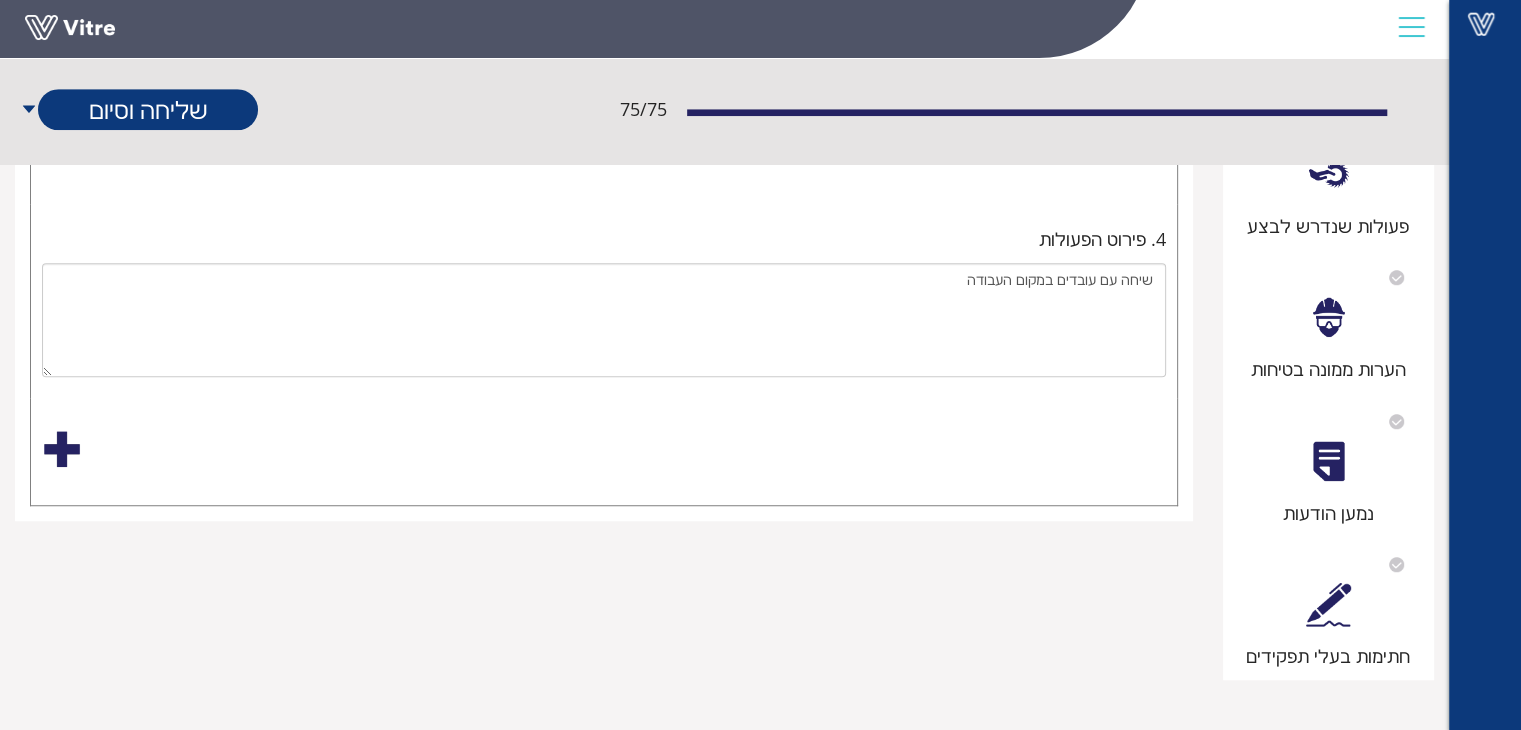 drag, startPoint x: 75, startPoint y: 443, endPoint x: 102, endPoint y: 415, distance: 38.8973 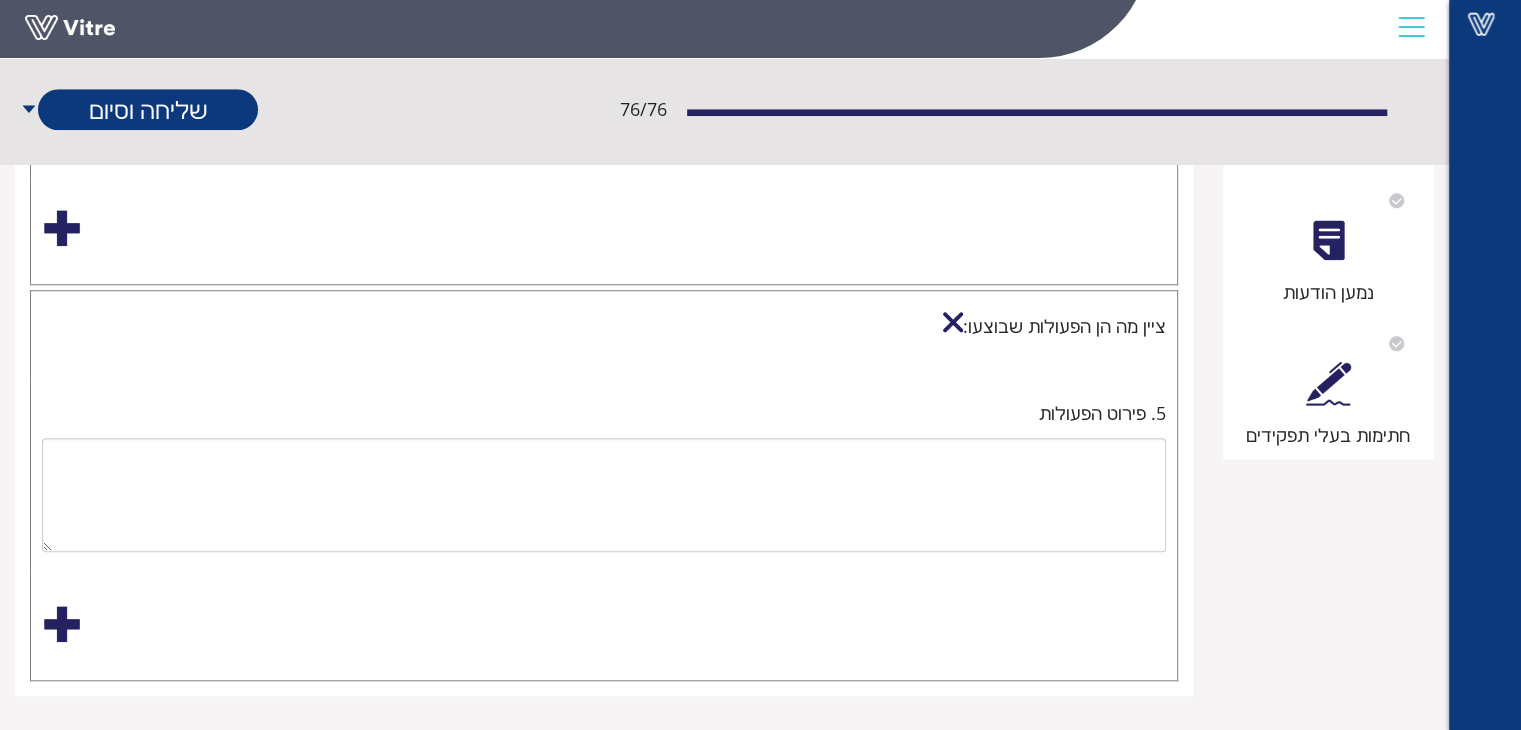 scroll, scrollTop: 1560, scrollLeft: 0, axis: vertical 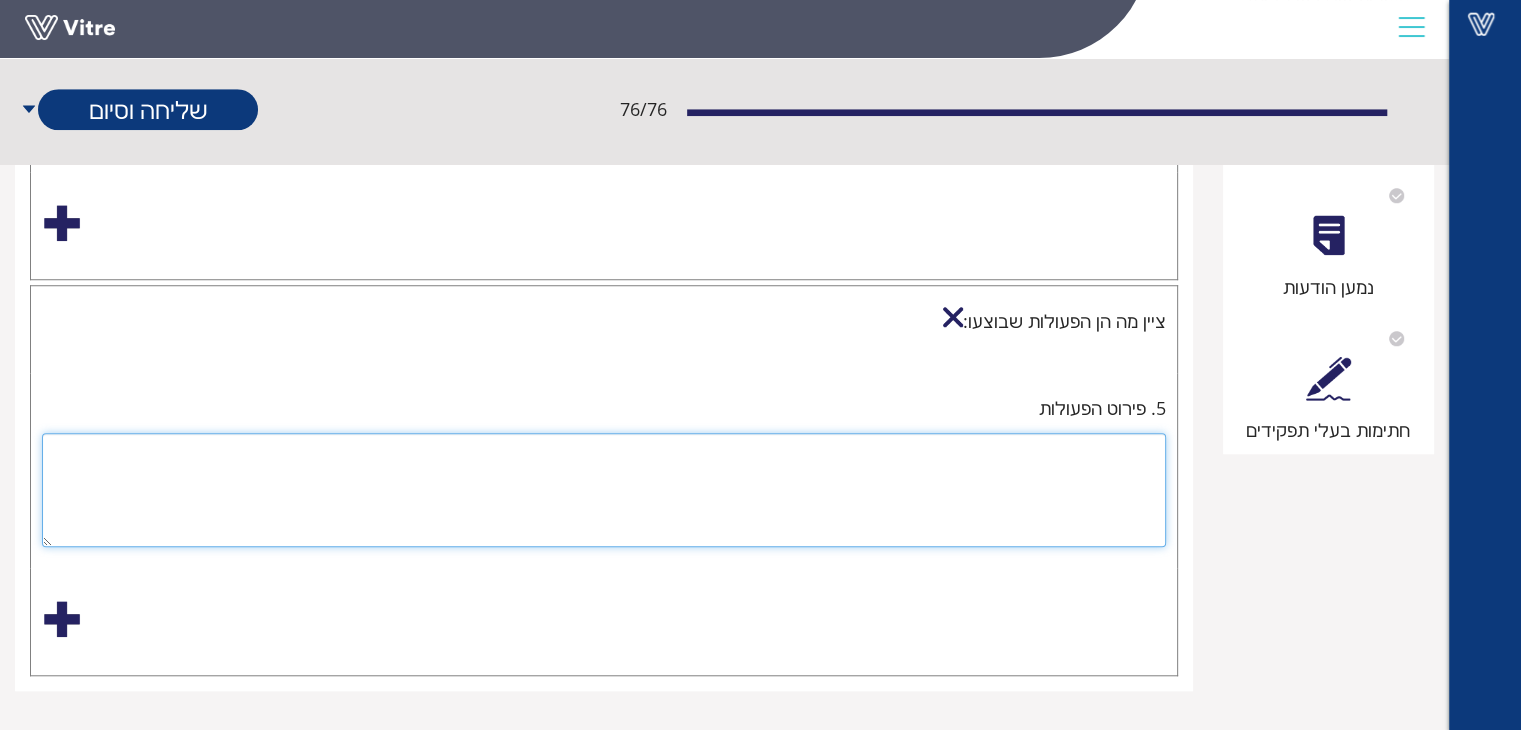 paste on "בדיקה שתסקירי הבטיחות בתוקף" 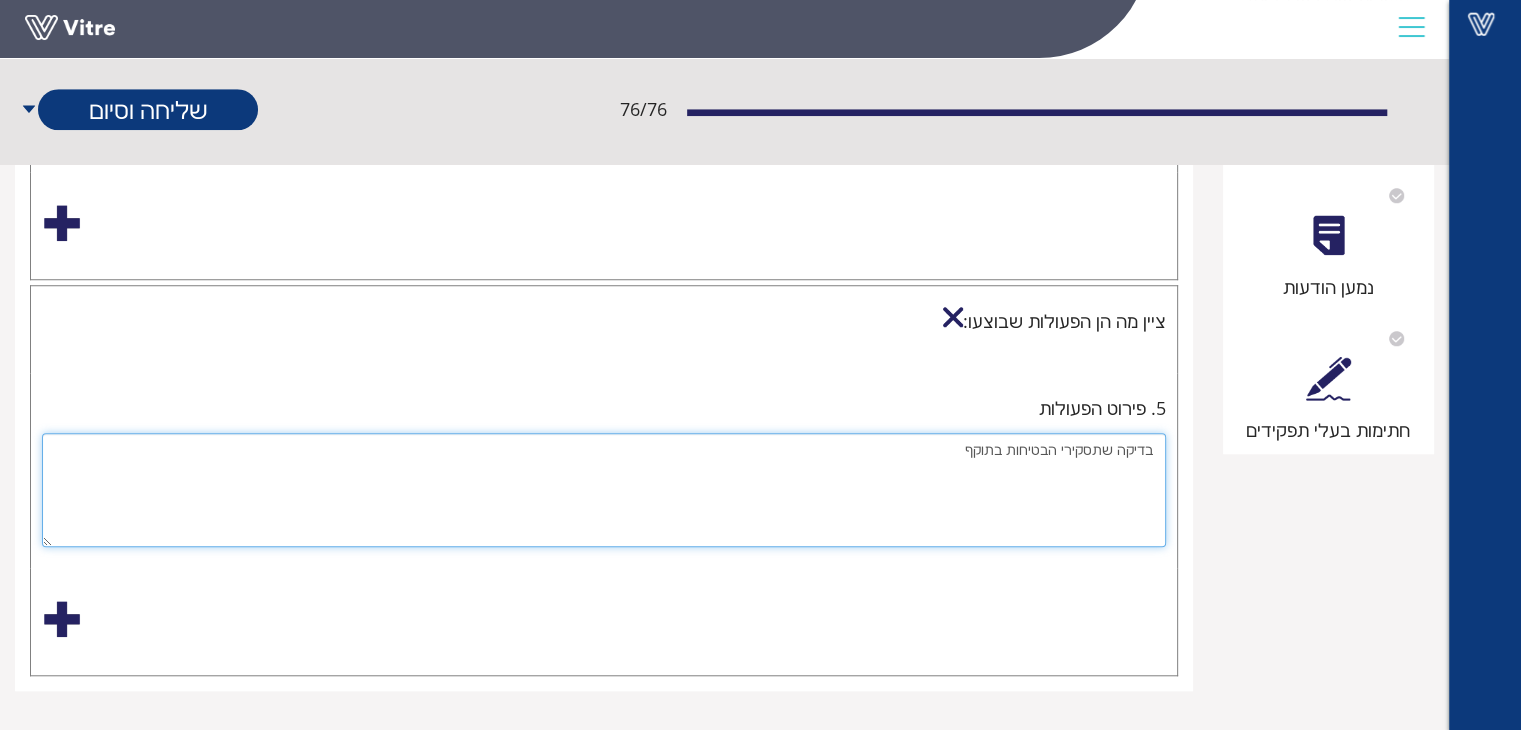 type on "בדיקה שתסקירי הבטיחות בתוקף" 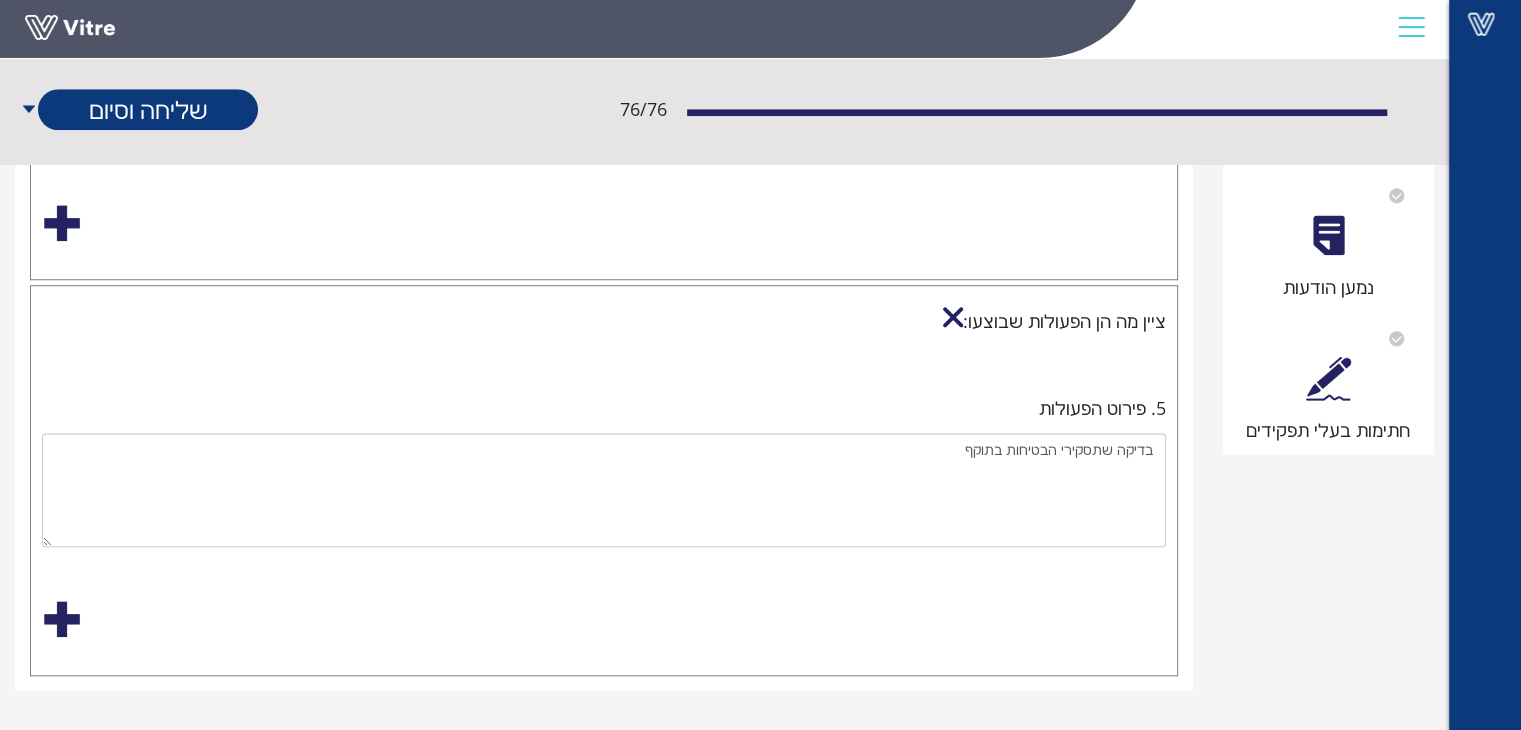 click at bounding box center [62, 619] 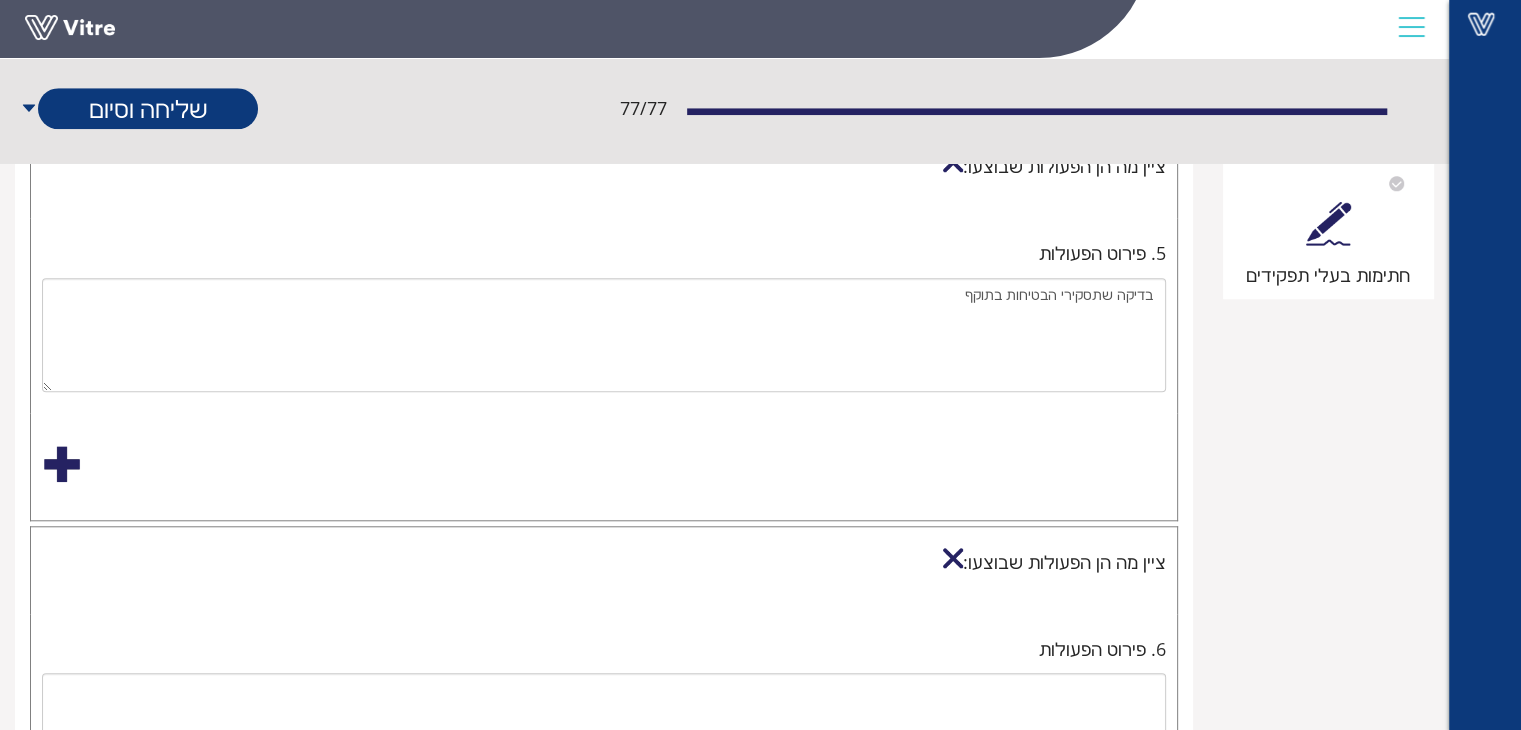 scroll, scrollTop: 1954, scrollLeft: 0, axis: vertical 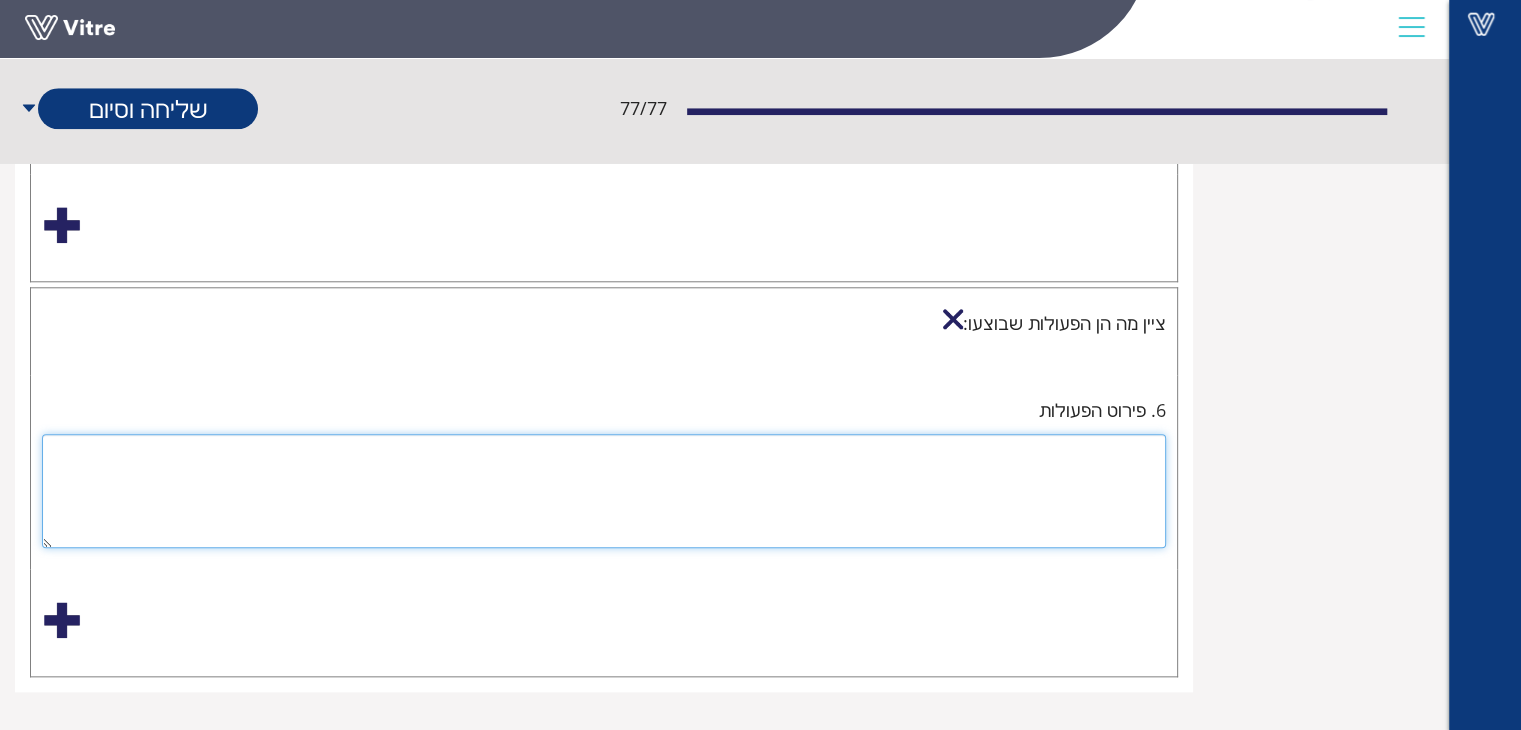 paste on "בדיקה ששילוט הבטיחות קיים בעמדות עבודה" 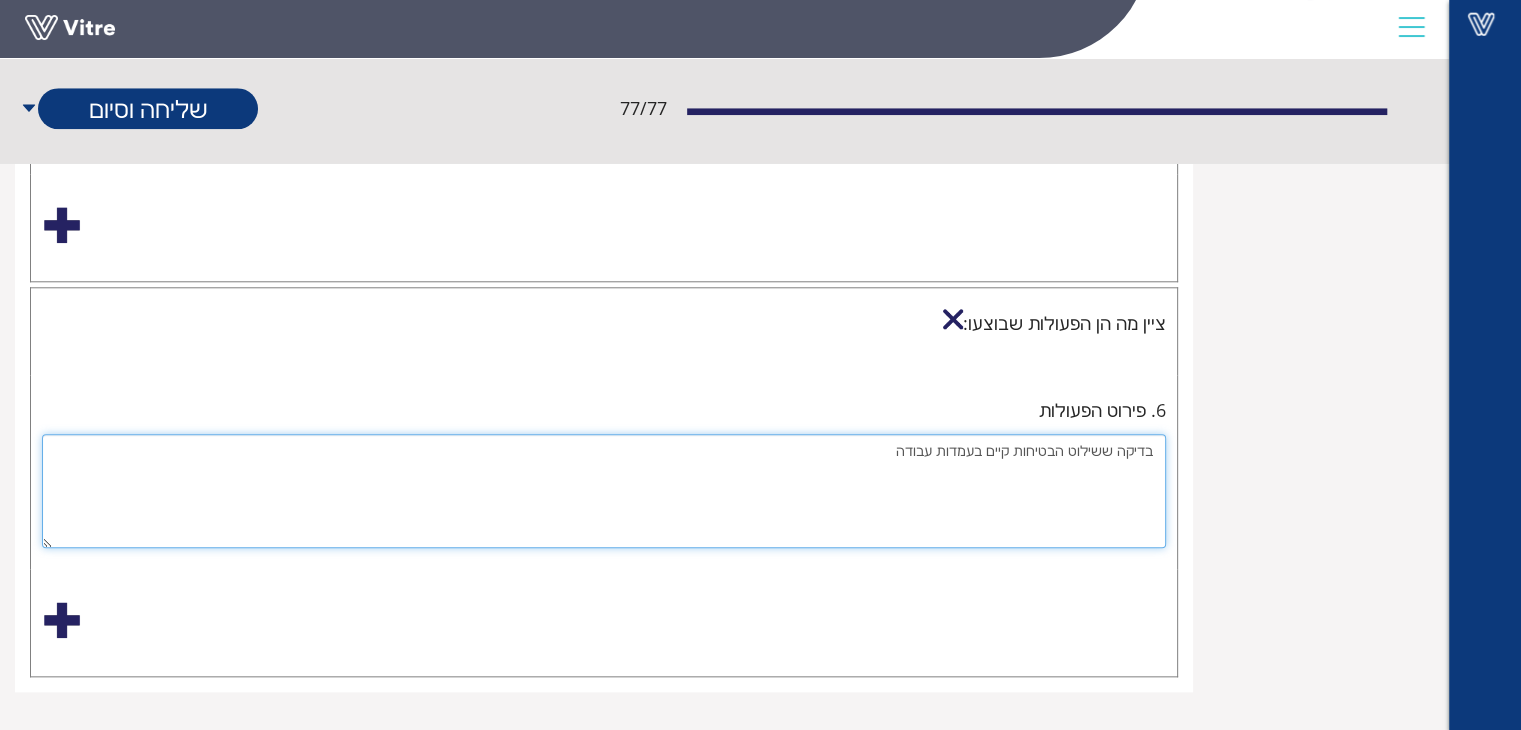 type on "בדיקה ששילוט הבטיחות קיים בעמדות עבודה" 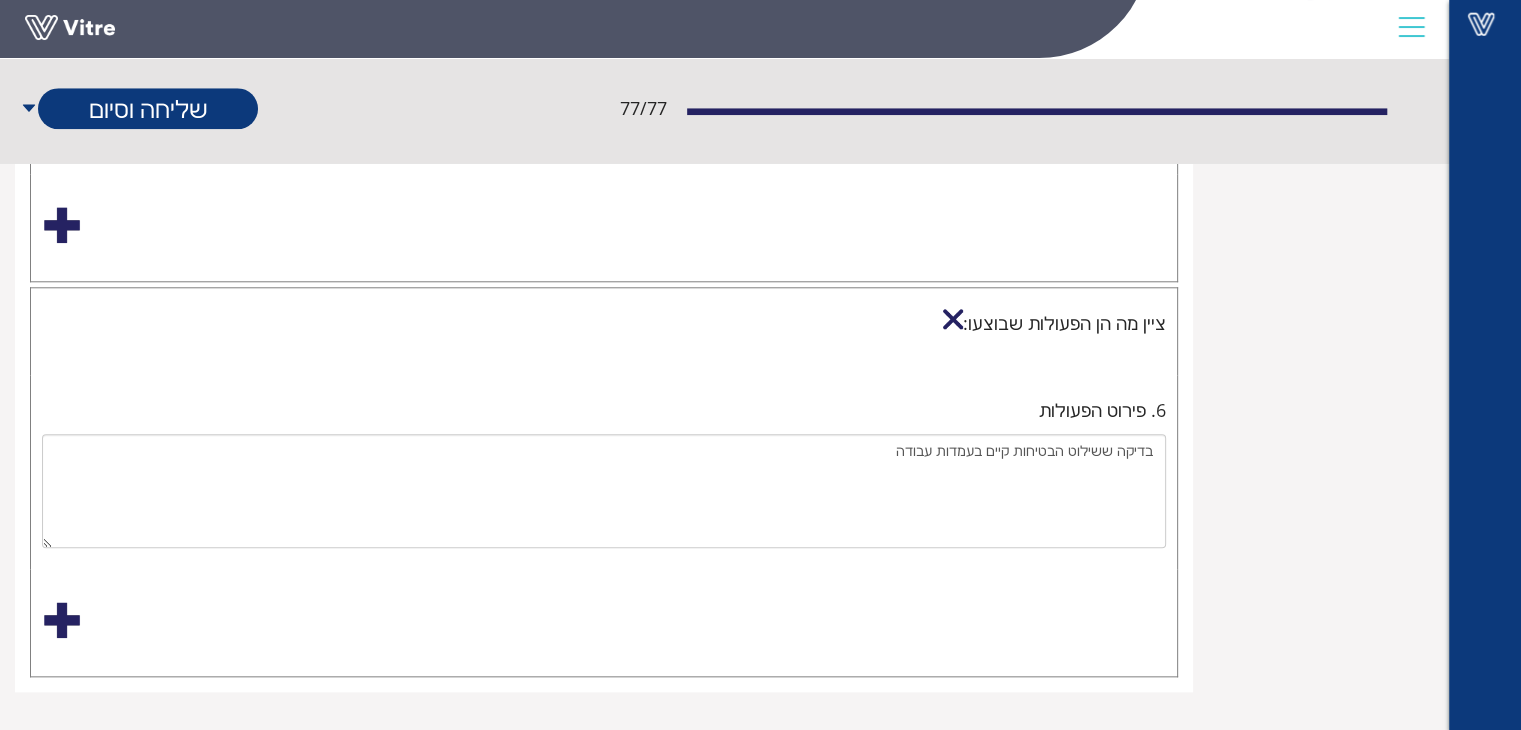 click at bounding box center (604, 620) 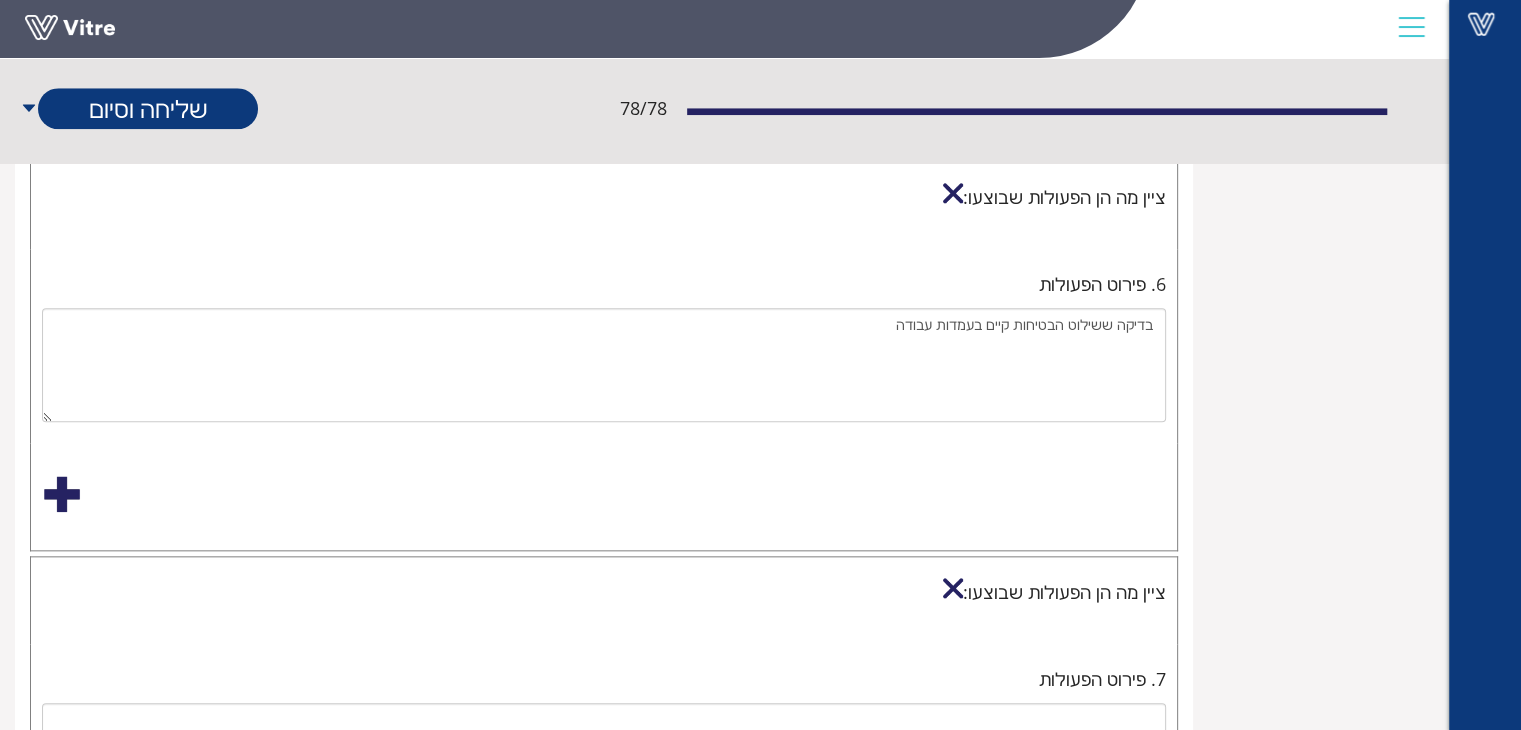 scroll, scrollTop: 2347, scrollLeft: 0, axis: vertical 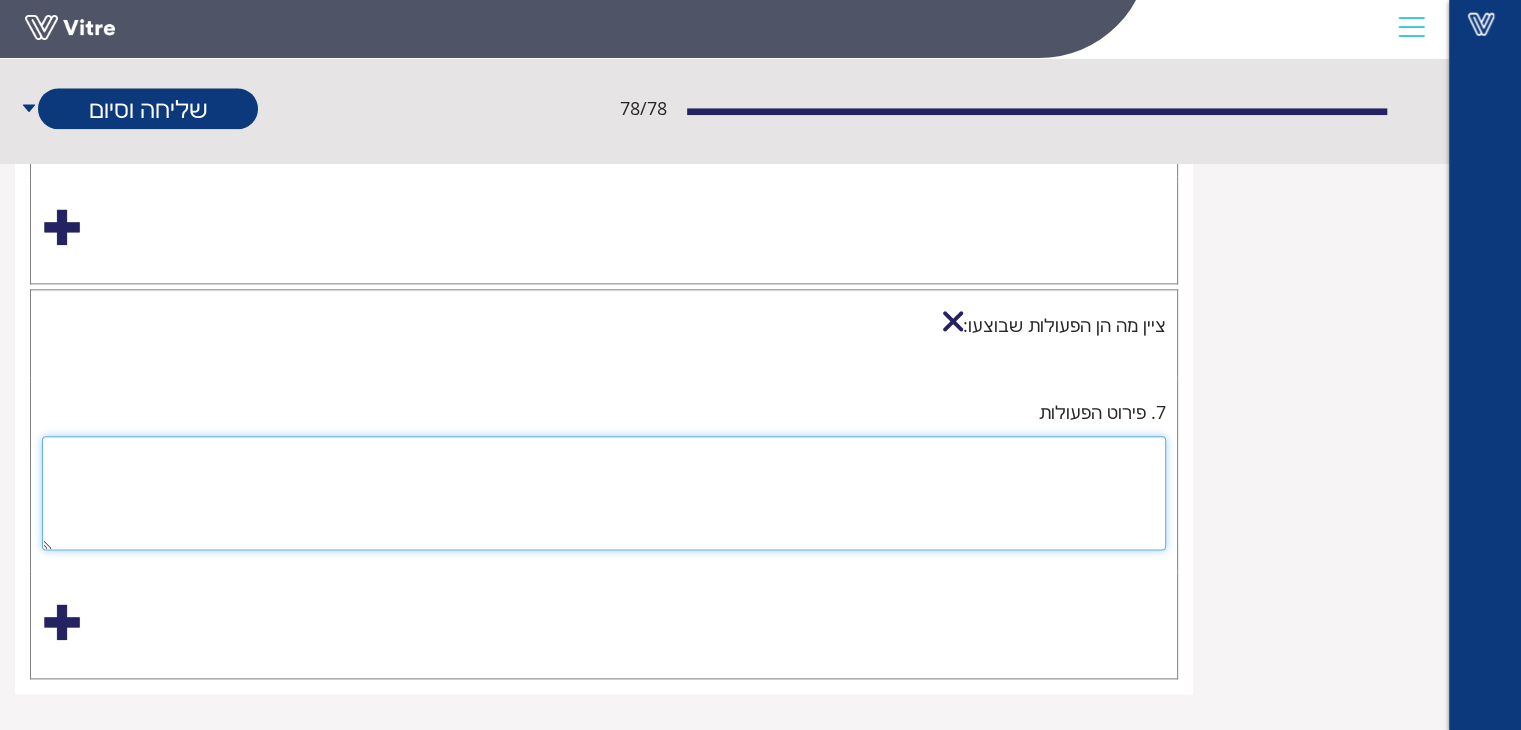paste on "סיור בעמדות עבודה לצורך בדיקה שעובדים עם ציוד מגן אישי" 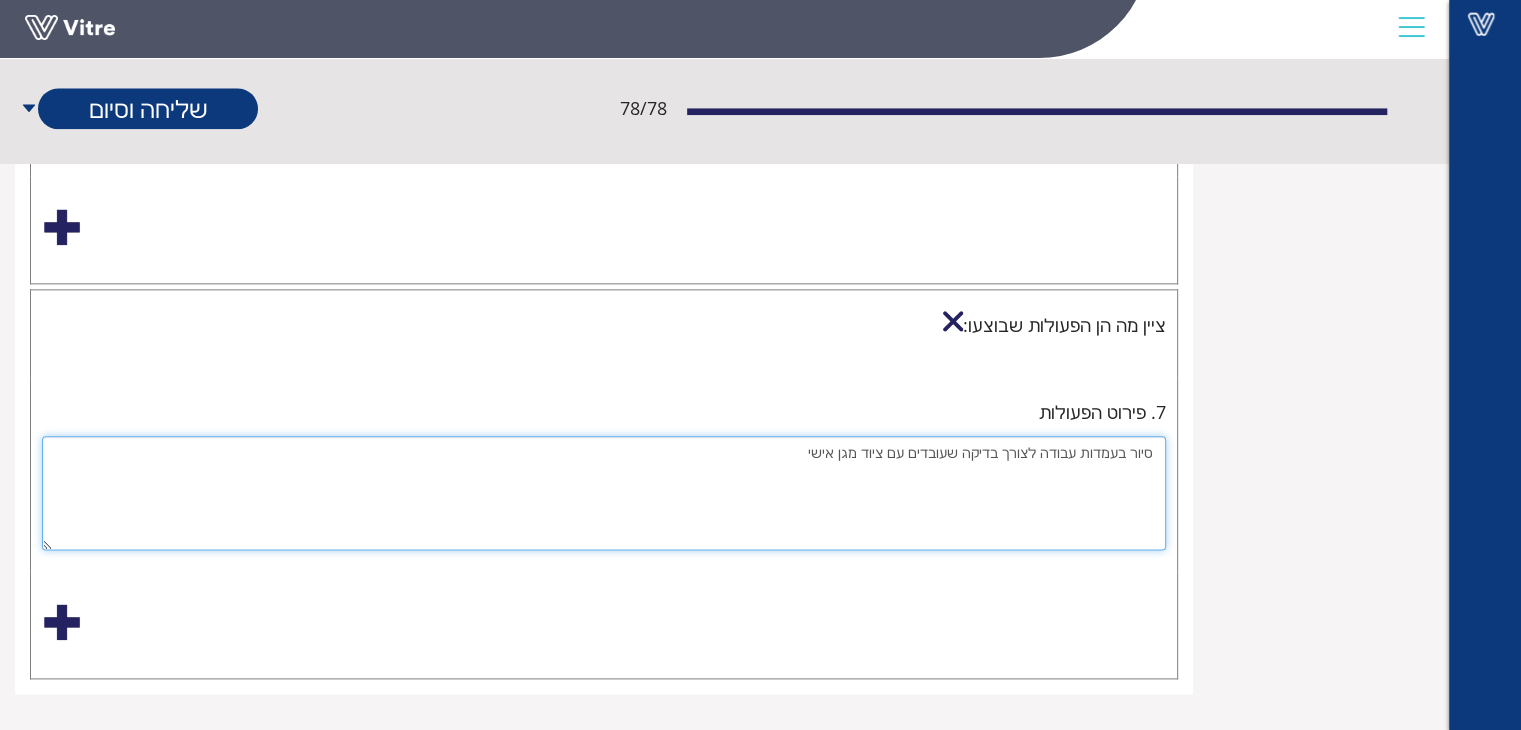 type on "סיור בעמדות עבודה לצורך בדיקה שעובדים עם ציוד מגן אישי" 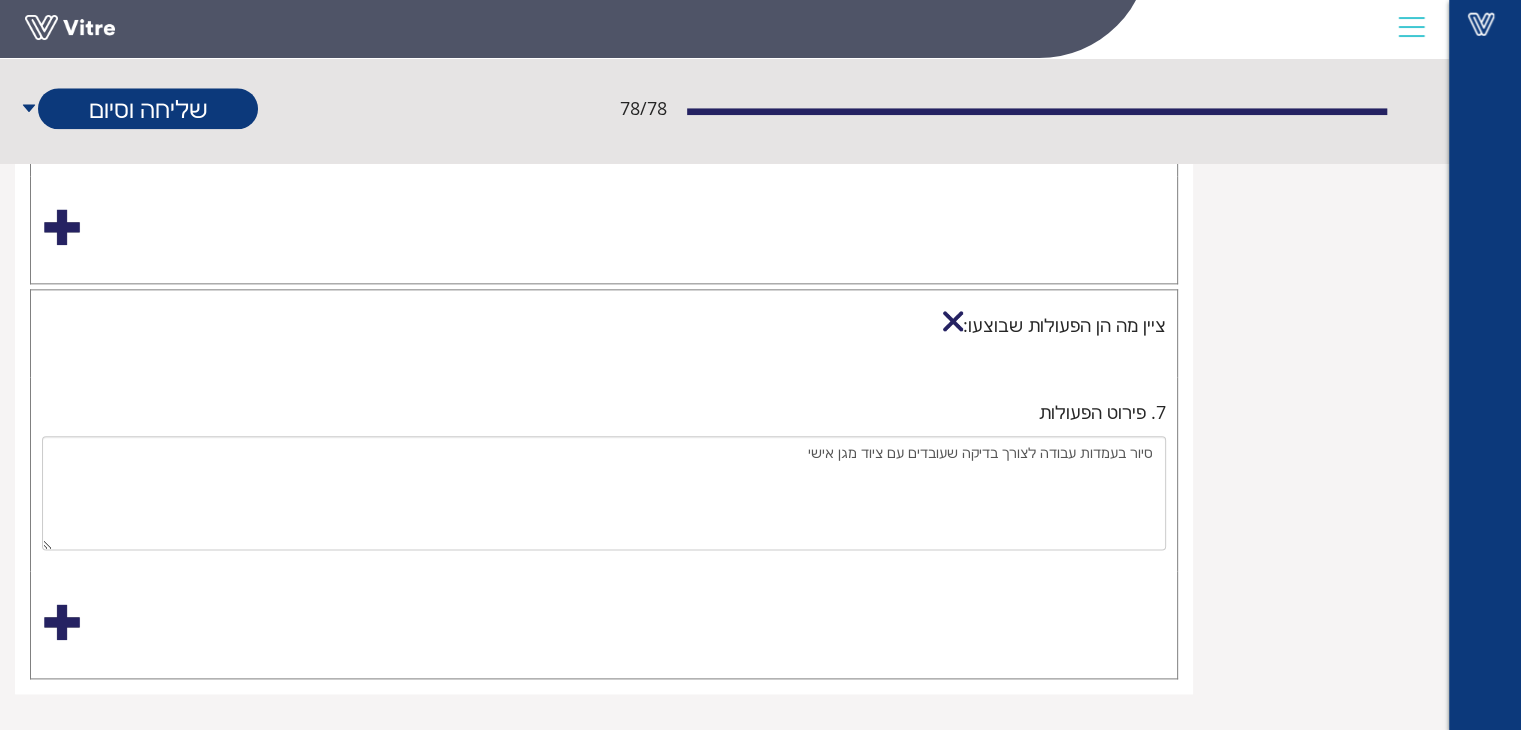 drag, startPoint x: 54, startPoint y: 613, endPoint x: 98, endPoint y: 564, distance: 65.8559 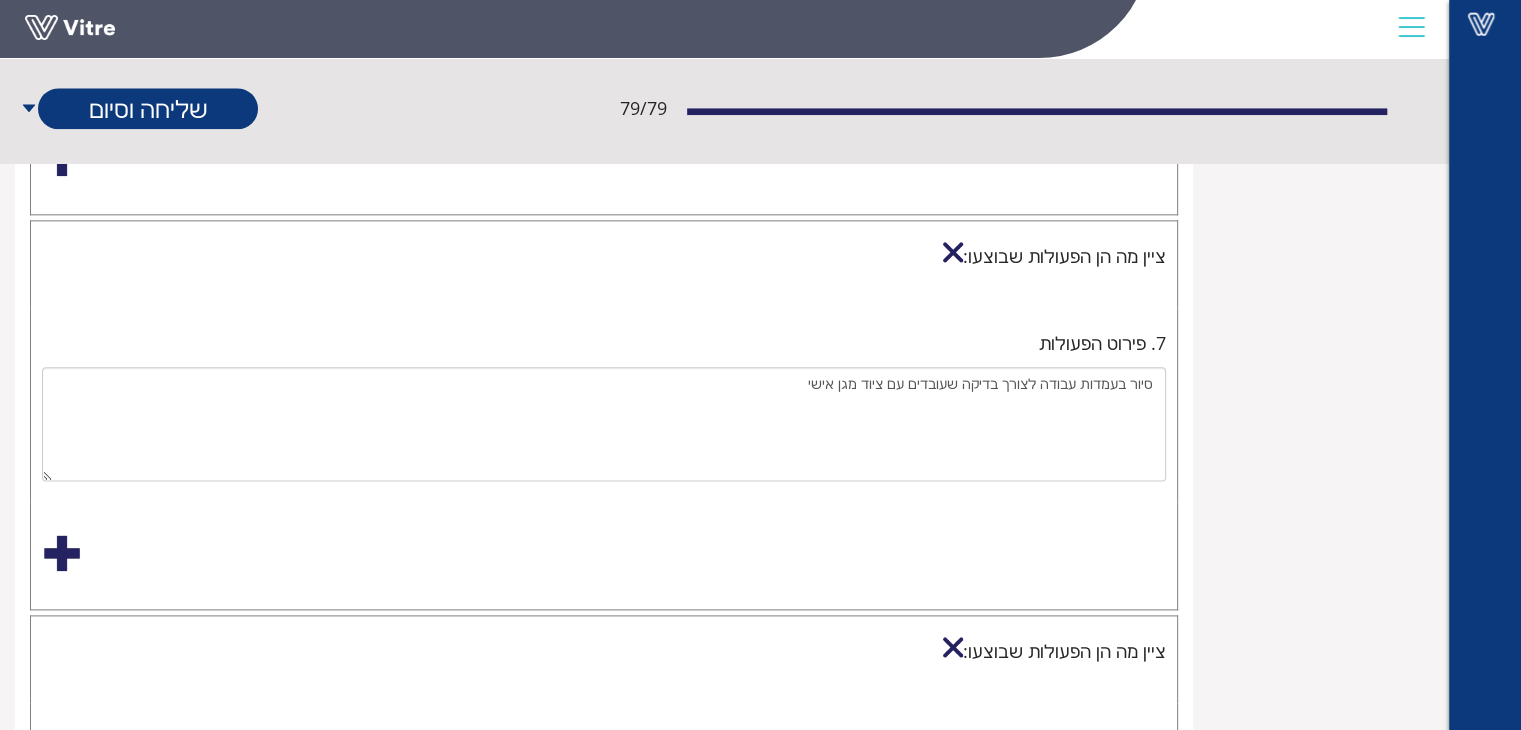 scroll, scrollTop: 2740, scrollLeft: 0, axis: vertical 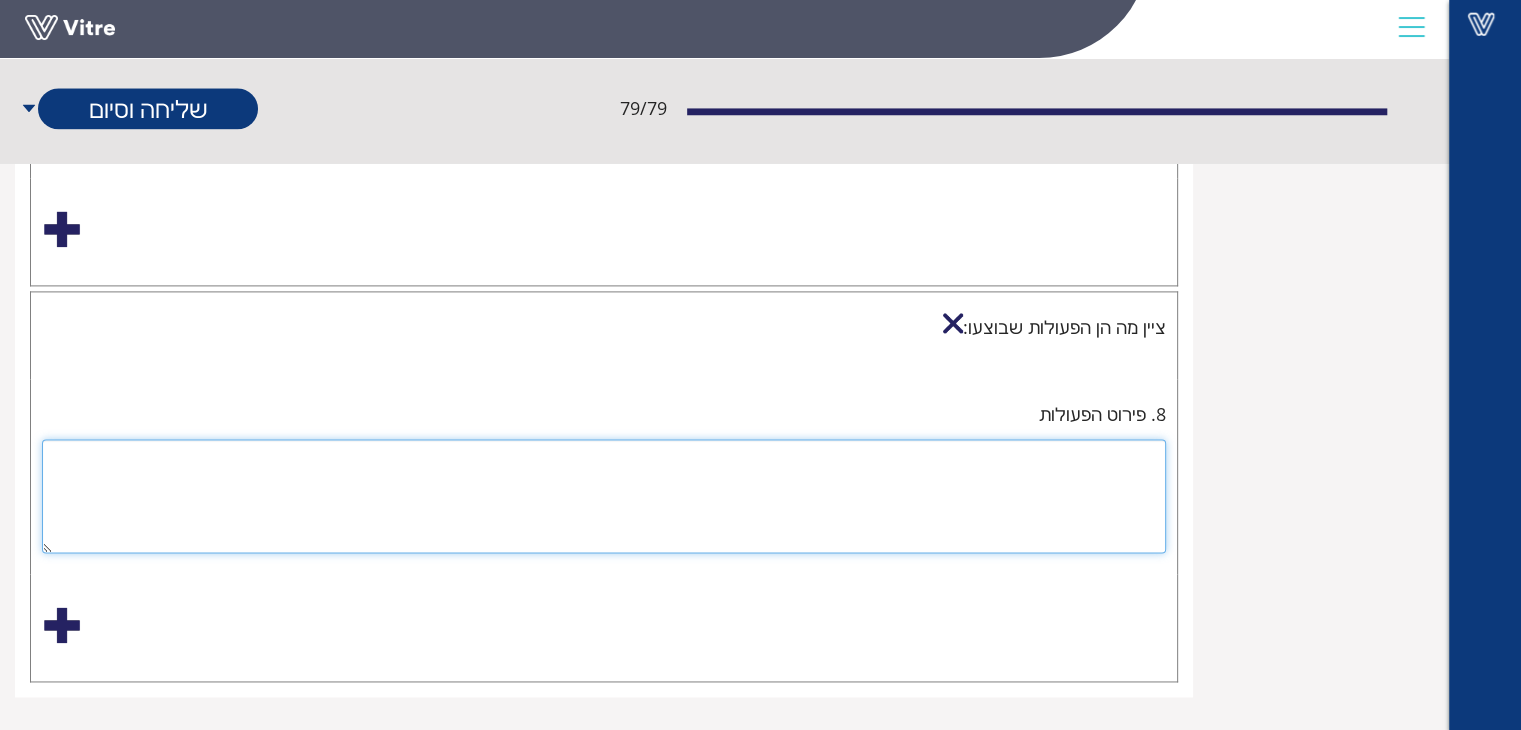 paste on "עדכון לוח בטיחות" 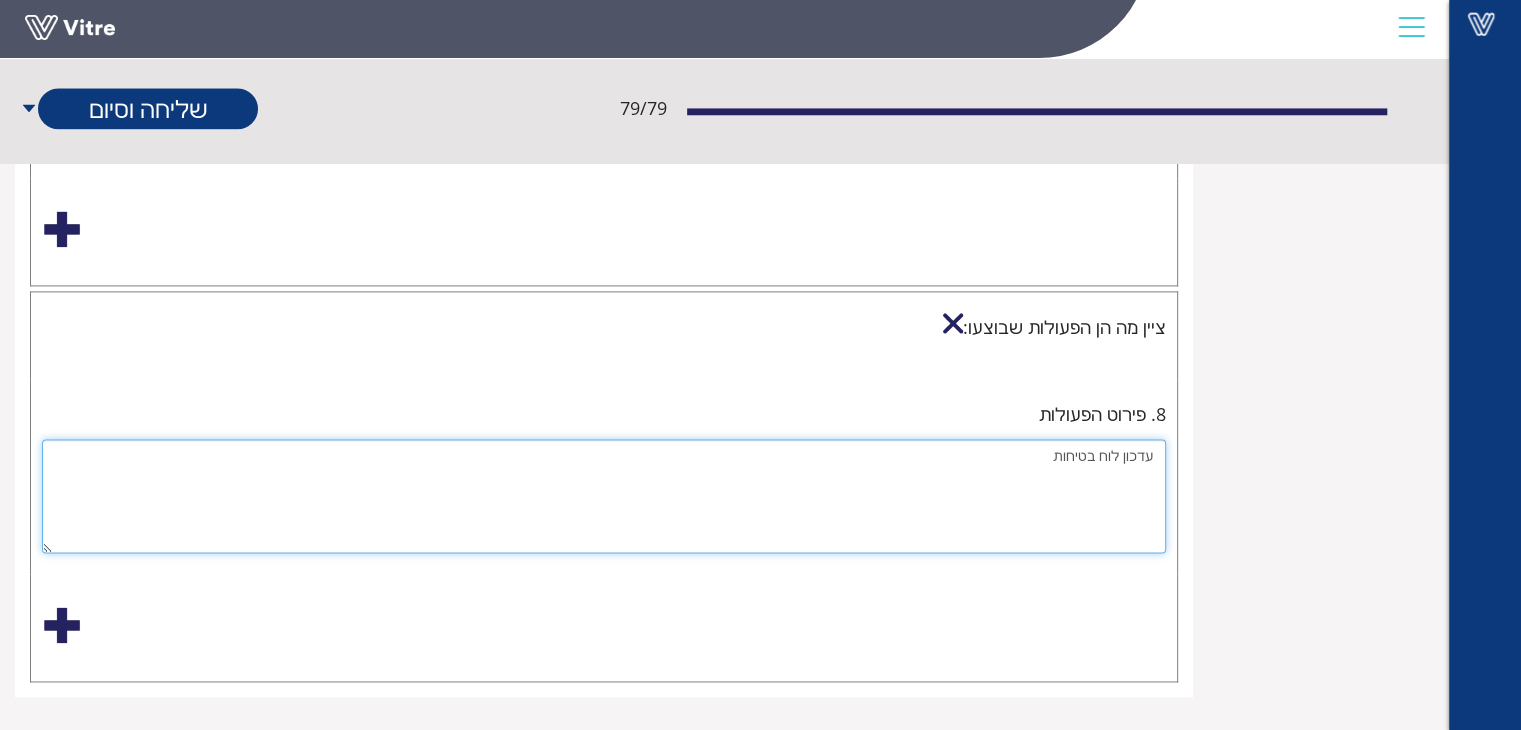 type on "עדכון לוח בטיחות" 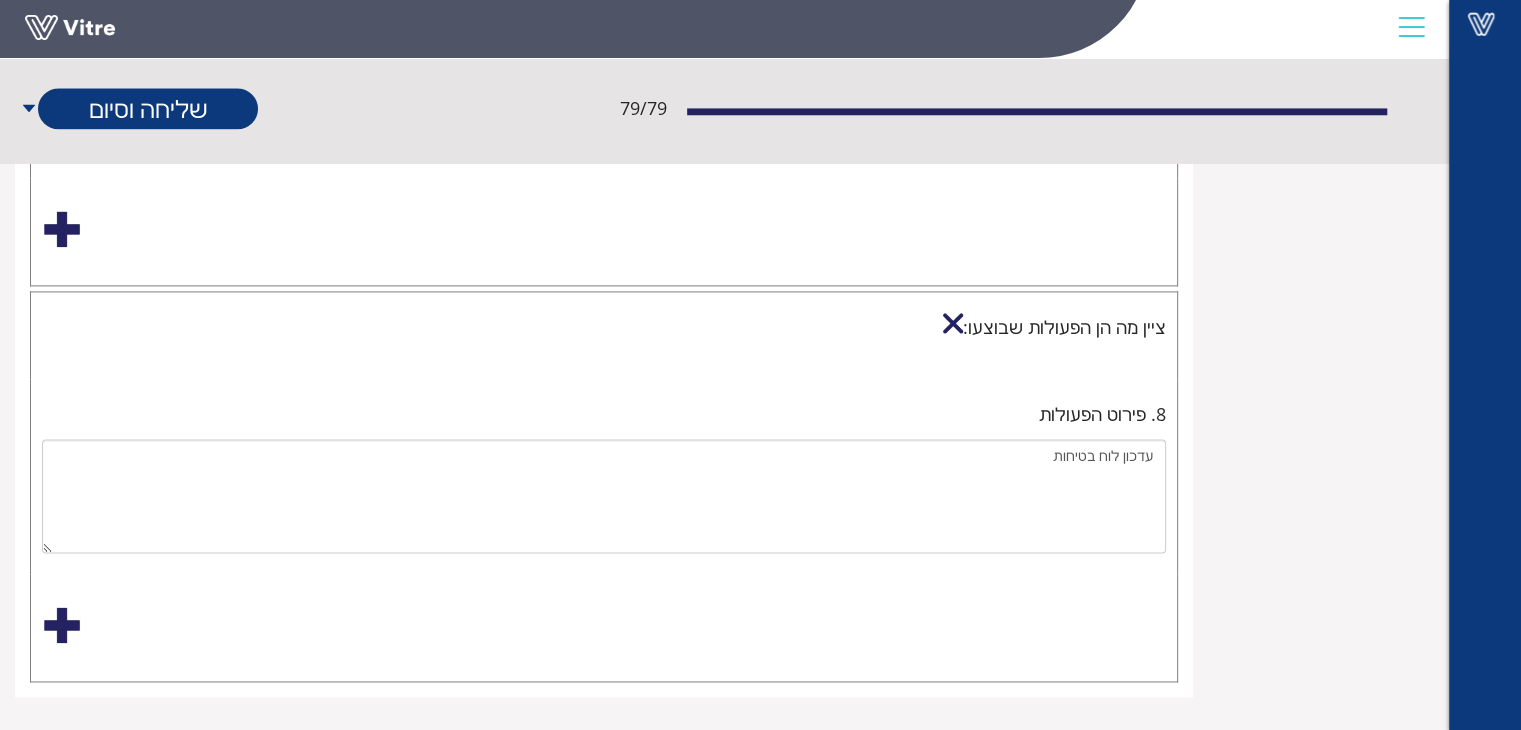 click at bounding box center [62, 625] 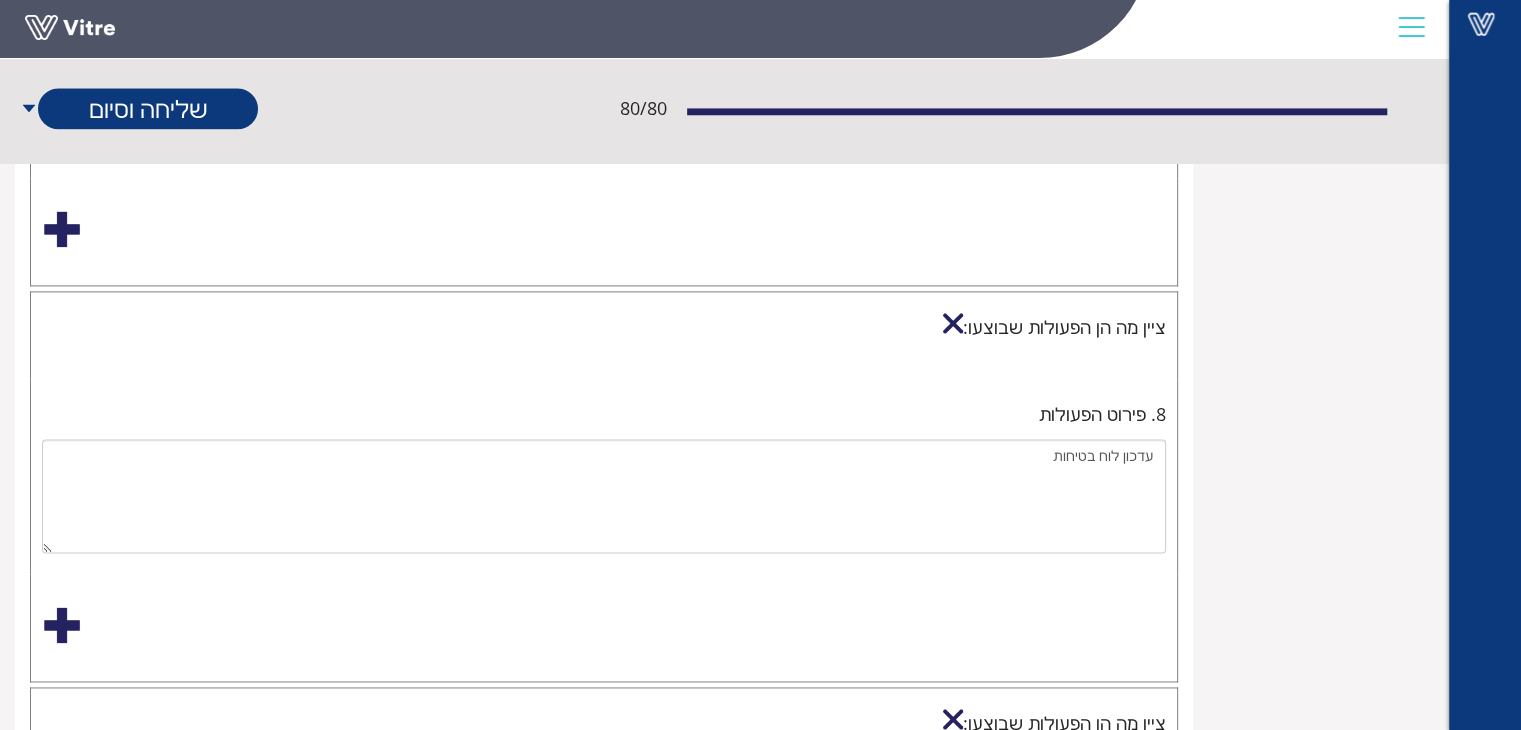scroll, scrollTop: 3134, scrollLeft: 0, axis: vertical 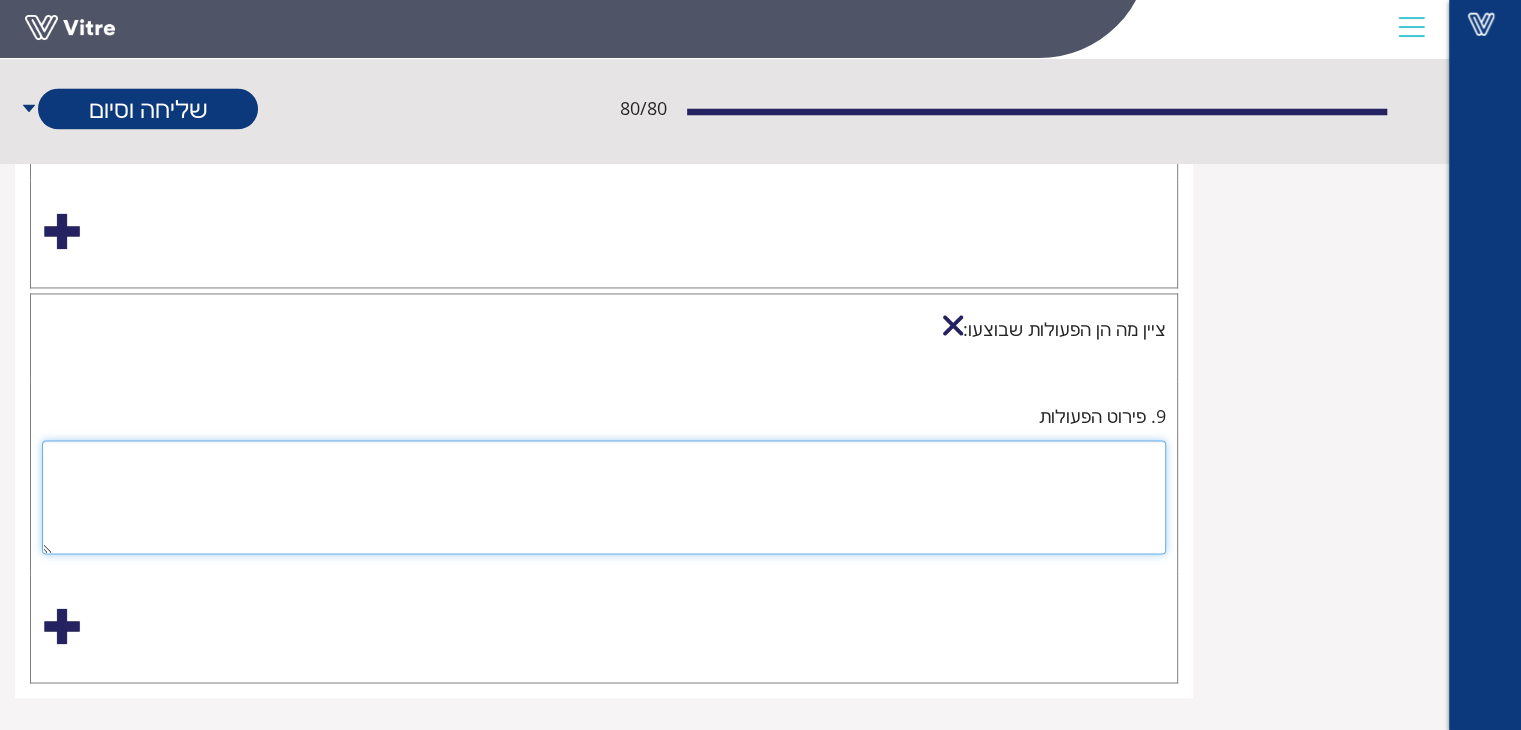 paste on "בוצע ועדת בטיחות וכתיבת פרוטוקול" 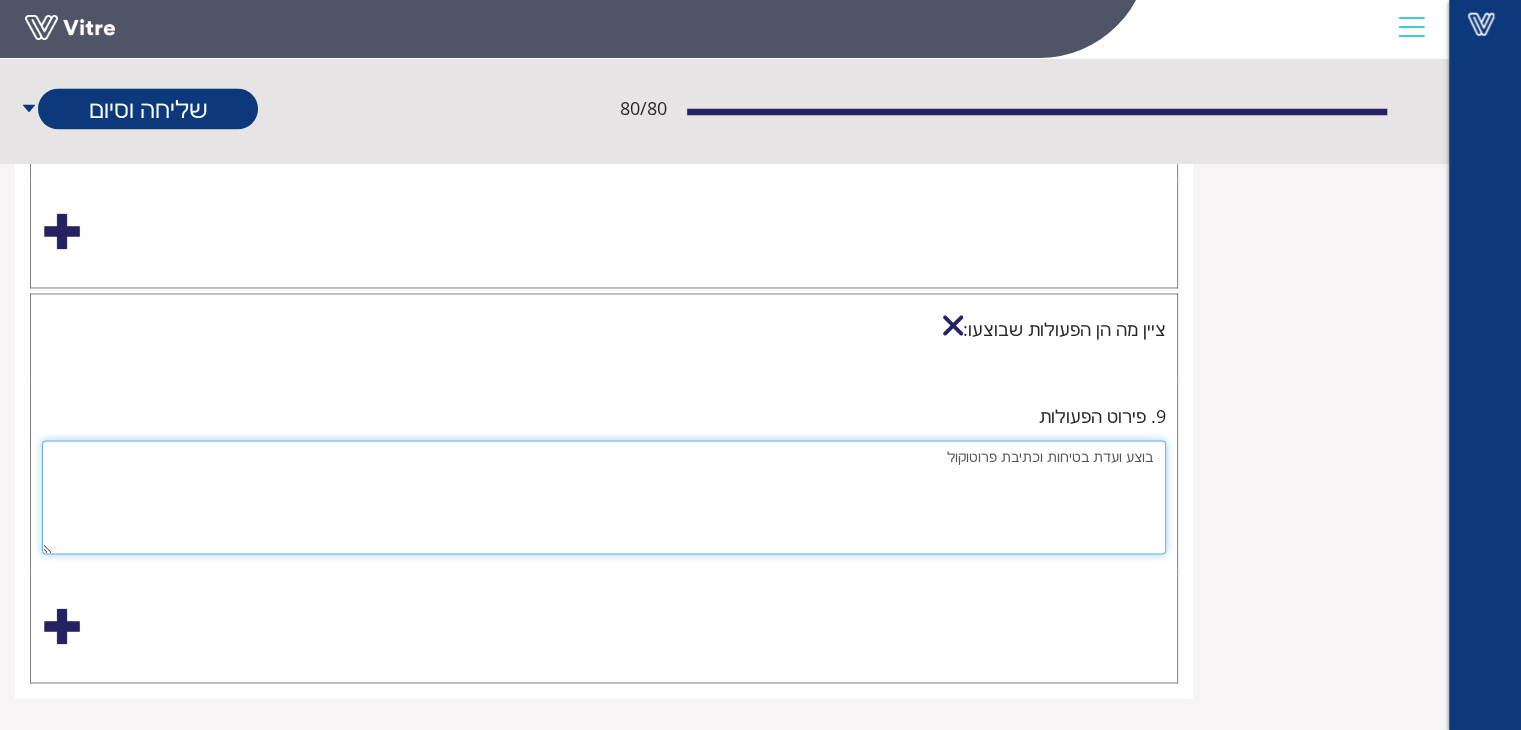 type on "בוצע ועדת בטיחות וכתיבת פרוטוקול" 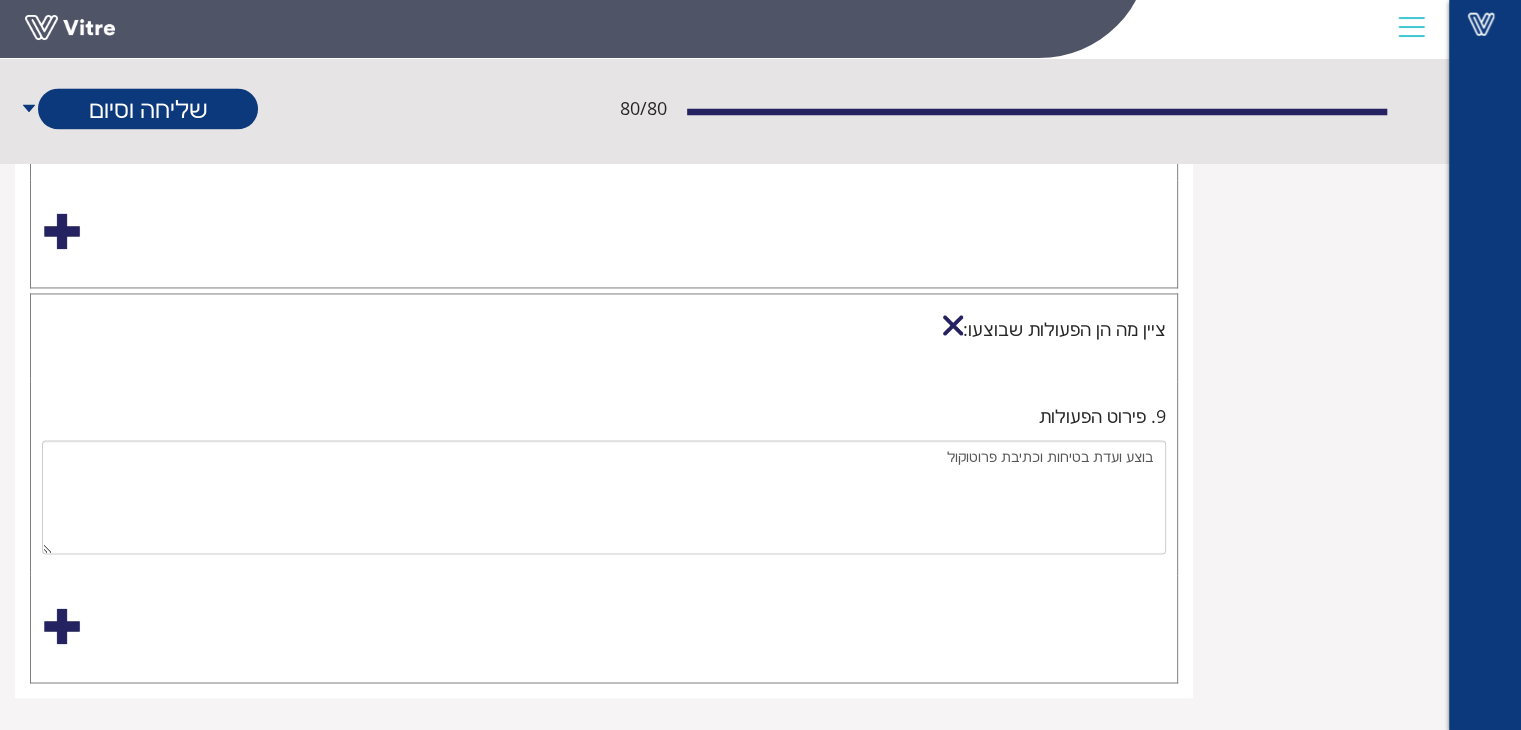 click at bounding box center (62, 626) 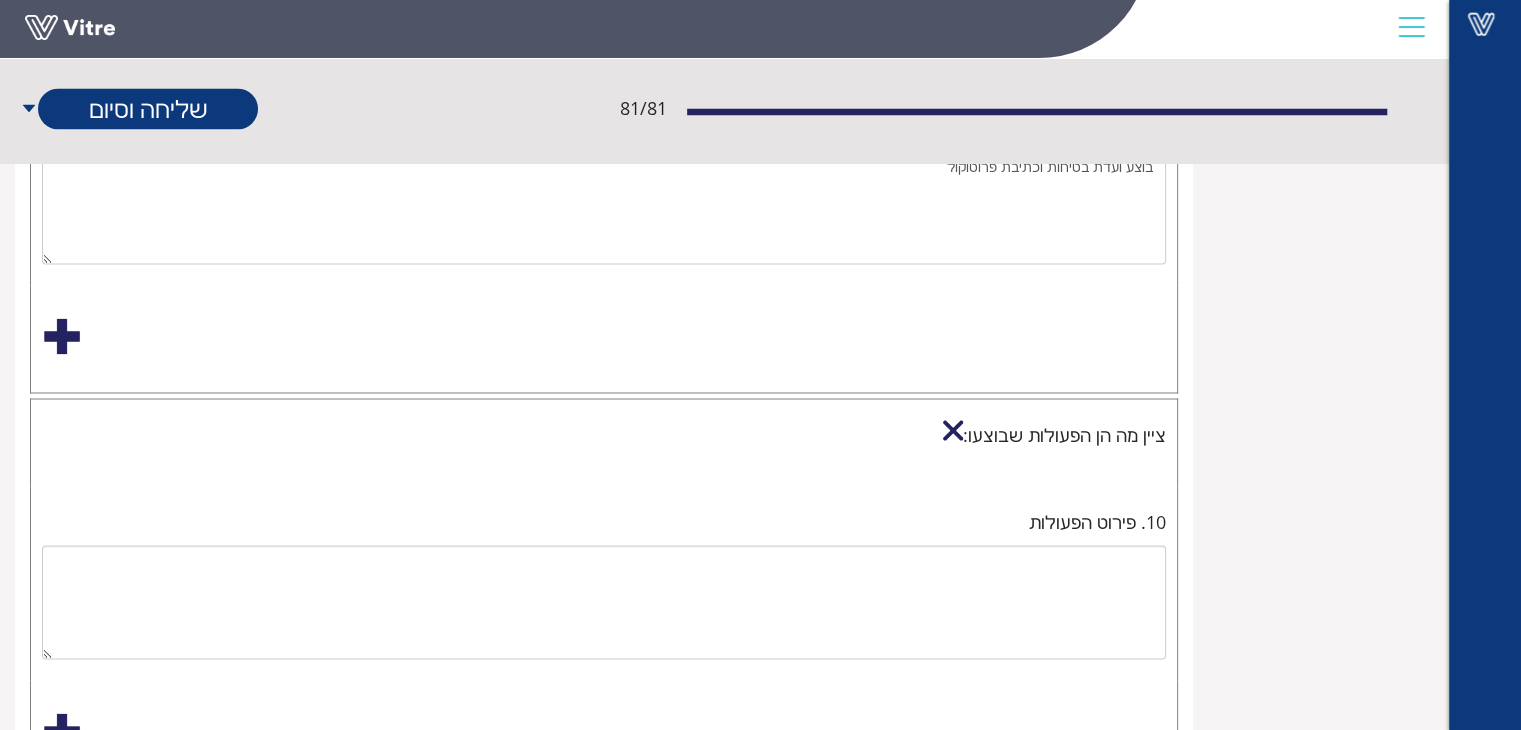 scroll, scrollTop: 3527, scrollLeft: 0, axis: vertical 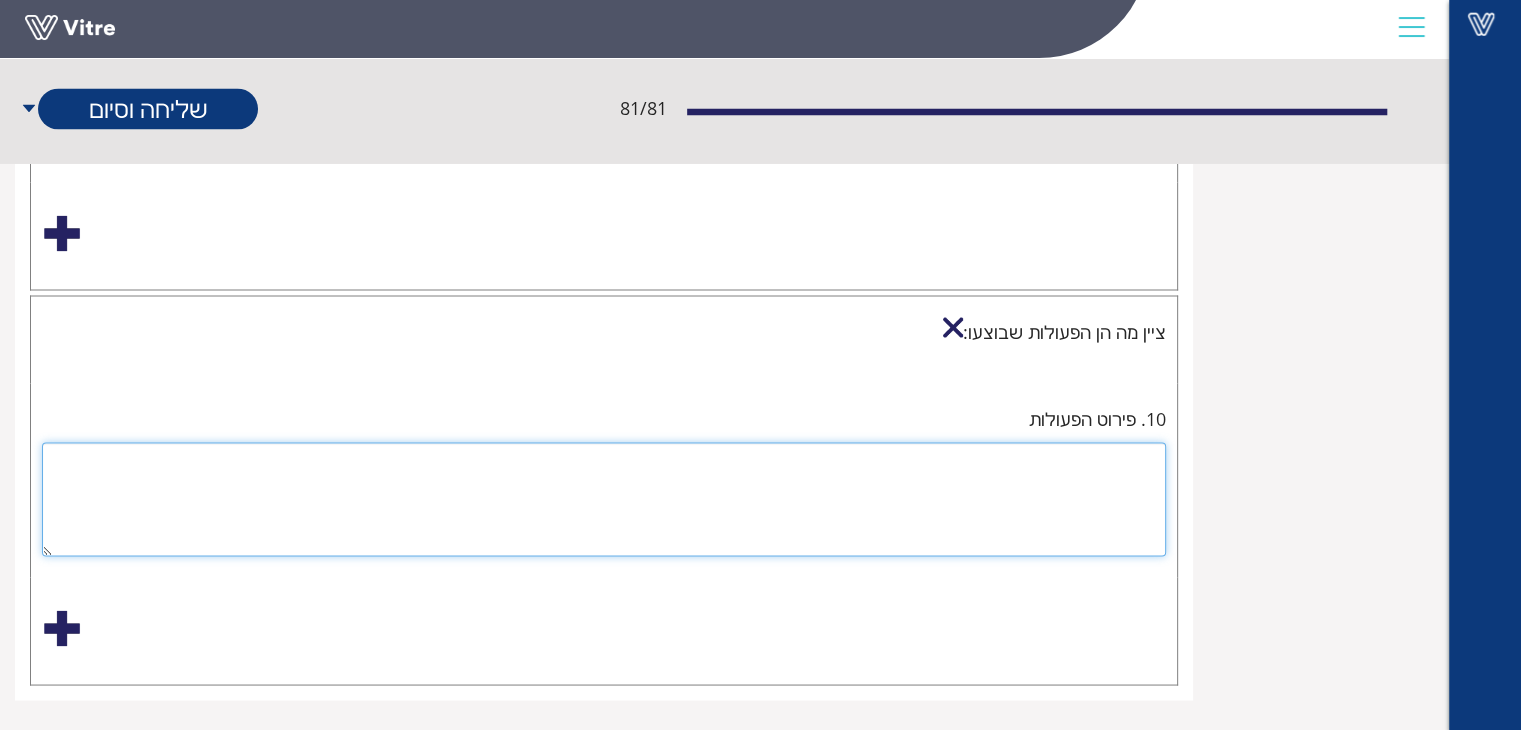 paste on "בדיקת תיקי עזרה ראשונה" 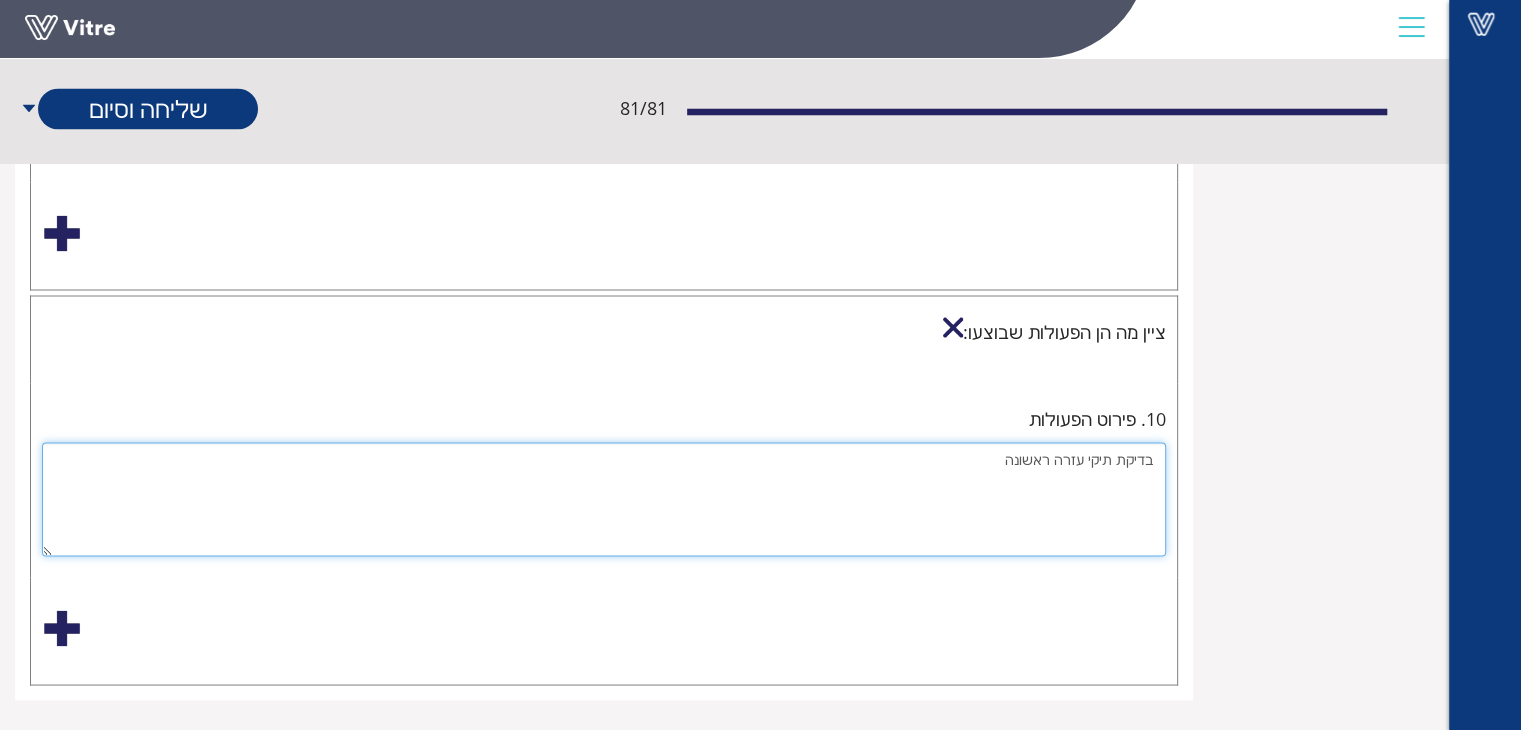 type on "בדיקת תיקי עזרה ראשונה" 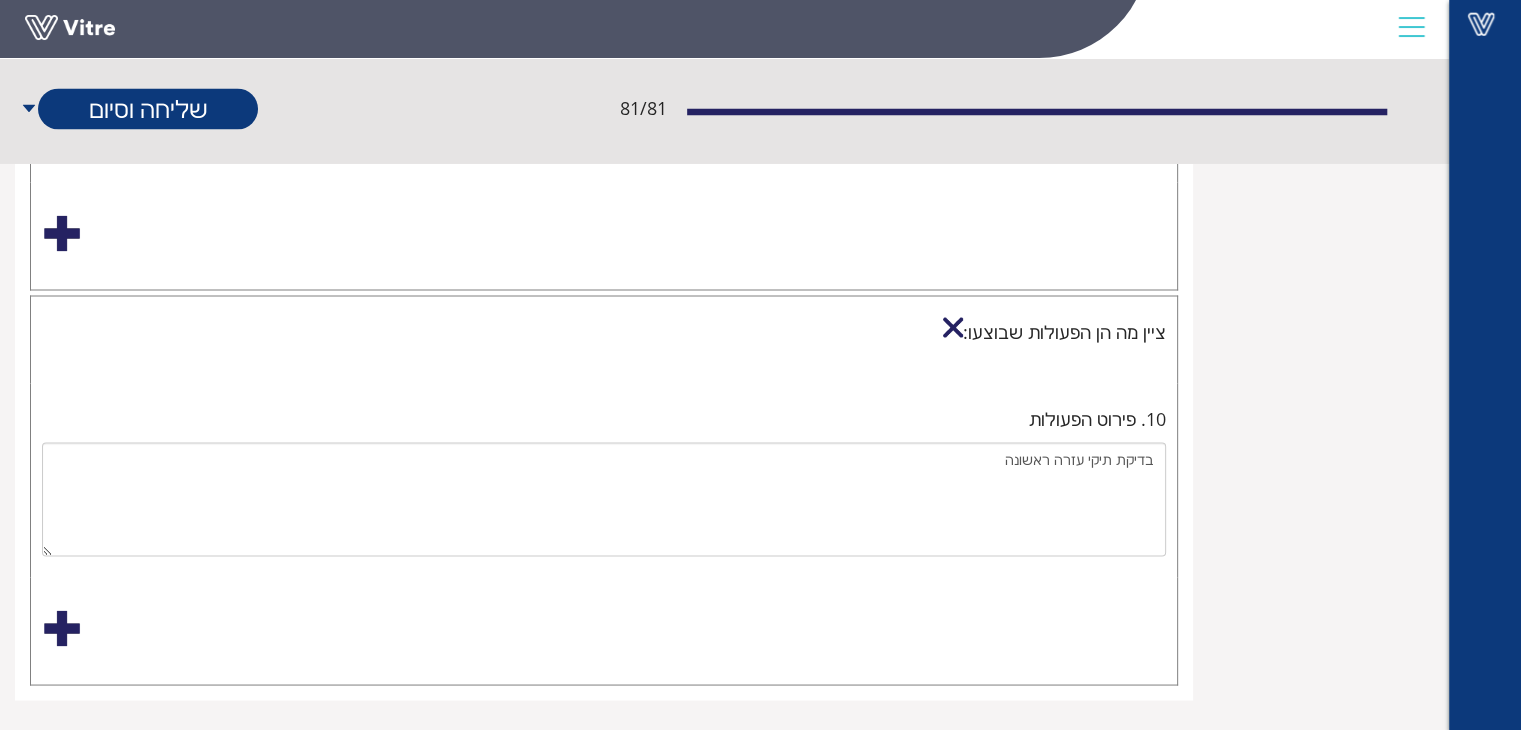 drag, startPoint x: 62, startPoint y: 607, endPoint x: 208, endPoint y: 557, distance: 154.32434 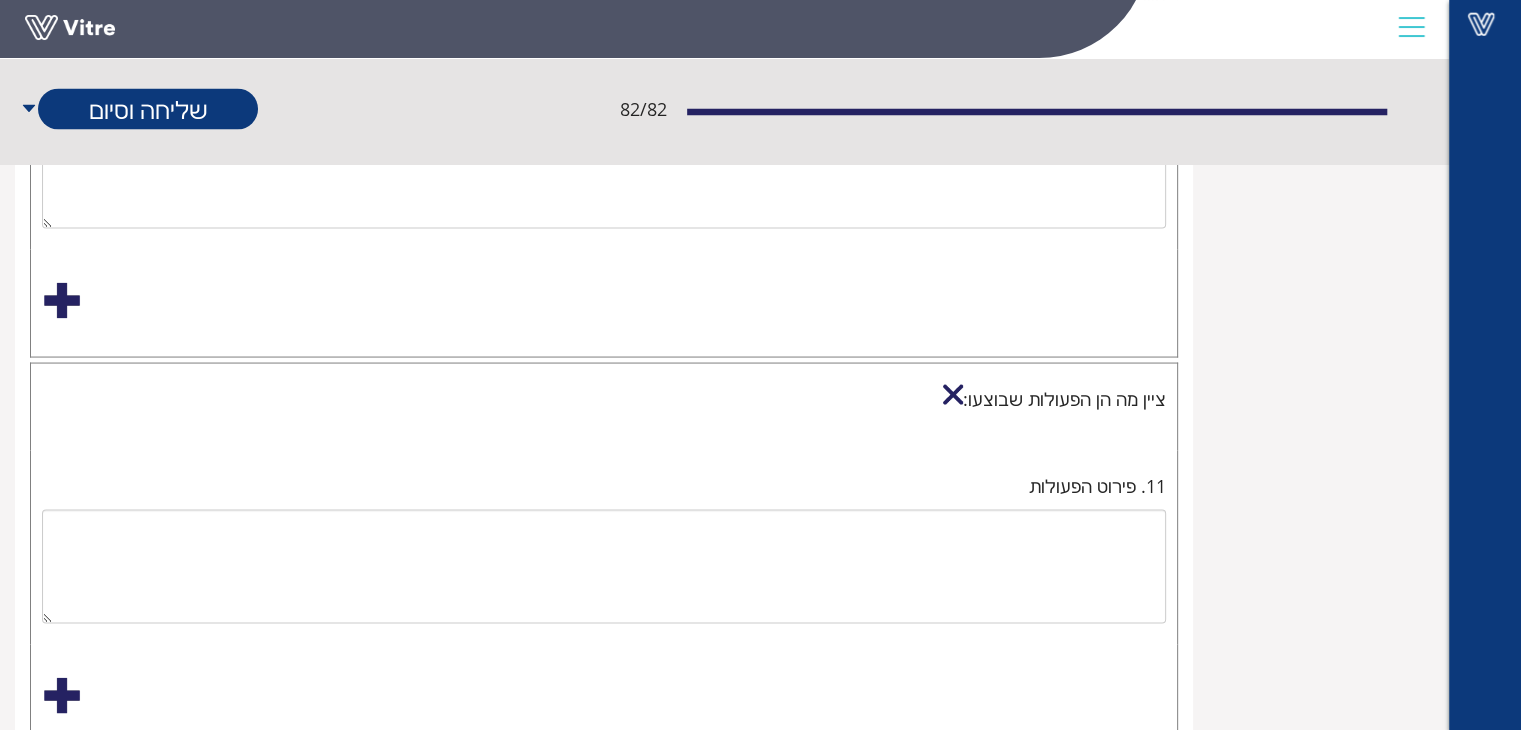 scroll, scrollTop: 3920, scrollLeft: 0, axis: vertical 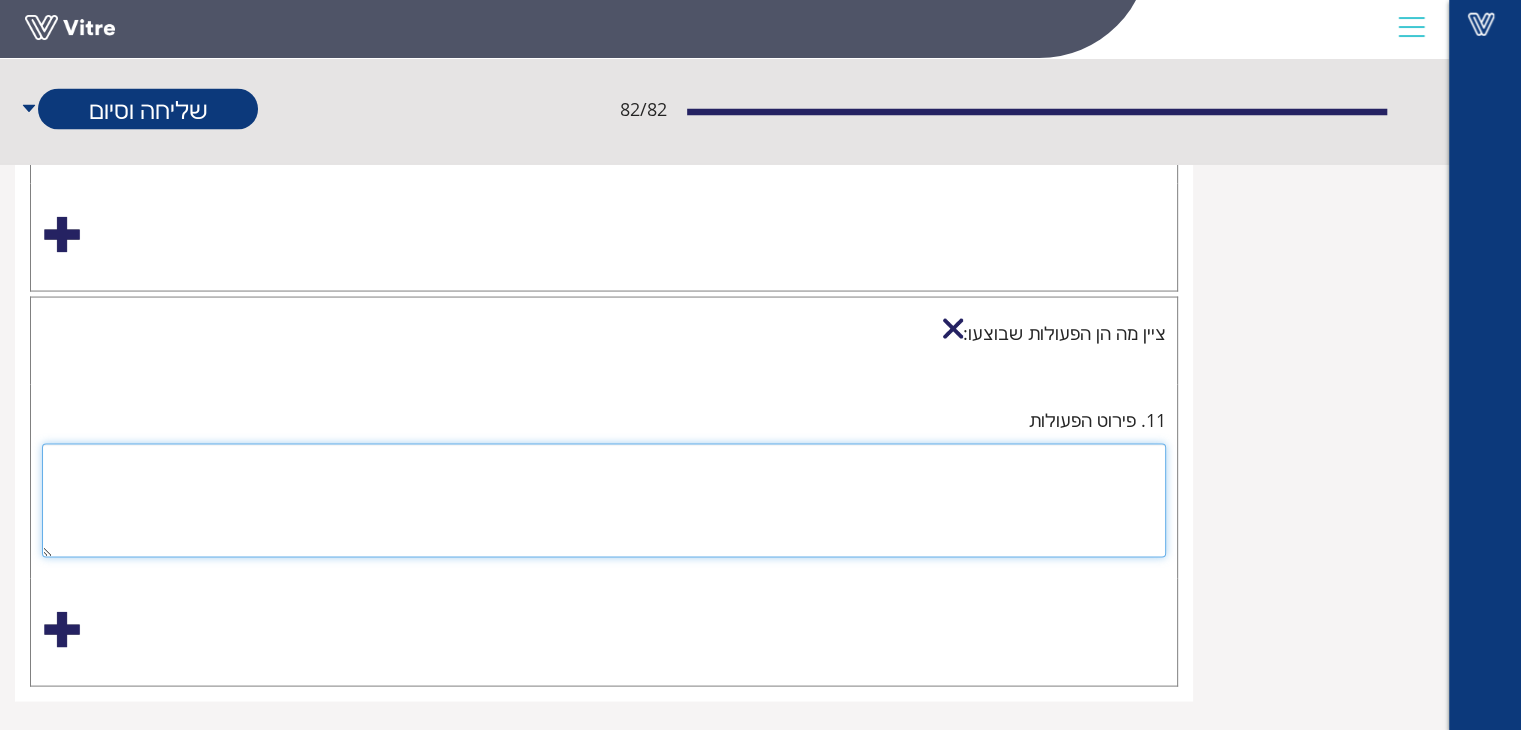 click at bounding box center [604, 501] 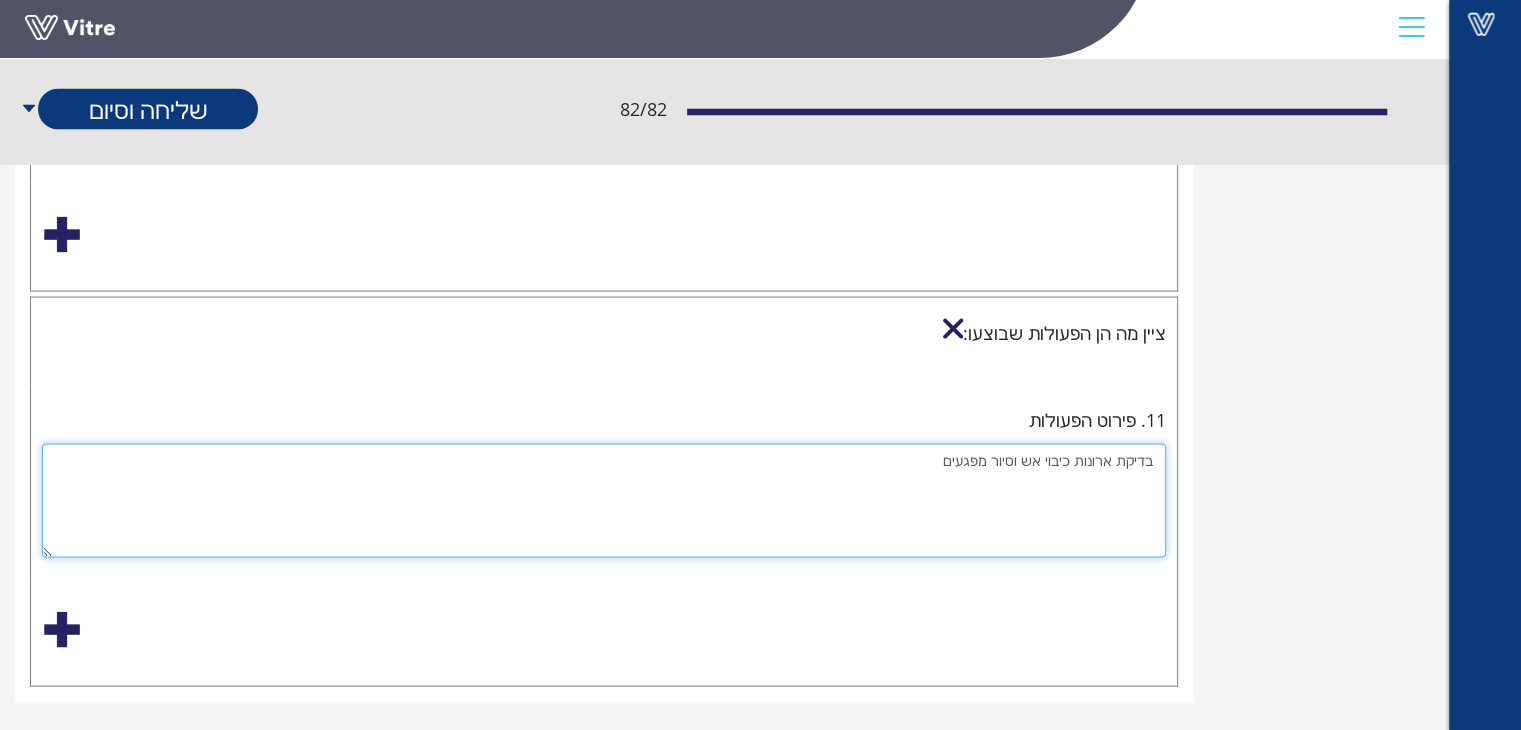 type on "בדיקת ארונות כיבוי אש וסיור מפגעים" 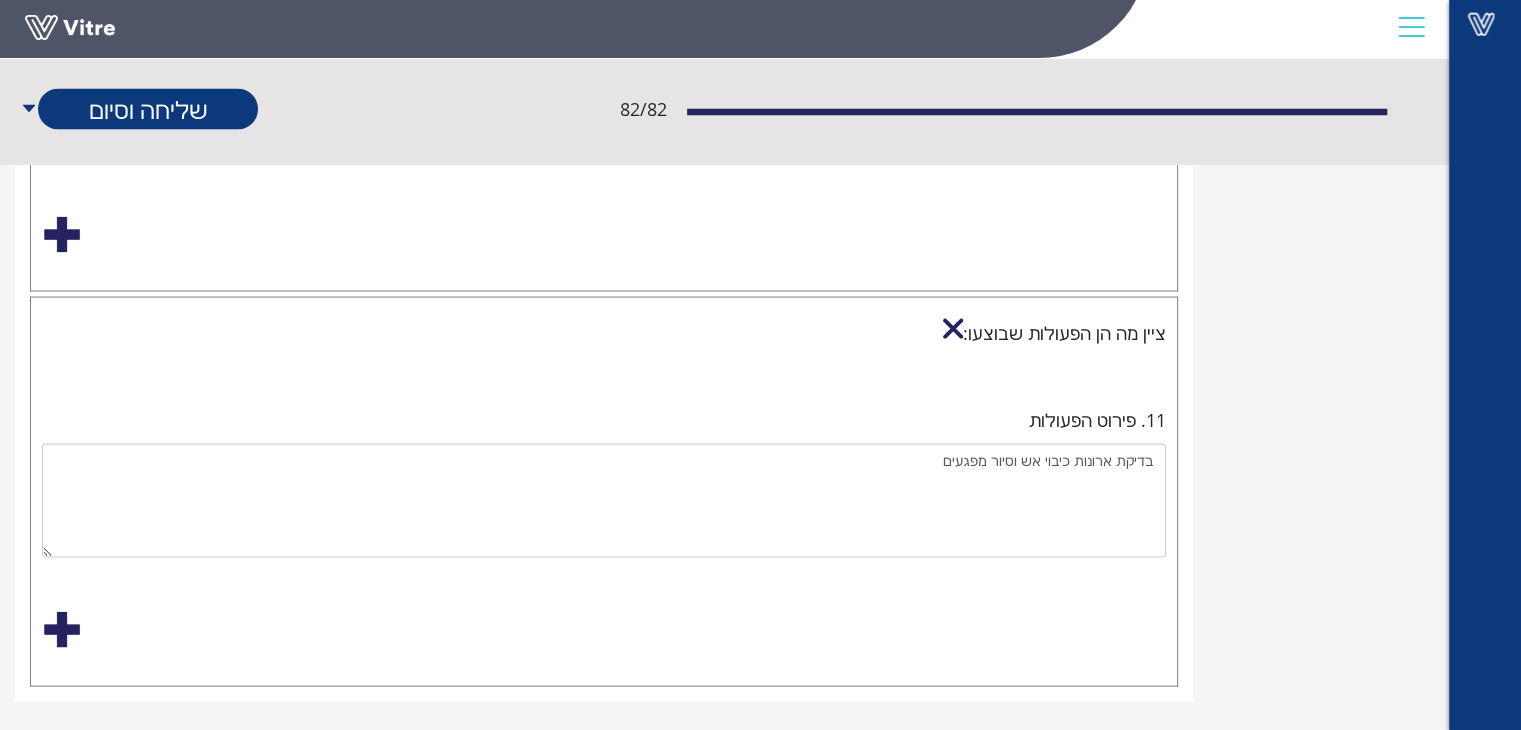 click at bounding box center [62, 630] 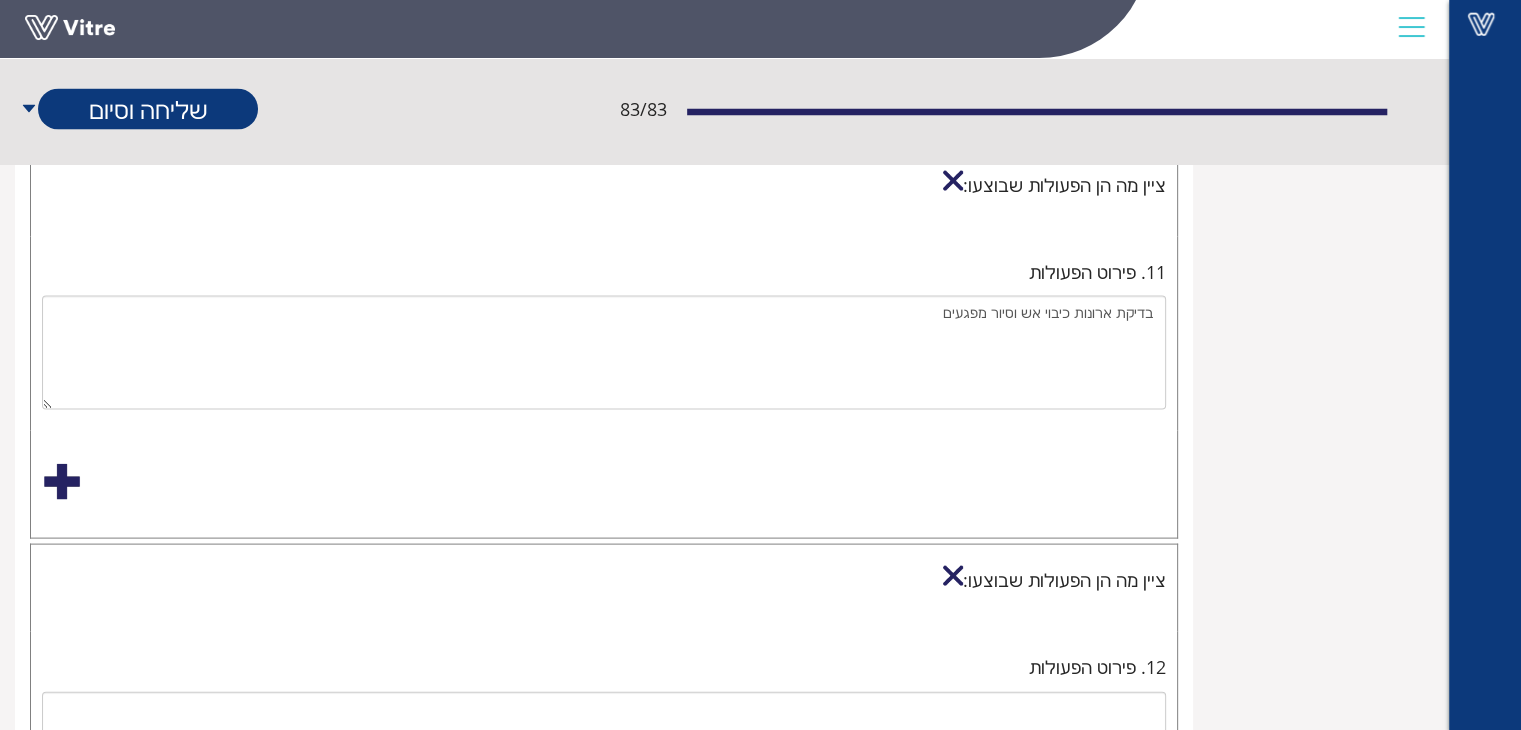 scroll, scrollTop: 4220, scrollLeft: 0, axis: vertical 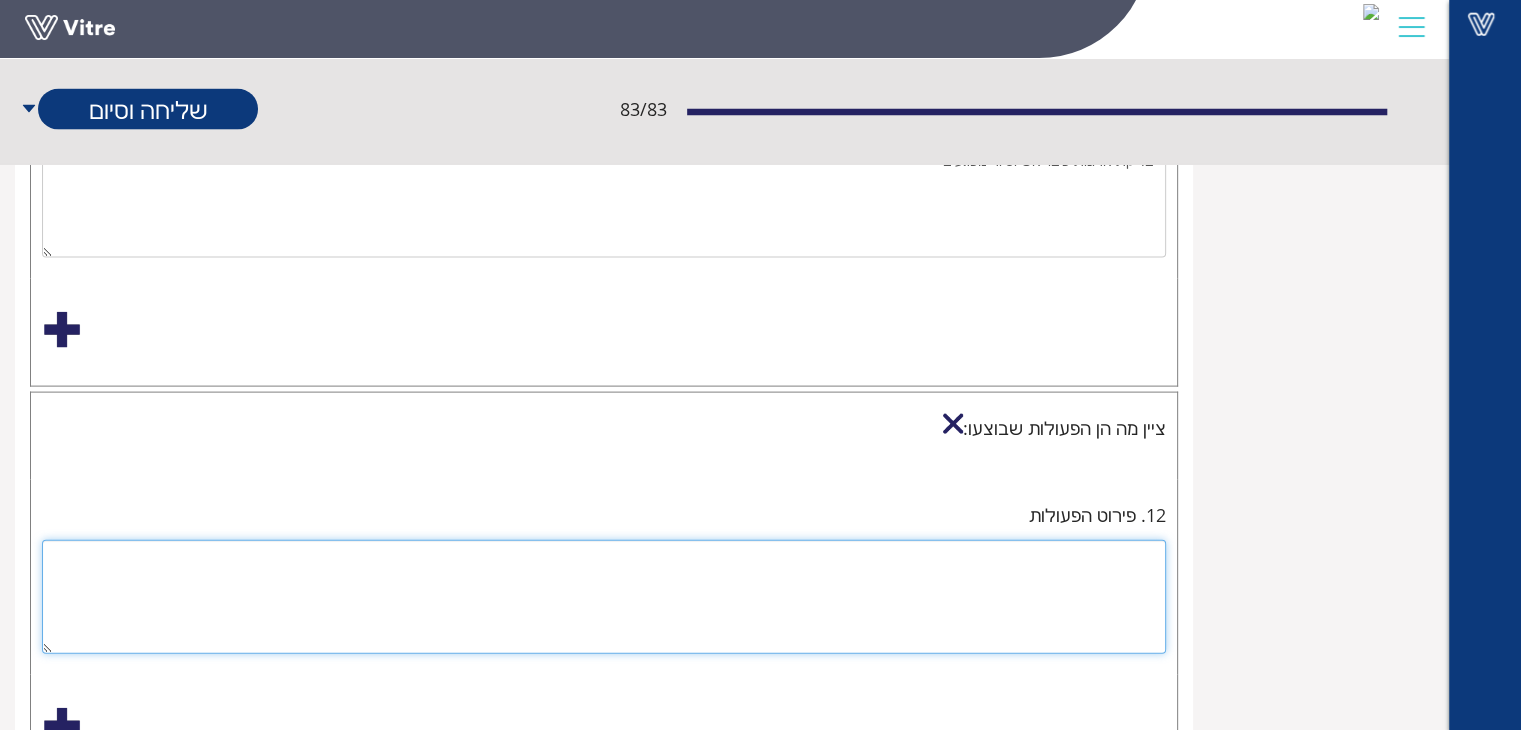 click at bounding box center (604, 597) 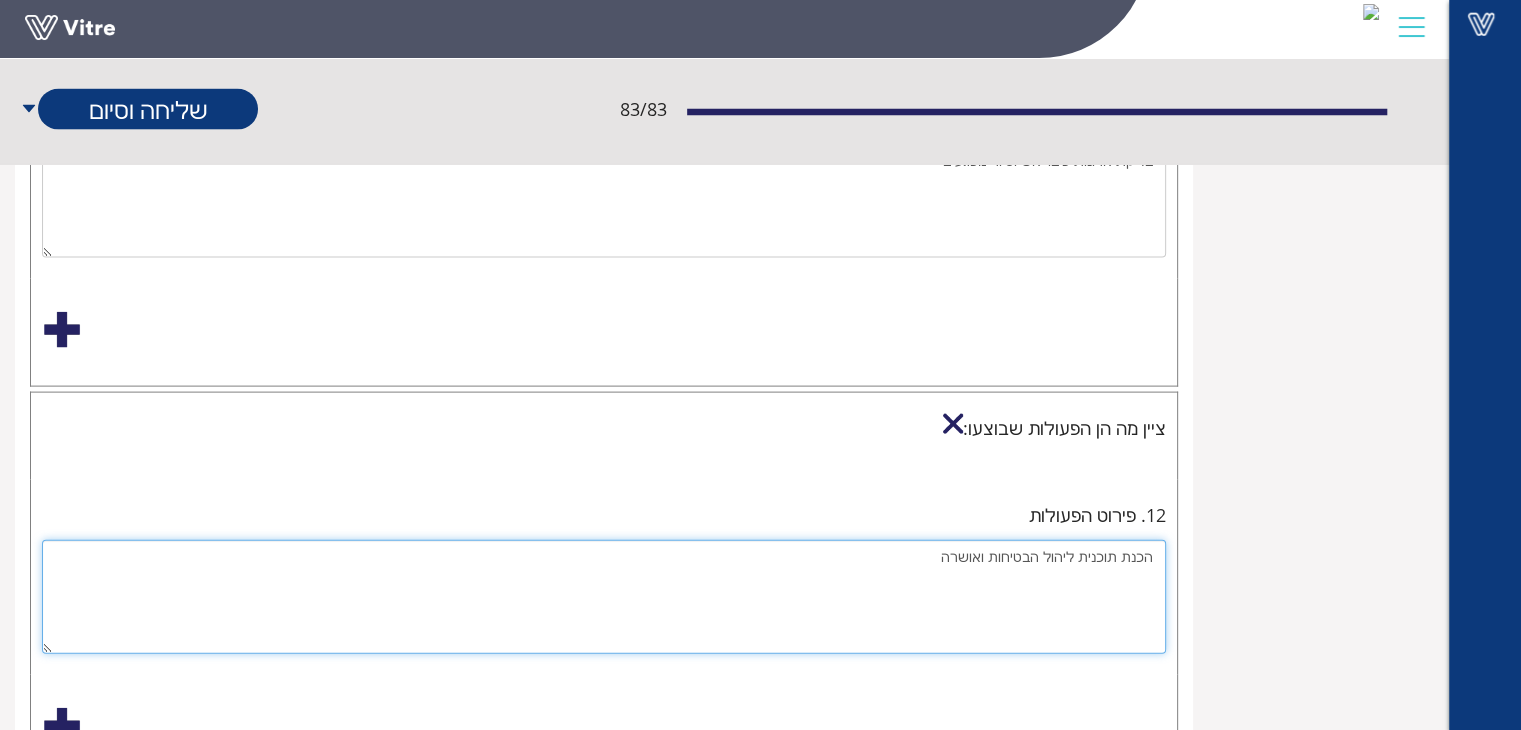 drag, startPoint x: 1071, startPoint y: 537, endPoint x: 1083, endPoint y: 557, distance: 23.323807 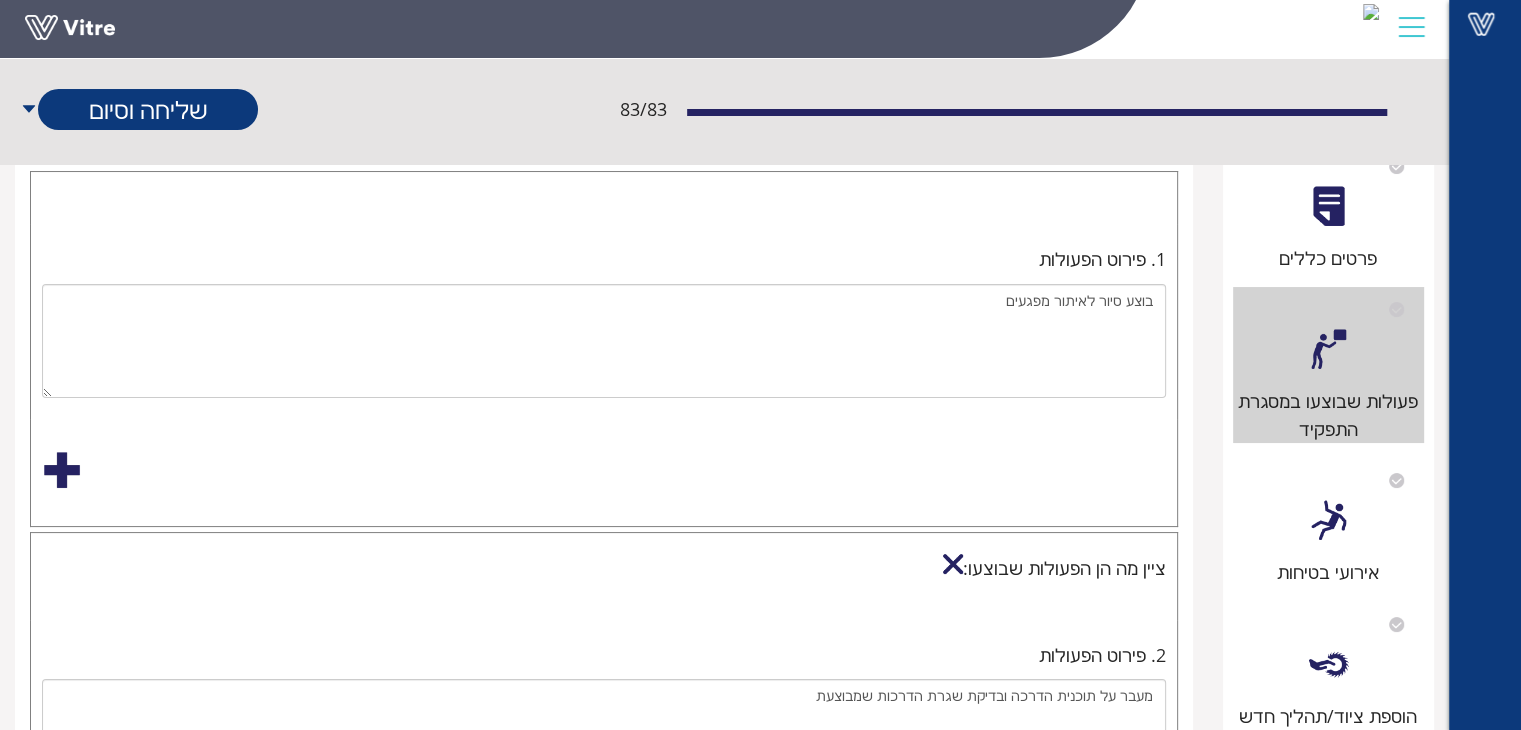 scroll, scrollTop: 0, scrollLeft: 0, axis: both 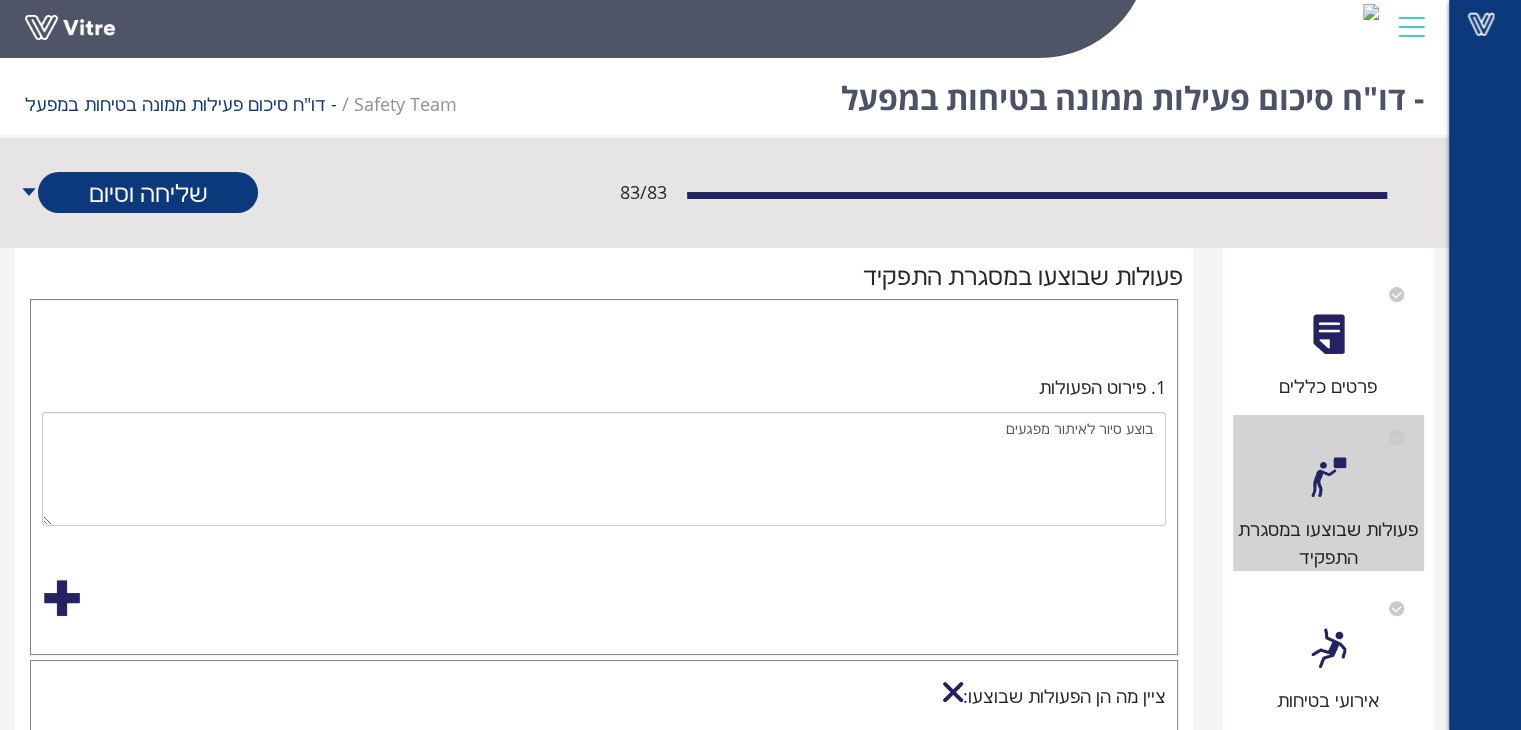 type on "הכנת תוכנית לניהול הבטיחות ואושרה" 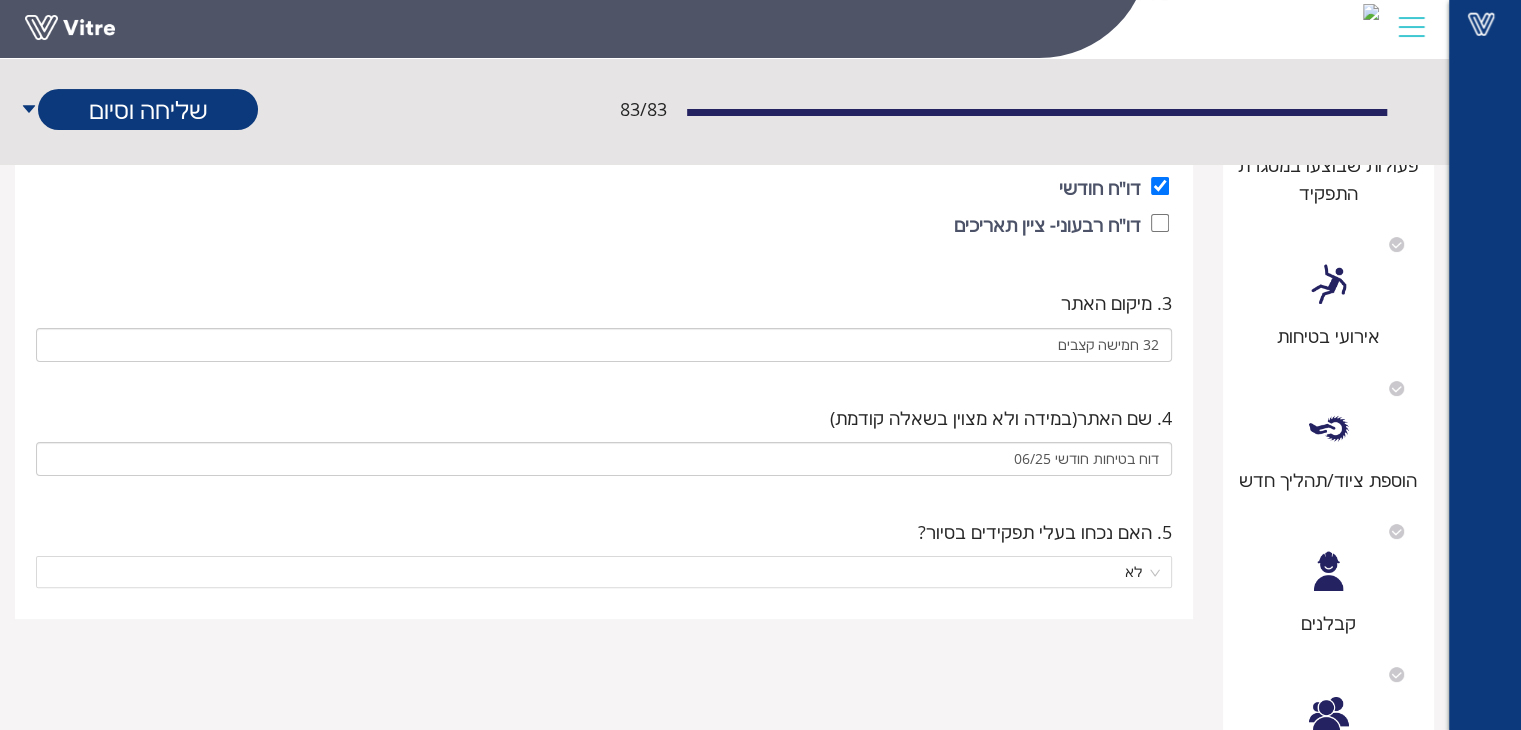 scroll, scrollTop: 200, scrollLeft: 0, axis: vertical 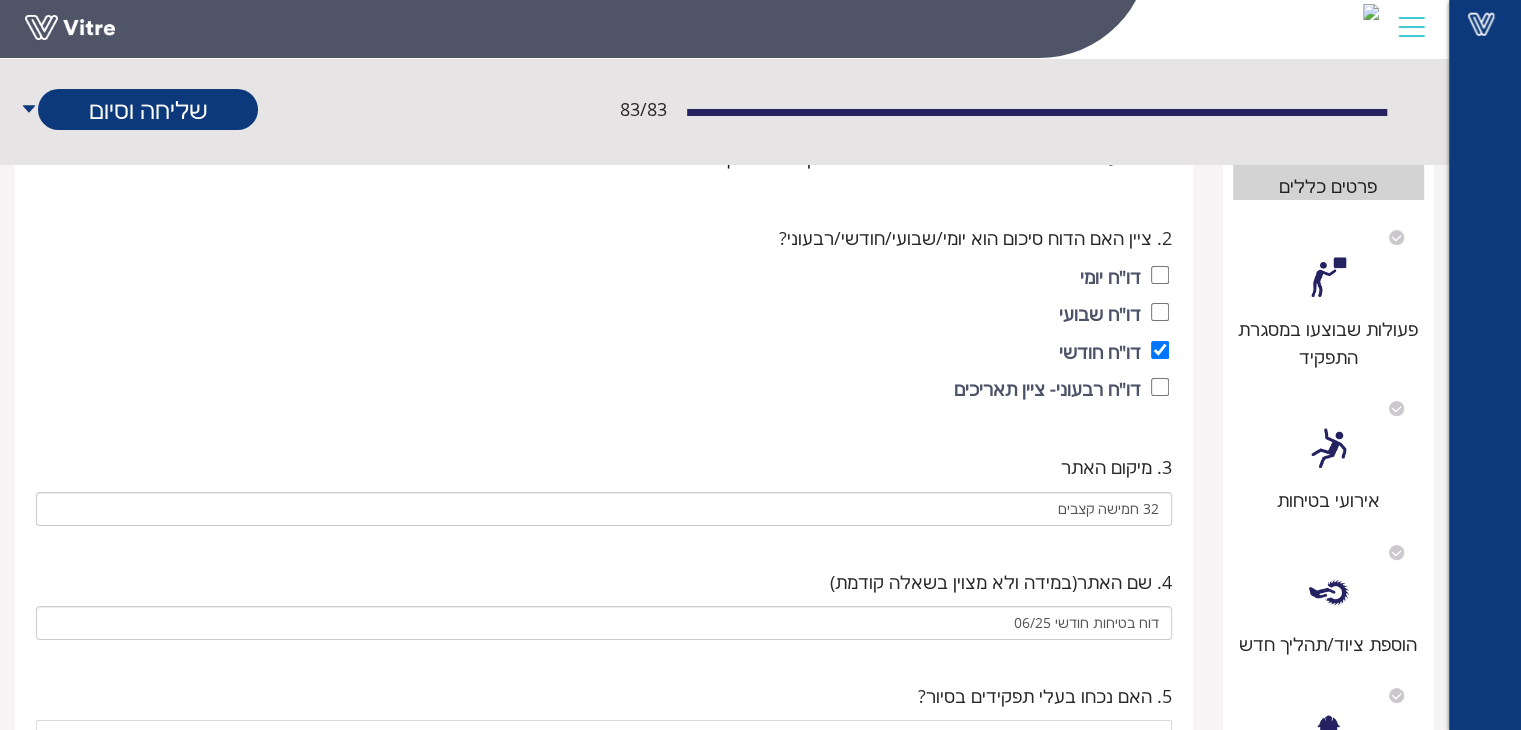 click on "פעולות שבוצעו במסגרת התפקיד" at bounding box center [1329, 343] 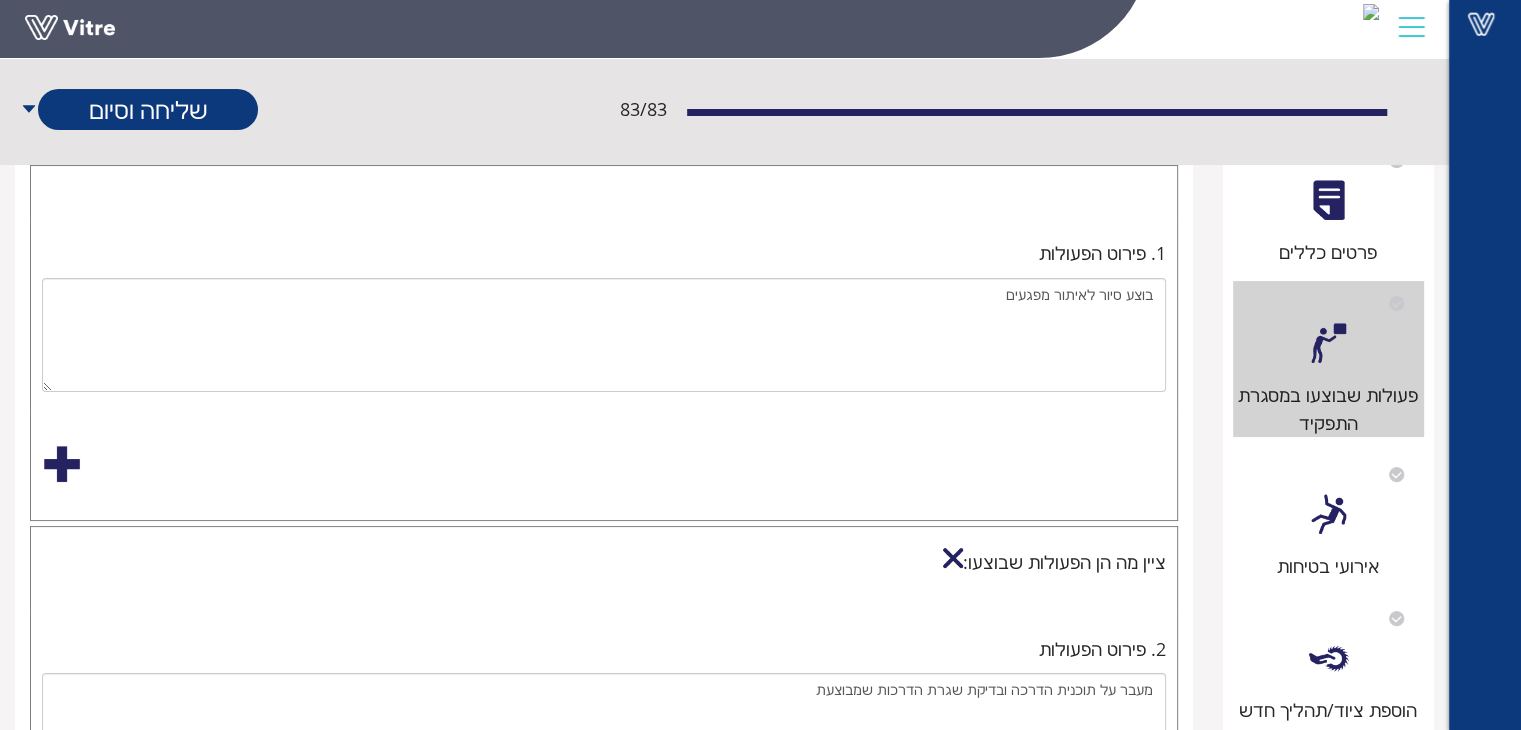 scroll, scrollTop: 300, scrollLeft: 0, axis: vertical 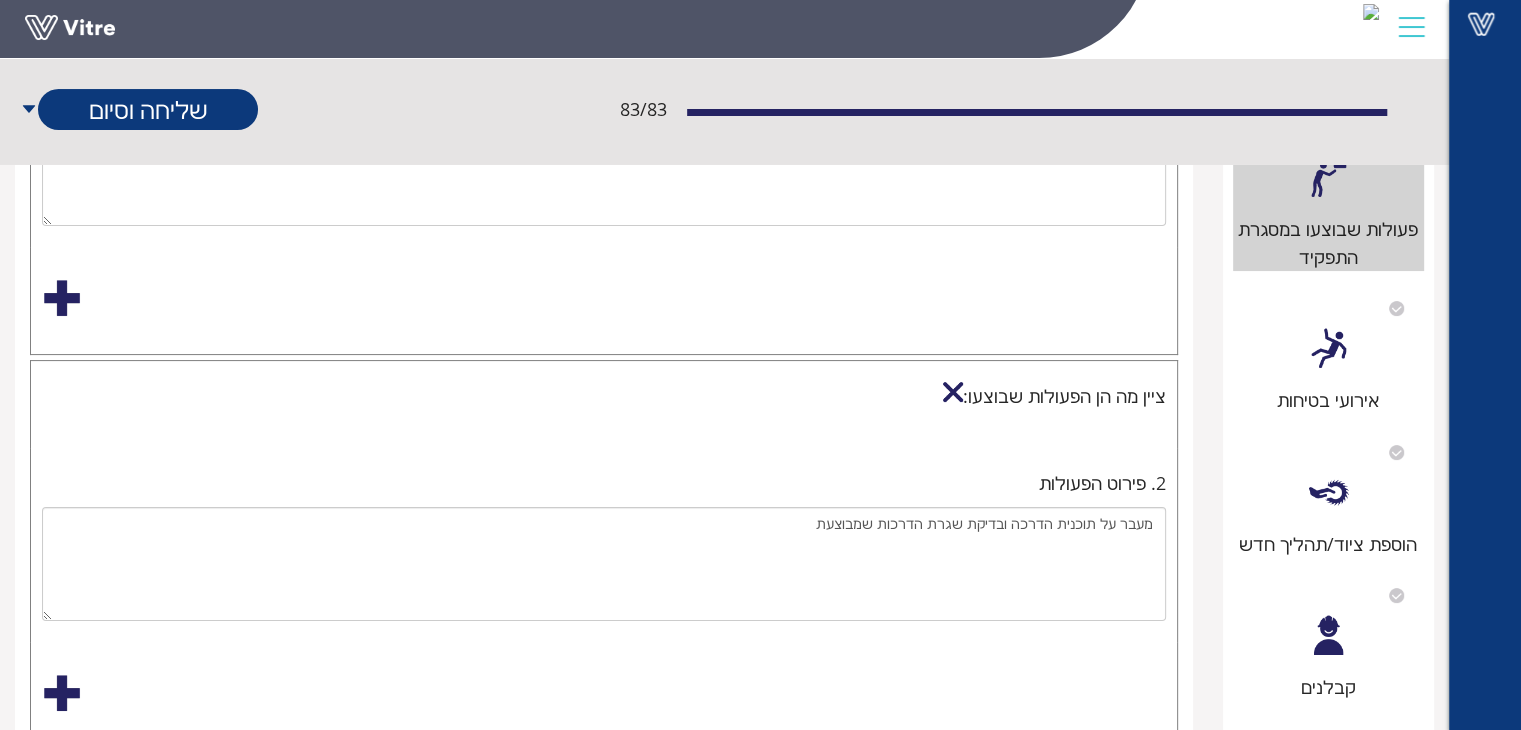 click on "אירועי בטיחות" at bounding box center (1329, 400) 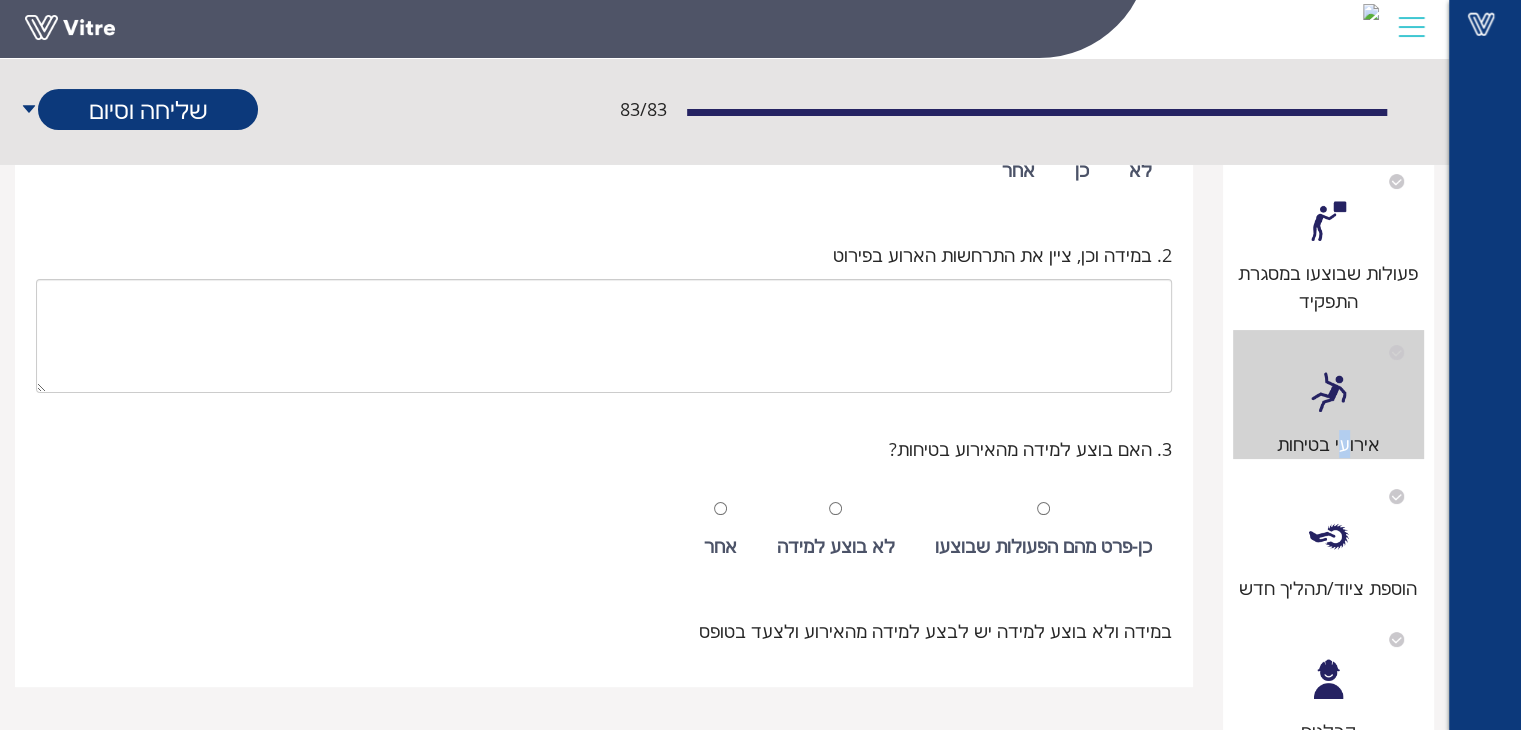 scroll, scrollTop: 400, scrollLeft: 0, axis: vertical 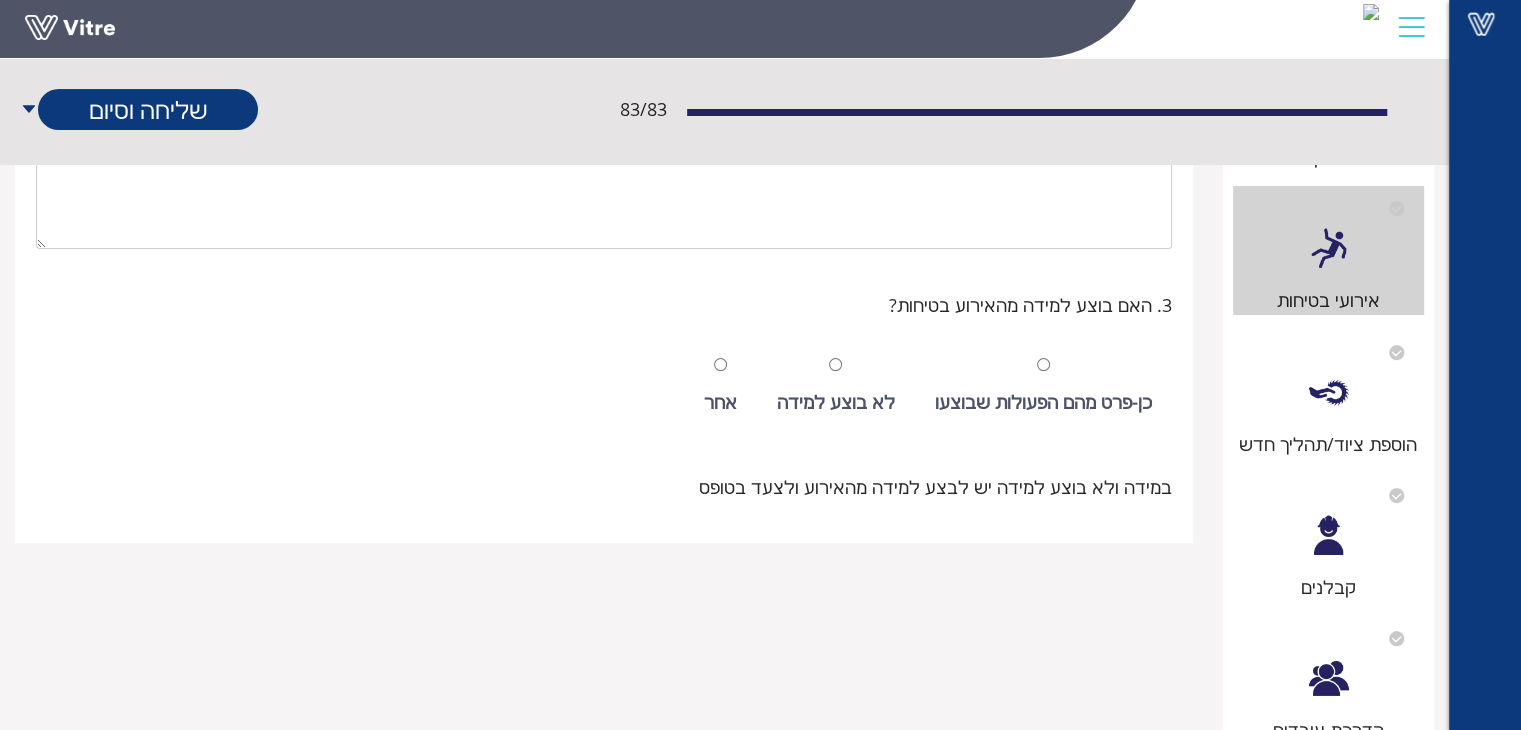 click on "הוספת ציוד/תהליך חדש" at bounding box center [1329, 444] 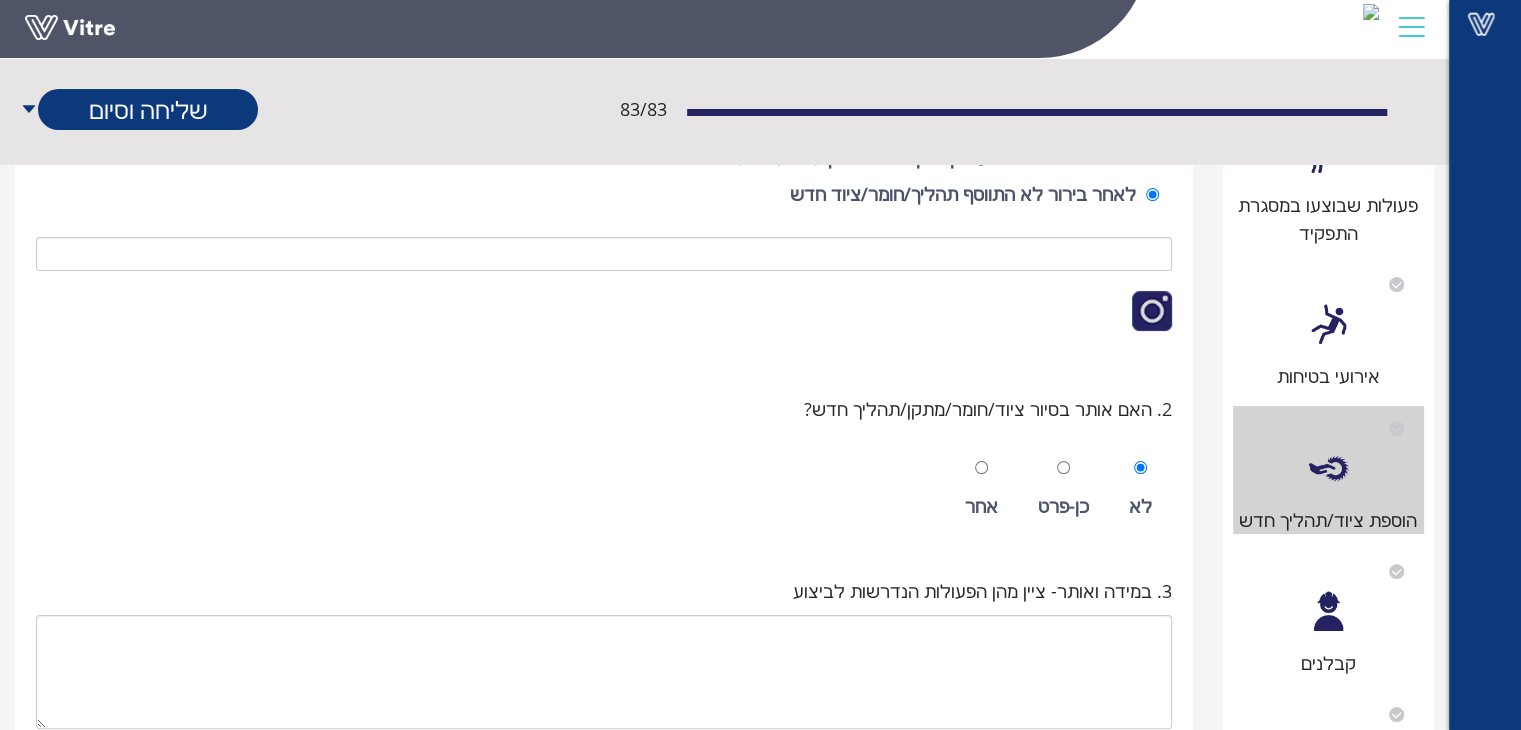 scroll, scrollTop: 500, scrollLeft: 0, axis: vertical 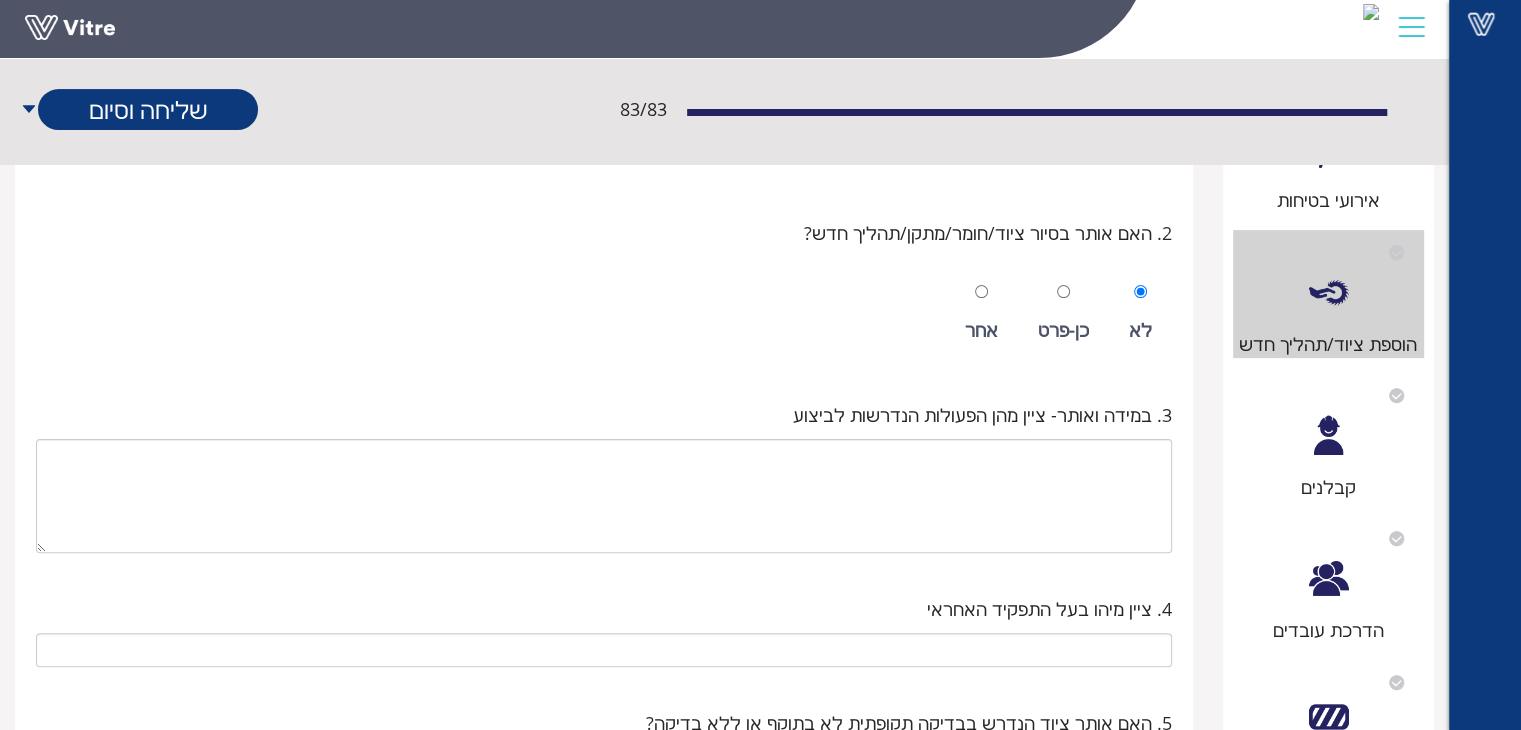click at bounding box center [1328, 435] 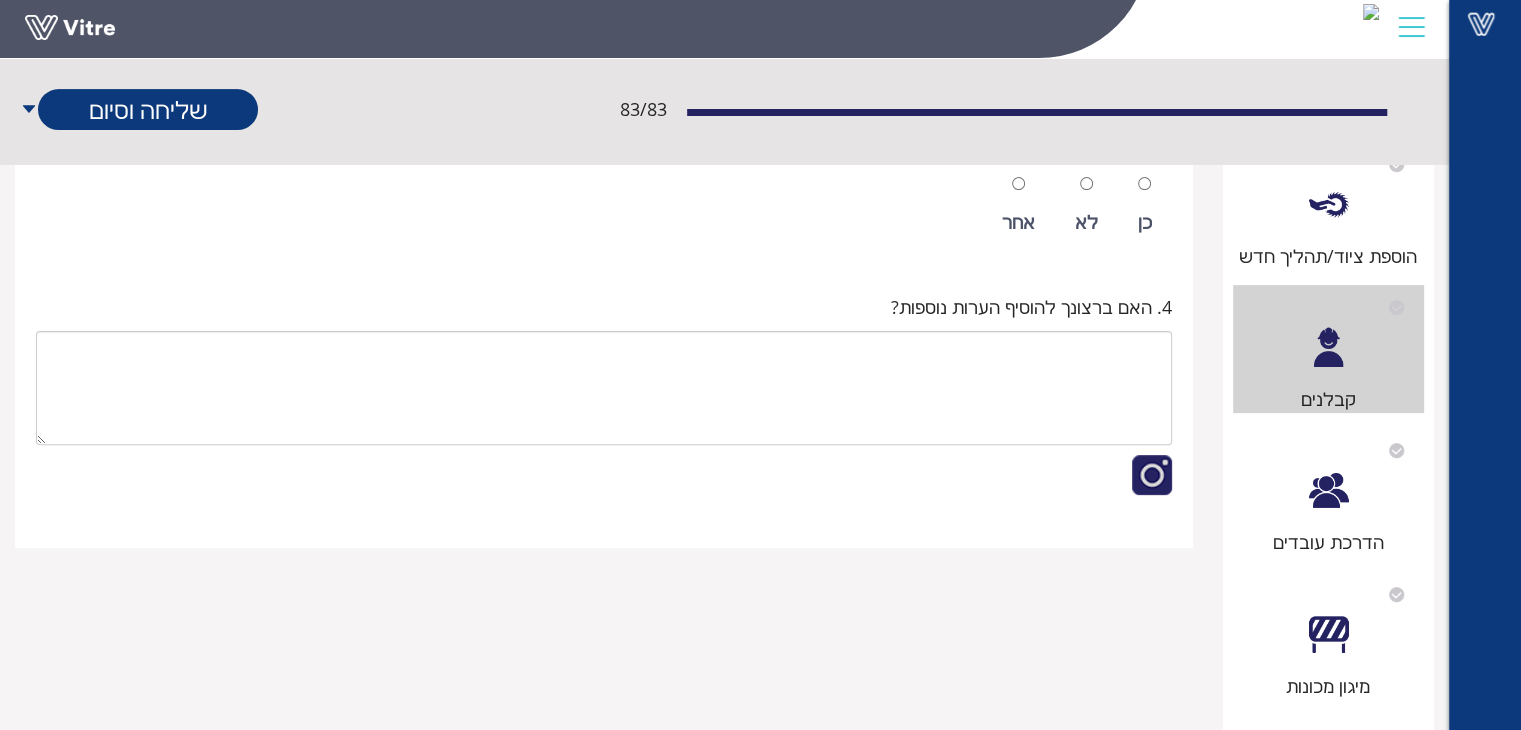 scroll, scrollTop: 700, scrollLeft: 0, axis: vertical 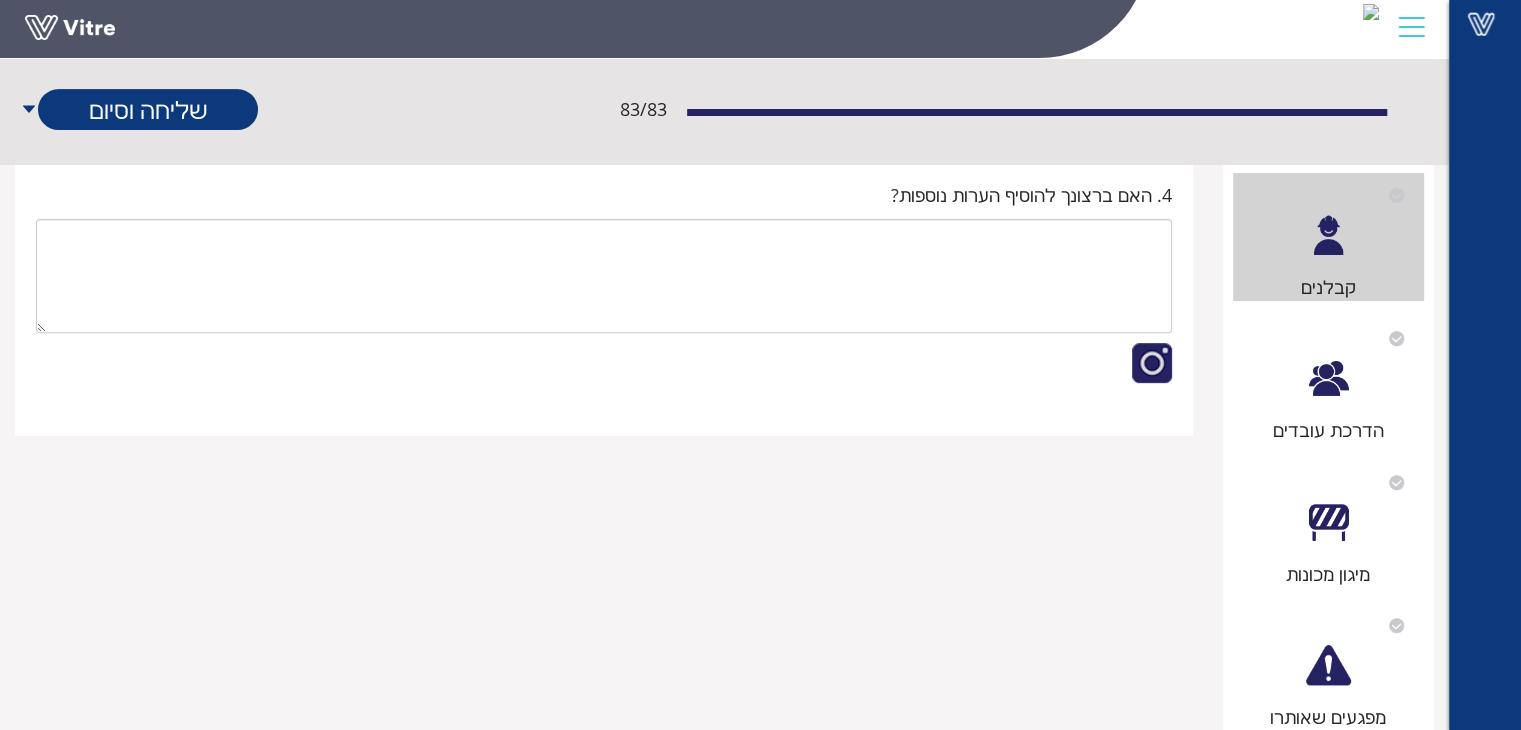 click on "פרטים כללים פעולות שבוצעו במסגרת התפקיד אירועי בטיחות הוספת ציוד/תהליך חדש קבלנים הדרכת עובדים מיגון מכונות מפגעים שאותרו פעולות שנדרש לבצע הערות ממונה בטיחות נמען הודעות חתימות בעלי תפקידים" at bounding box center (1329, 431) 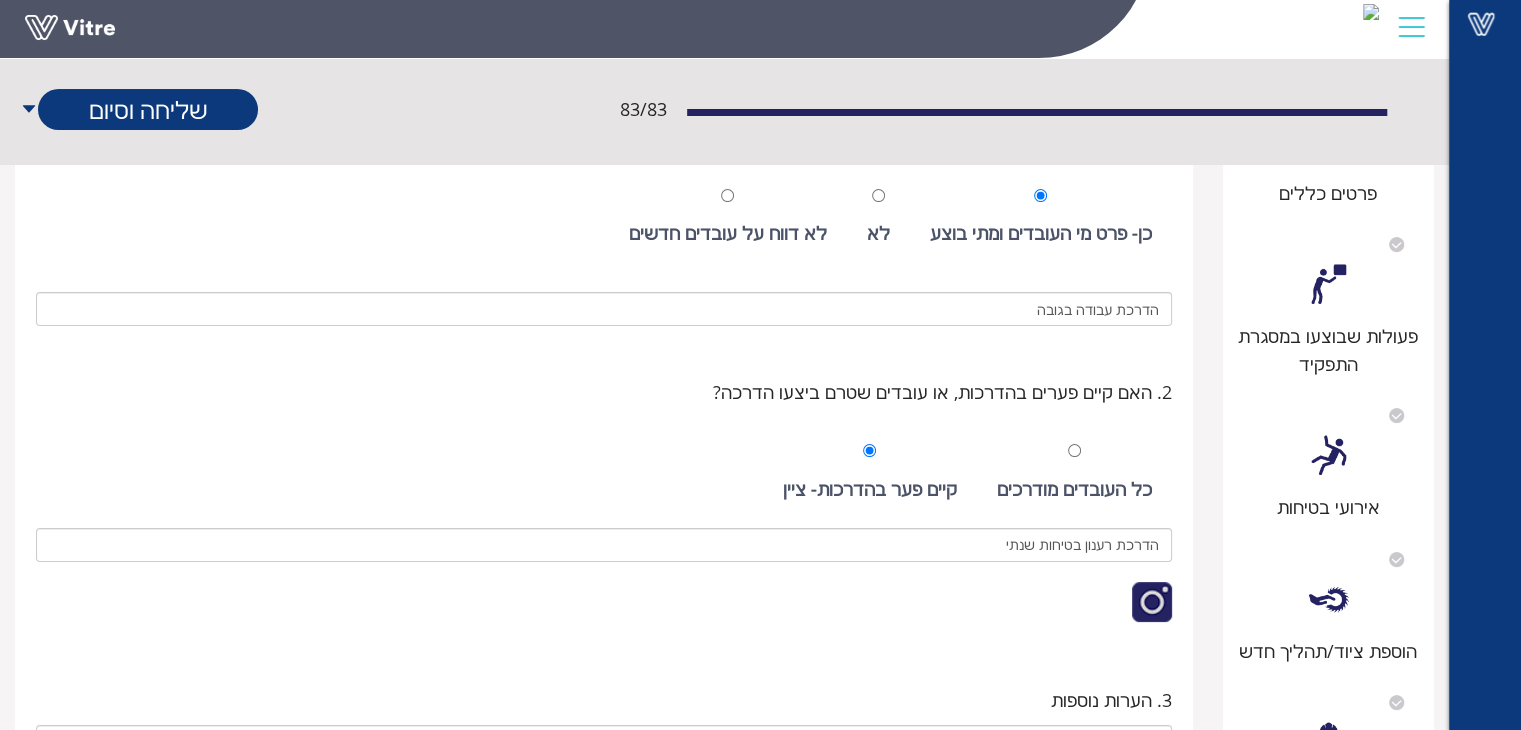 scroll, scrollTop: 200, scrollLeft: 0, axis: vertical 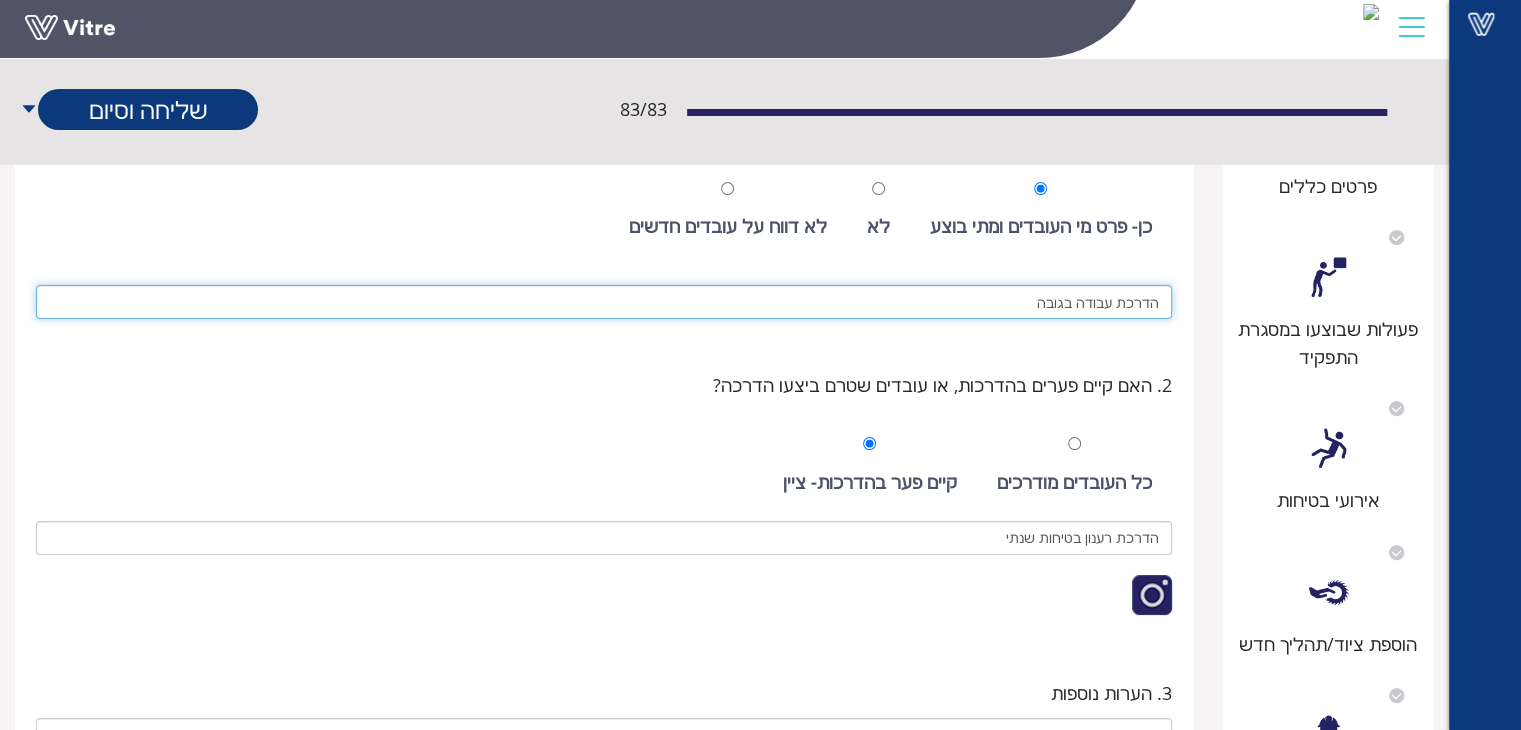 click on "הדרכת עבודה בגובה" at bounding box center [604, 302] 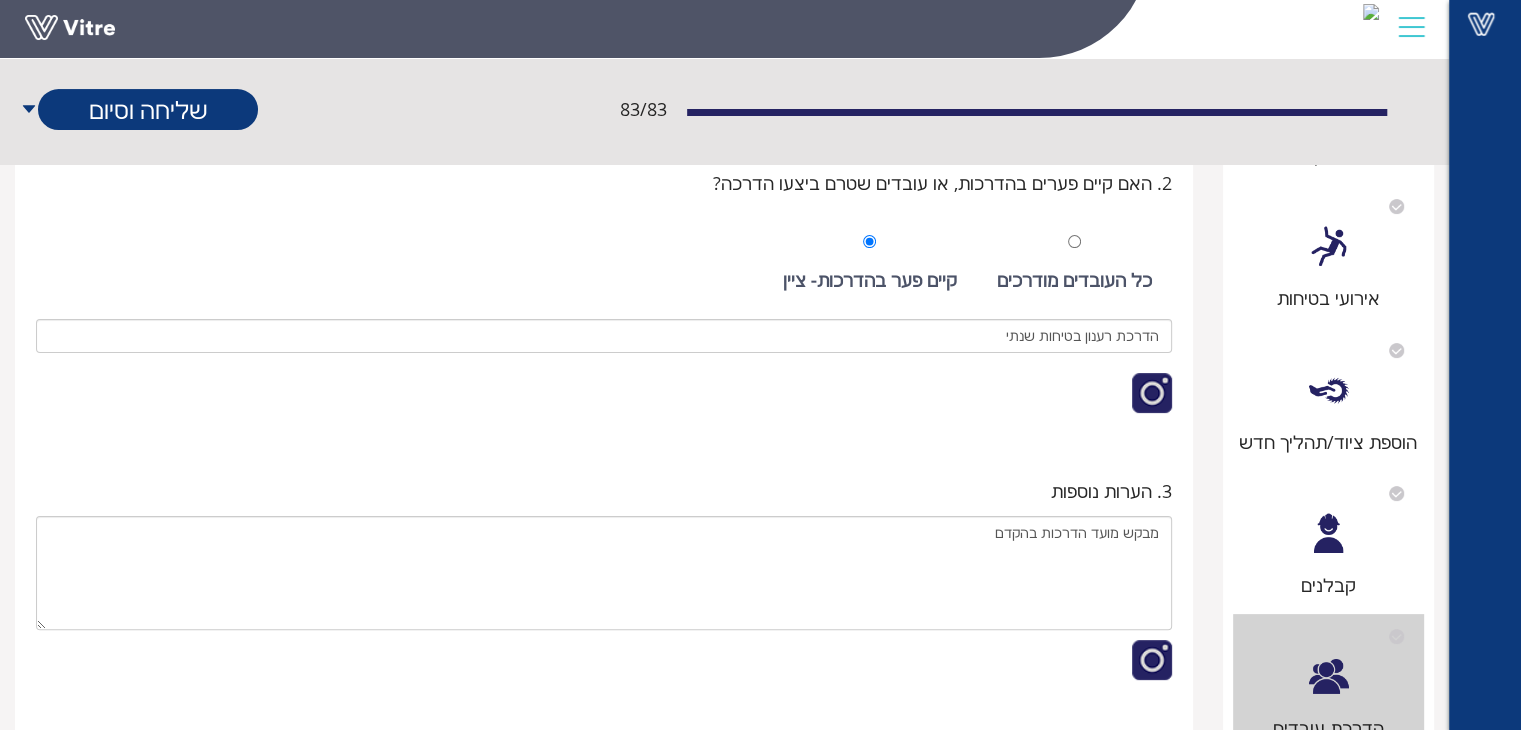 scroll, scrollTop: 300, scrollLeft: 0, axis: vertical 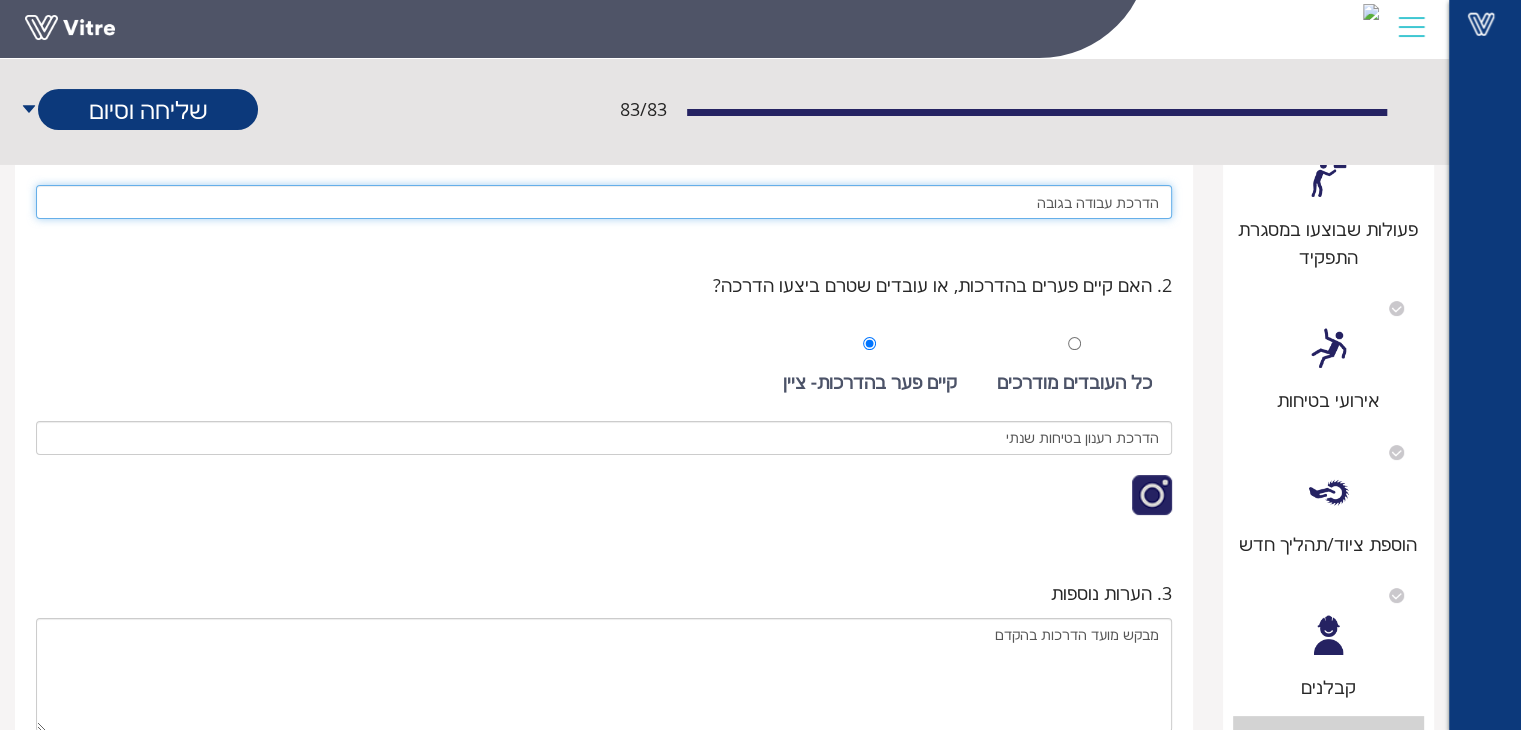 type on "הדרכת עבודה בגובה" 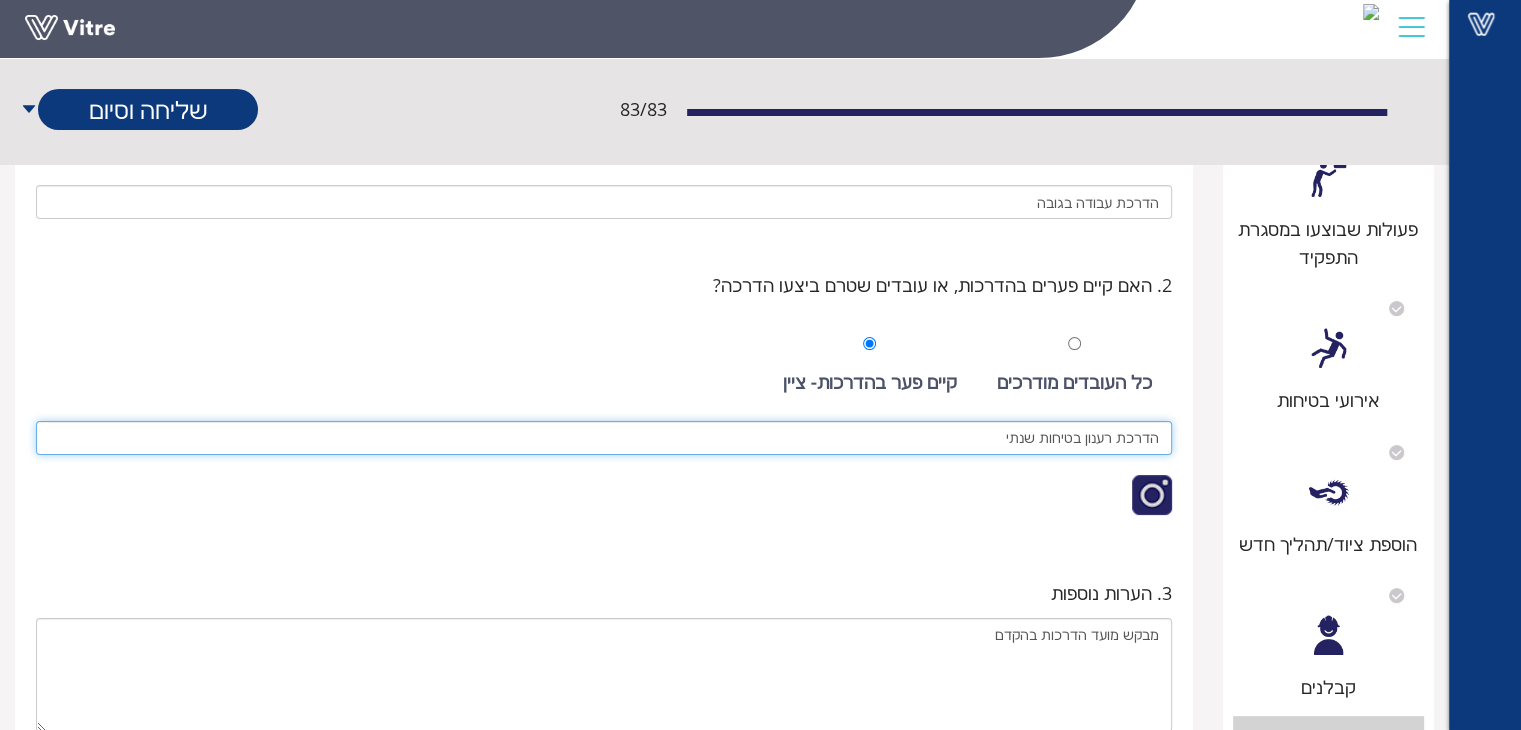 click on "הדרכת רענון בטיחות שנתי" at bounding box center (604, 438) 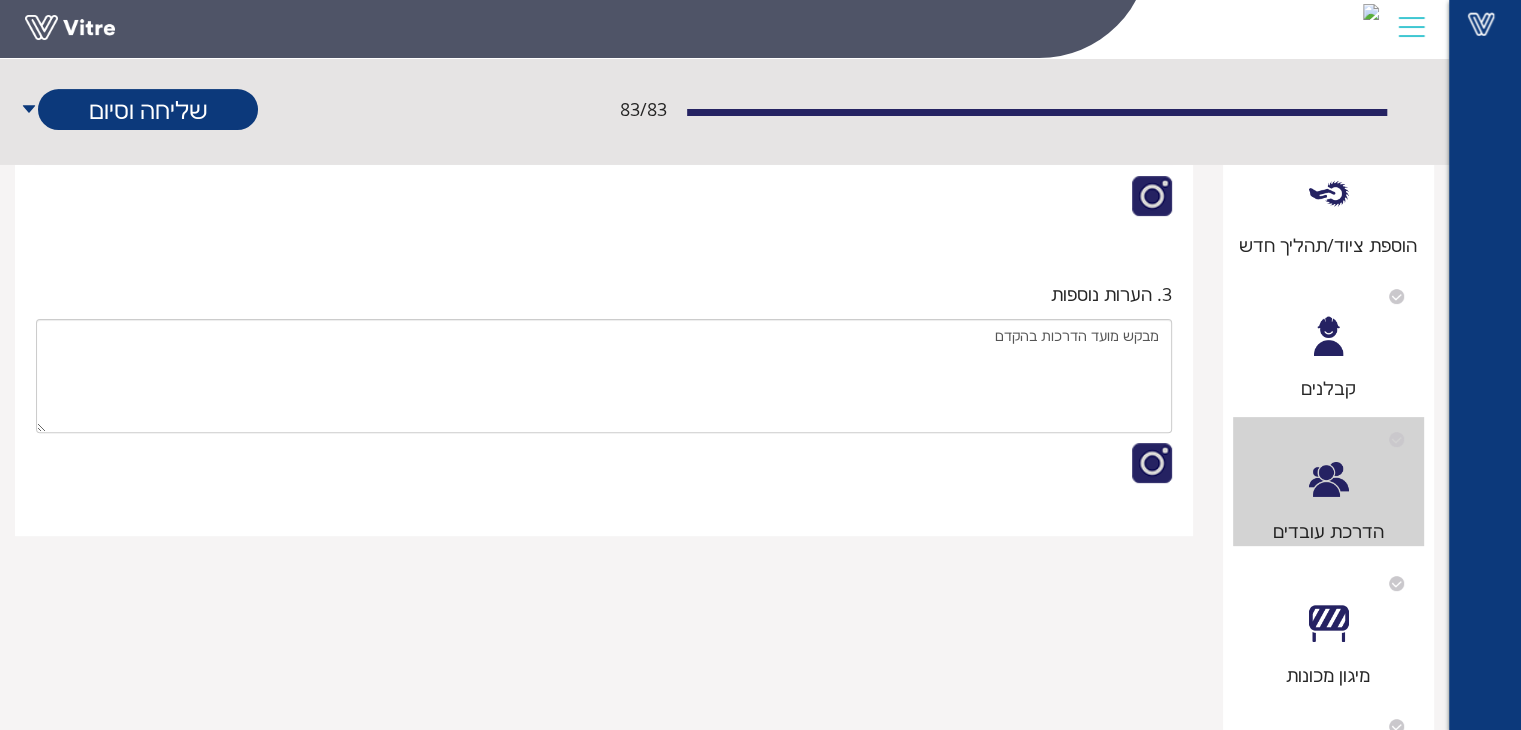 scroll, scrollTop: 600, scrollLeft: 0, axis: vertical 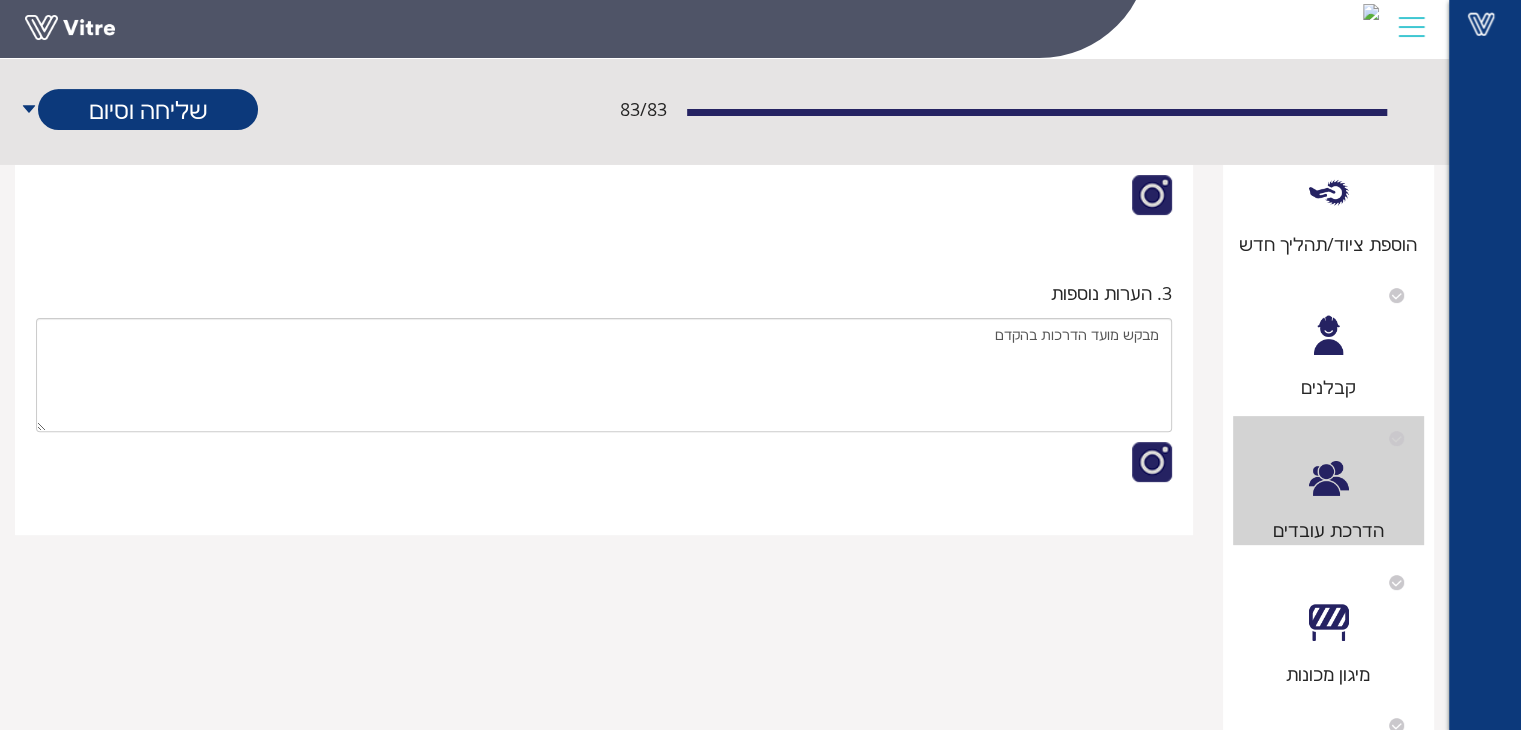 type on "הדרכת רענון בטיחות שנתי + 2 עובדים להשלמת הדרכת עבודה בגובה שעובדים לילה" 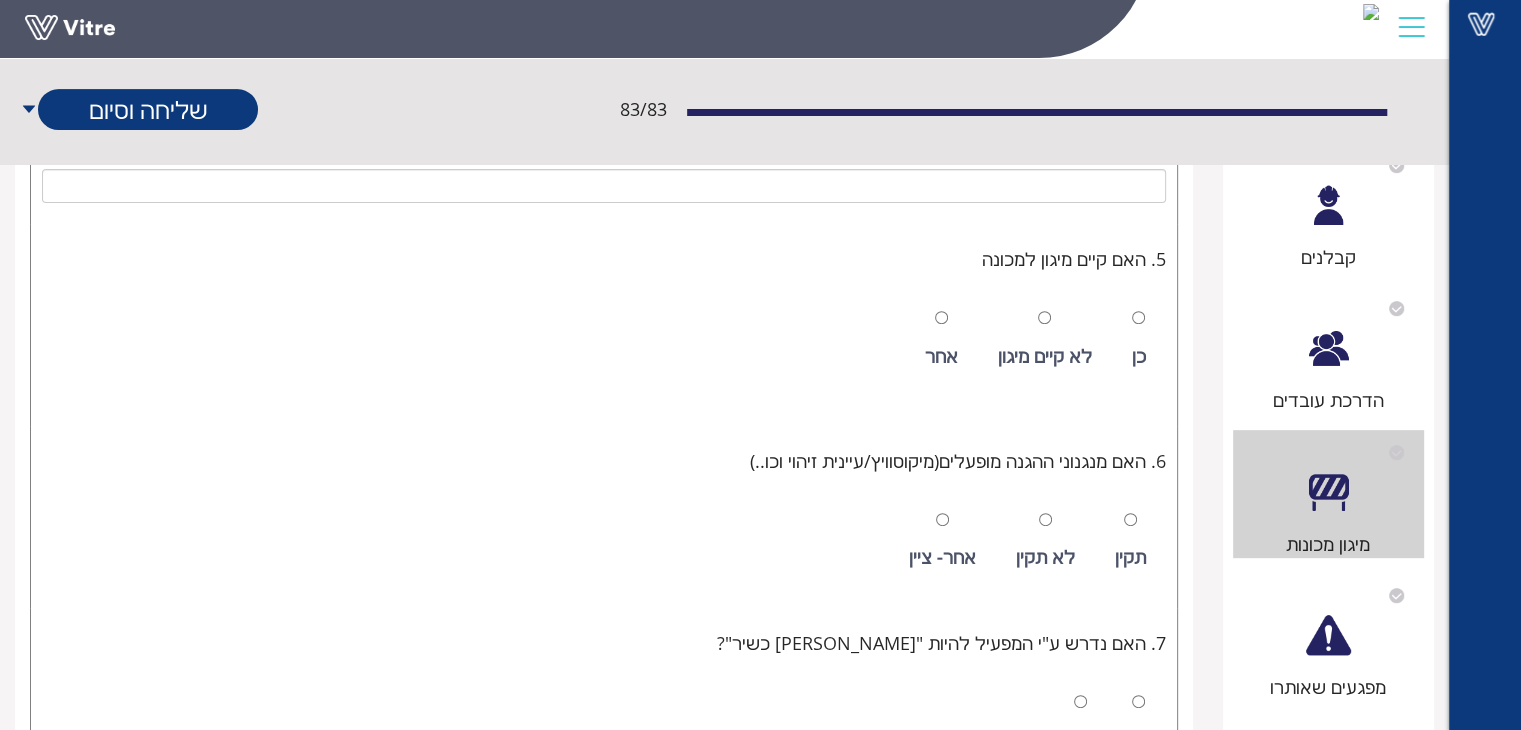 scroll, scrollTop: 800, scrollLeft: 0, axis: vertical 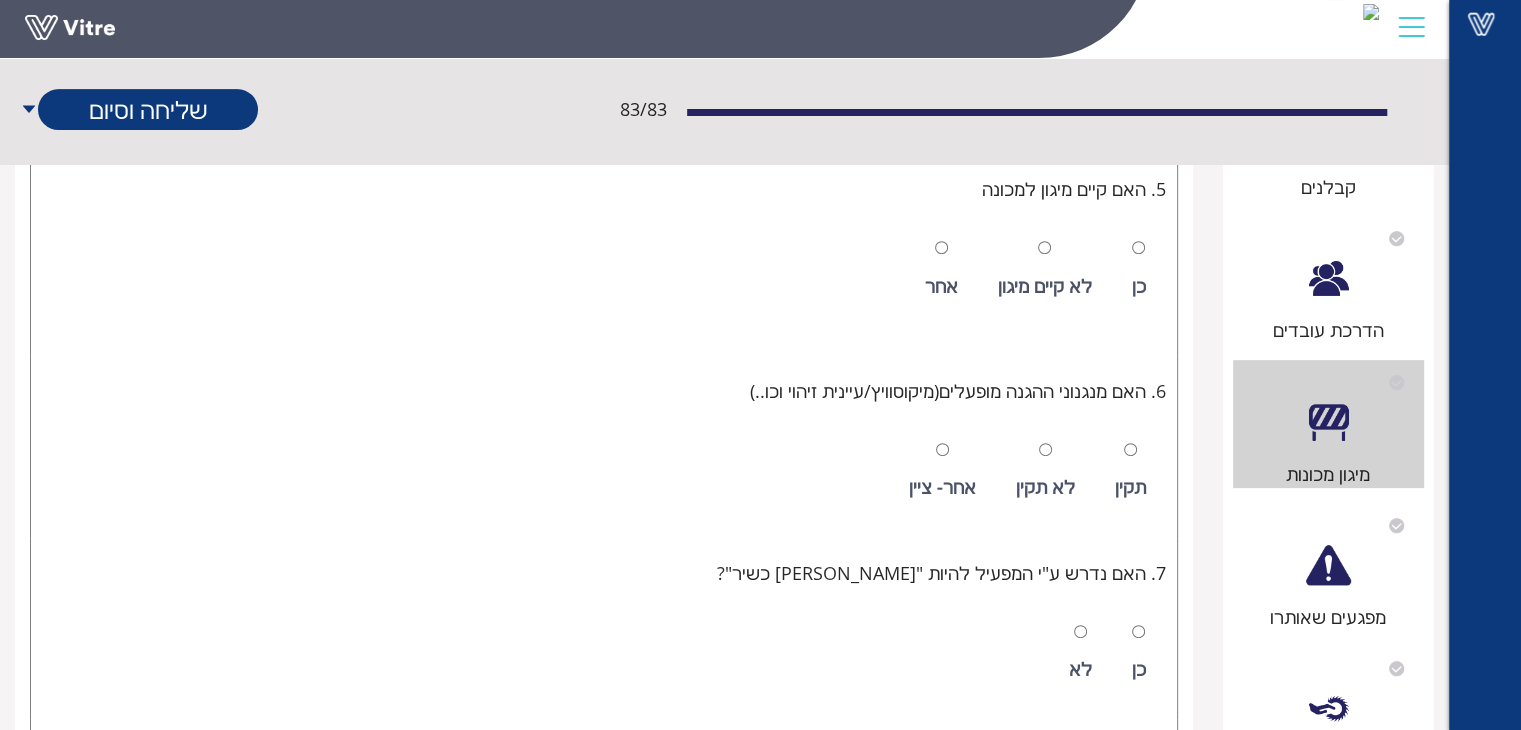click on "מפגעים שאותרו" at bounding box center [1329, 567] 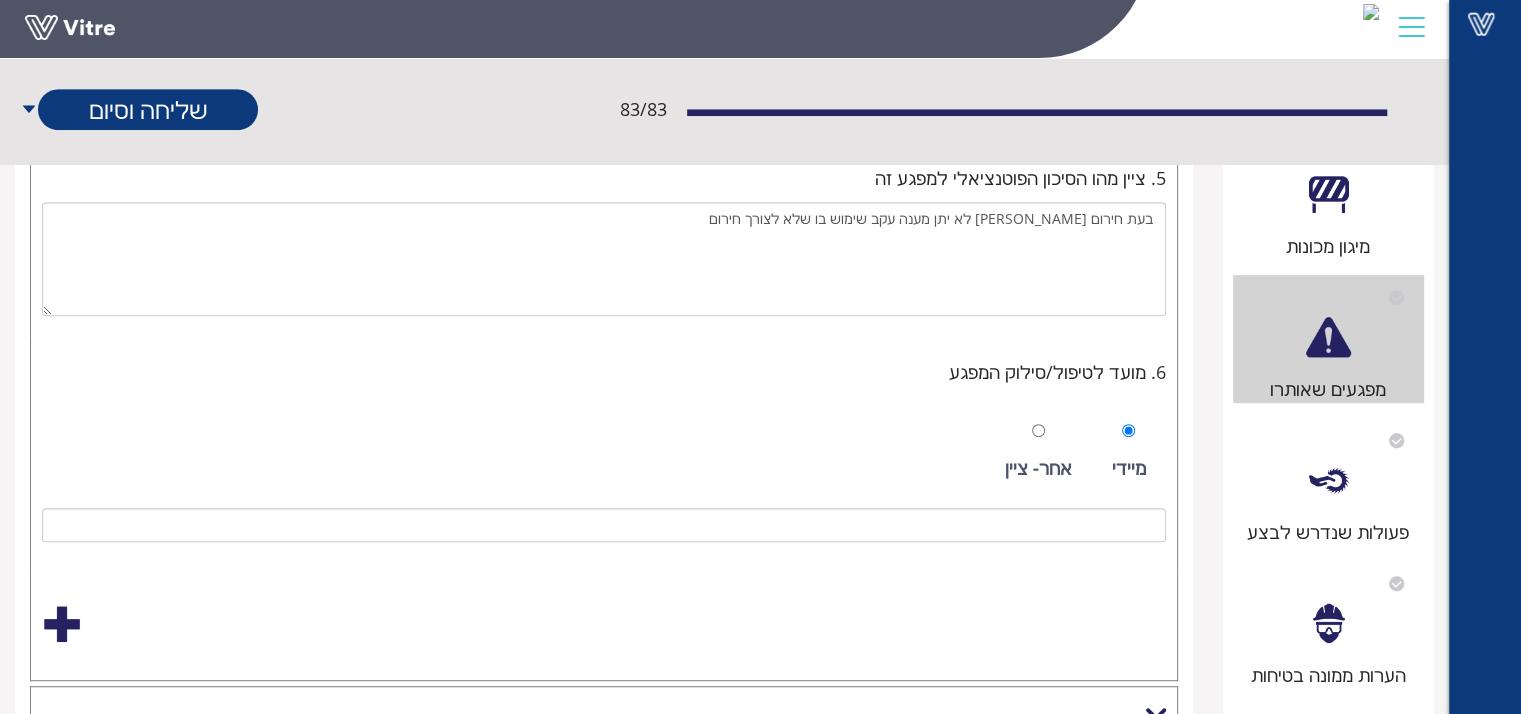 scroll, scrollTop: 1200, scrollLeft: 0, axis: vertical 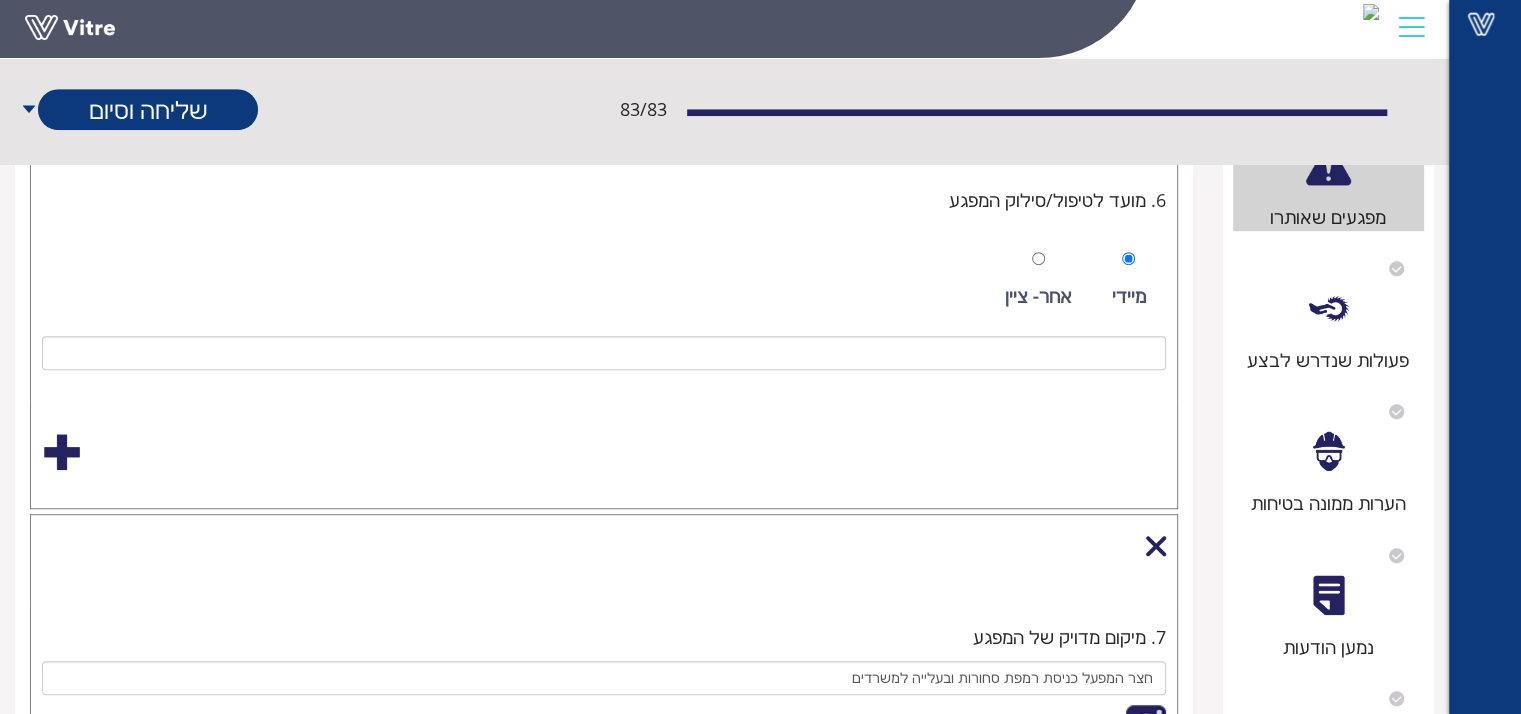 click on "פעולות שנדרש לבצע" at bounding box center [1329, 310] 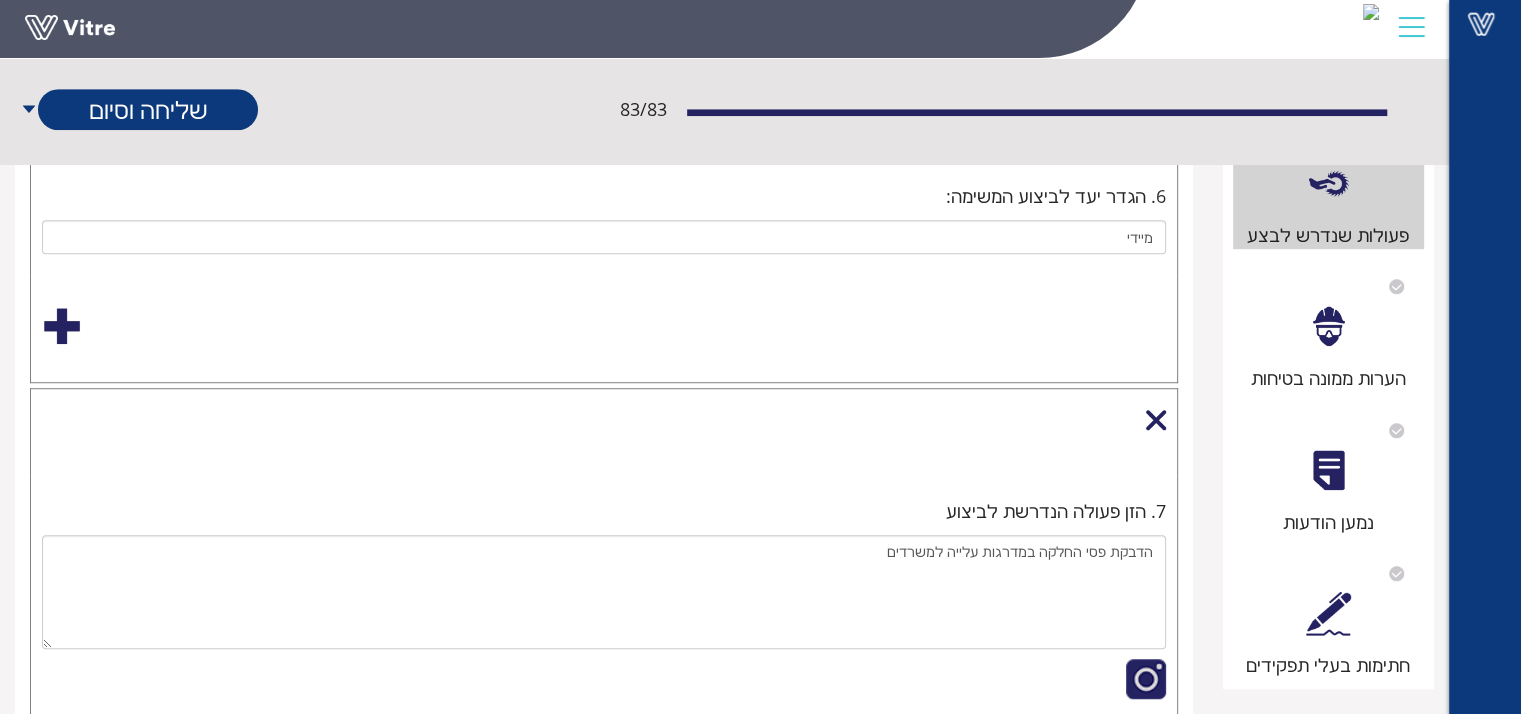 scroll, scrollTop: 1200, scrollLeft: 0, axis: vertical 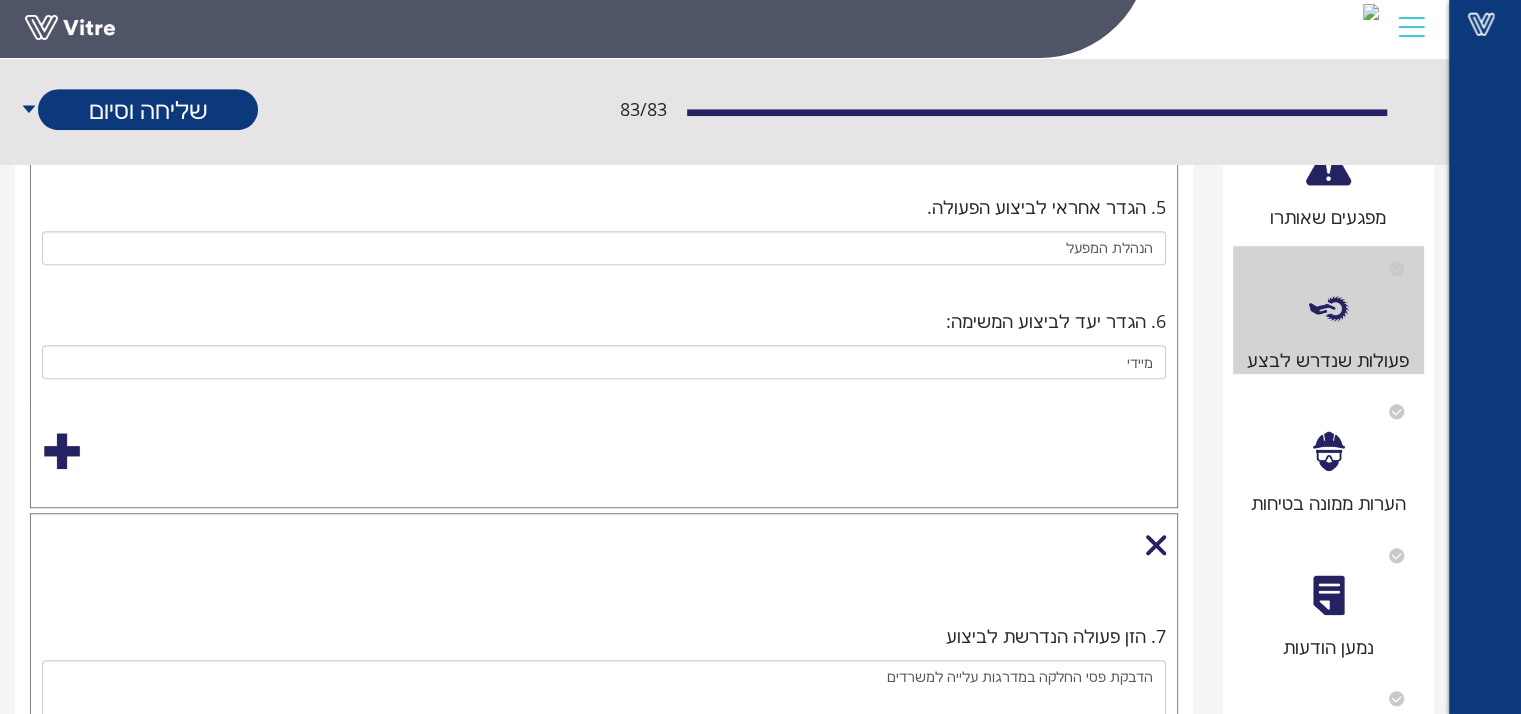 click at bounding box center (1328, 451) 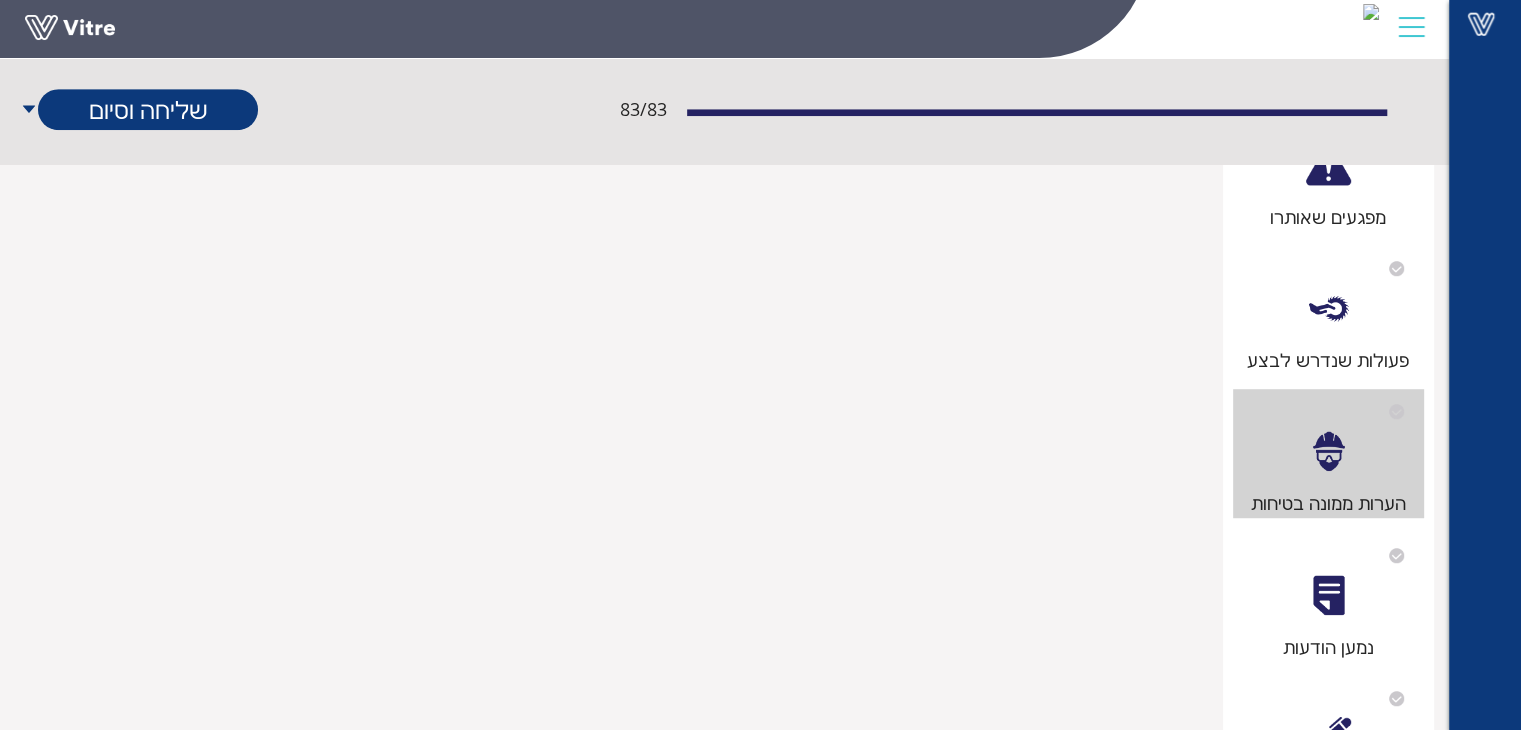 scroll, scrollTop: 1334, scrollLeft: 0, axis: vertical 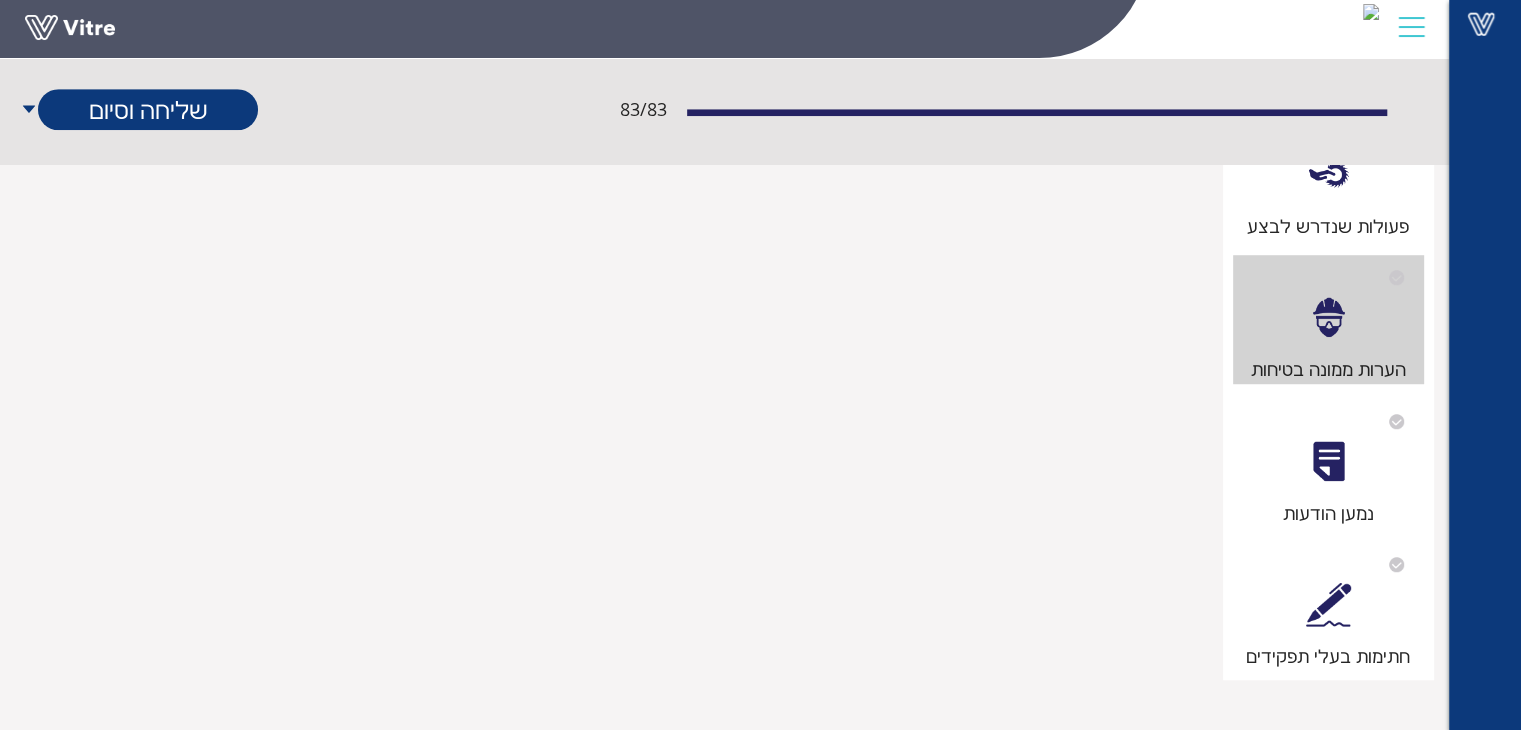 click on "חתימות בעלי תפקידים" at bounding box center [1329, 606] 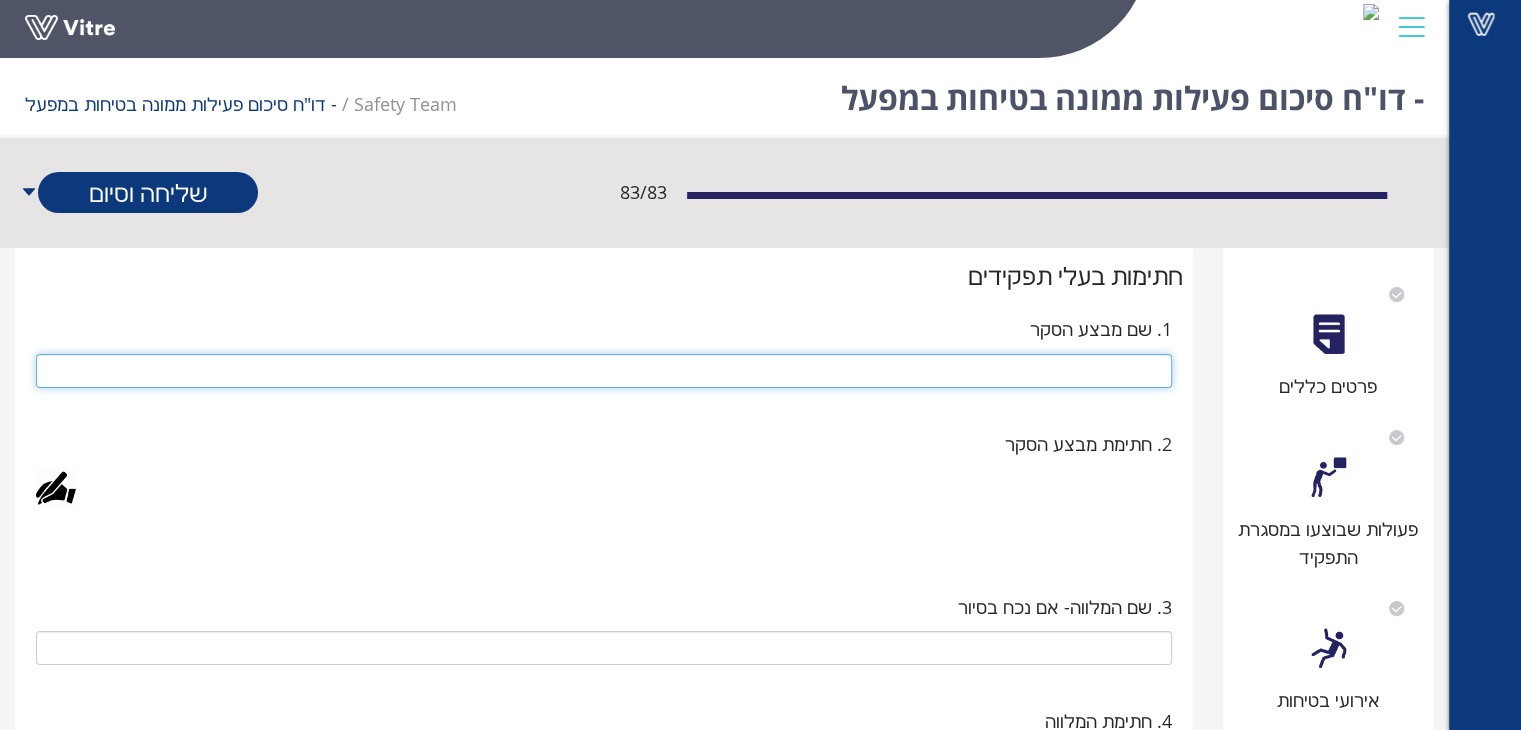 click at bounding box center [604, 371] 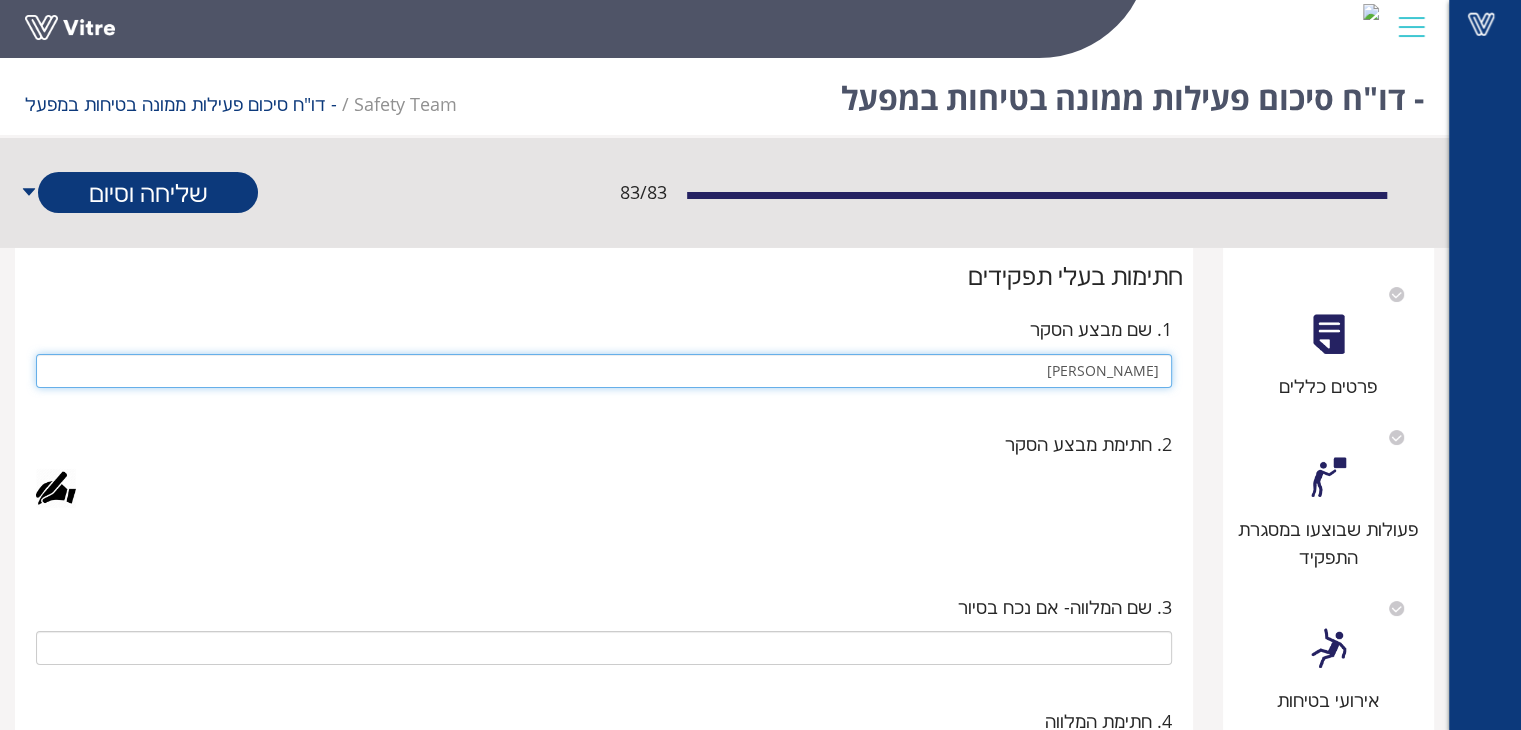 type on "[PERSON_NAME]" 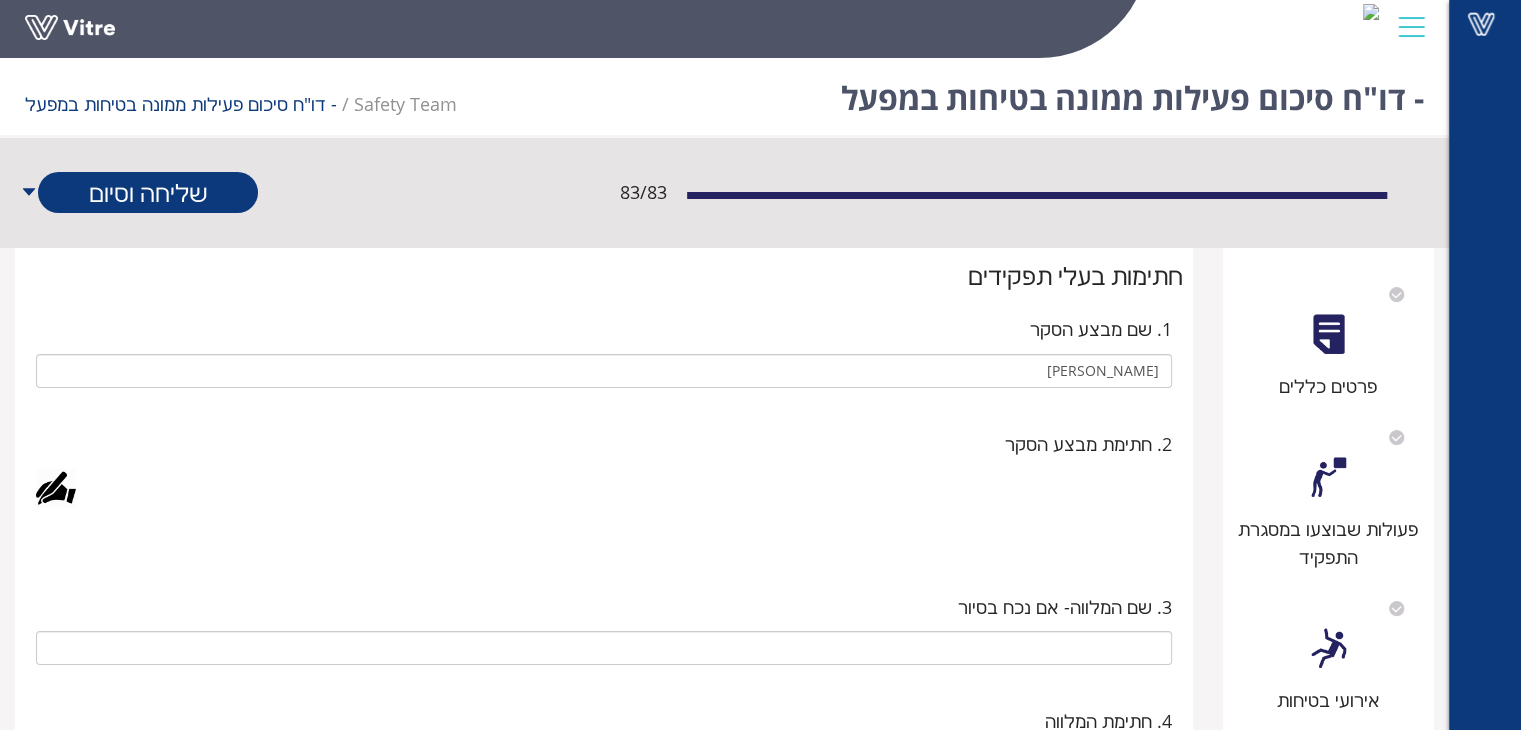 click at bounding box center (56, 488) 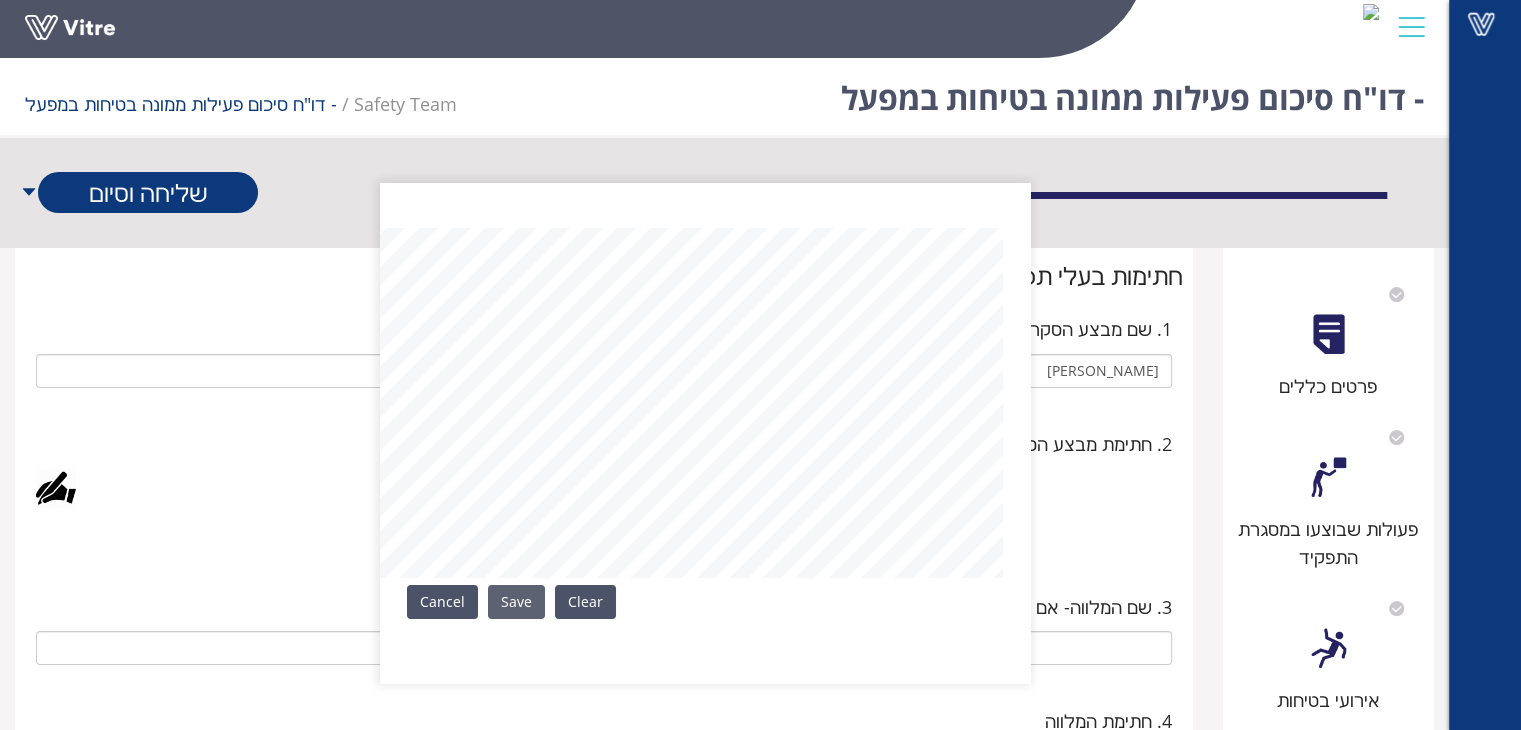 drag, startPoint x: 520, startPoint y: 609, endPoint x: 532, endPoint y: 610, distance: 12.0415945 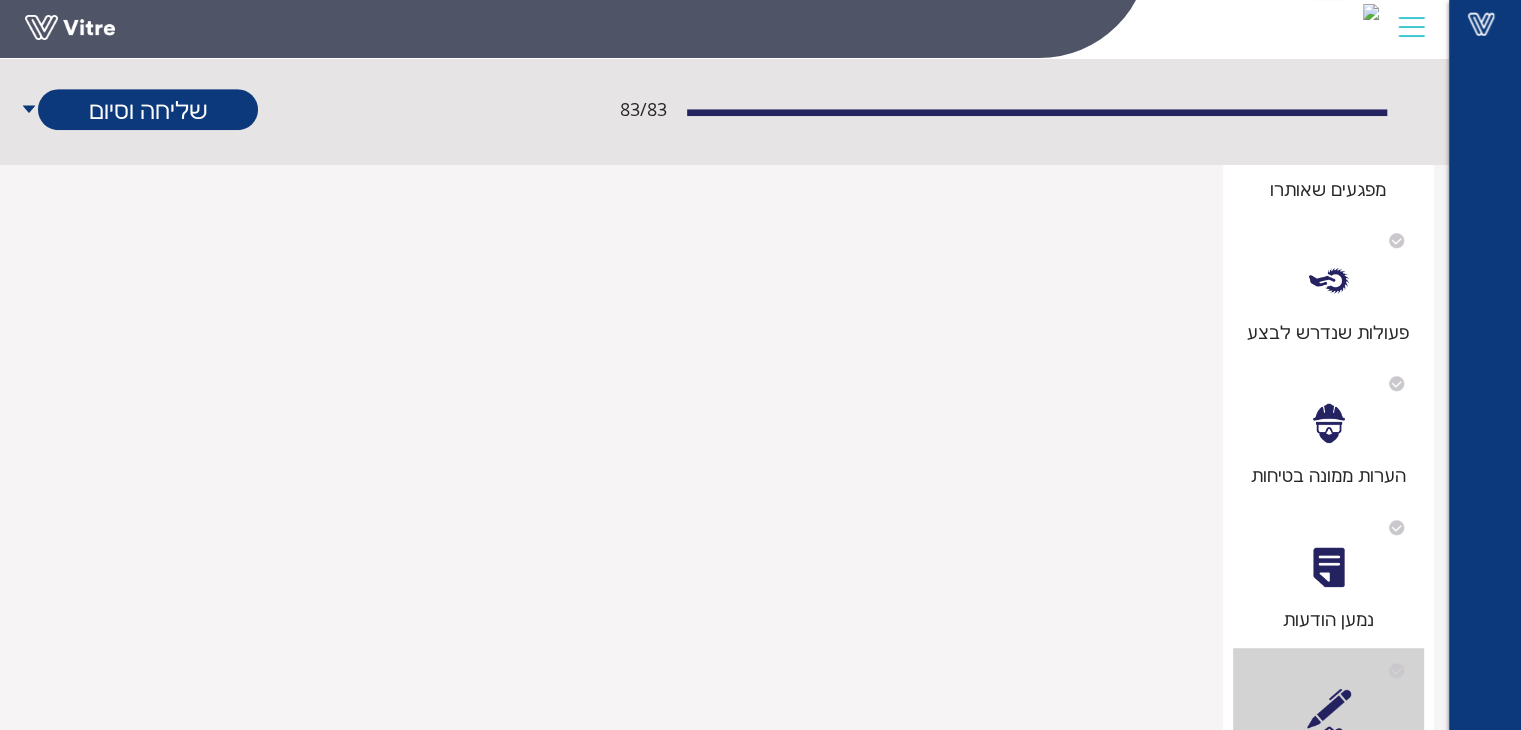 scroll, scrollTop: 1334, scrollLeft: 0, axis: vertical 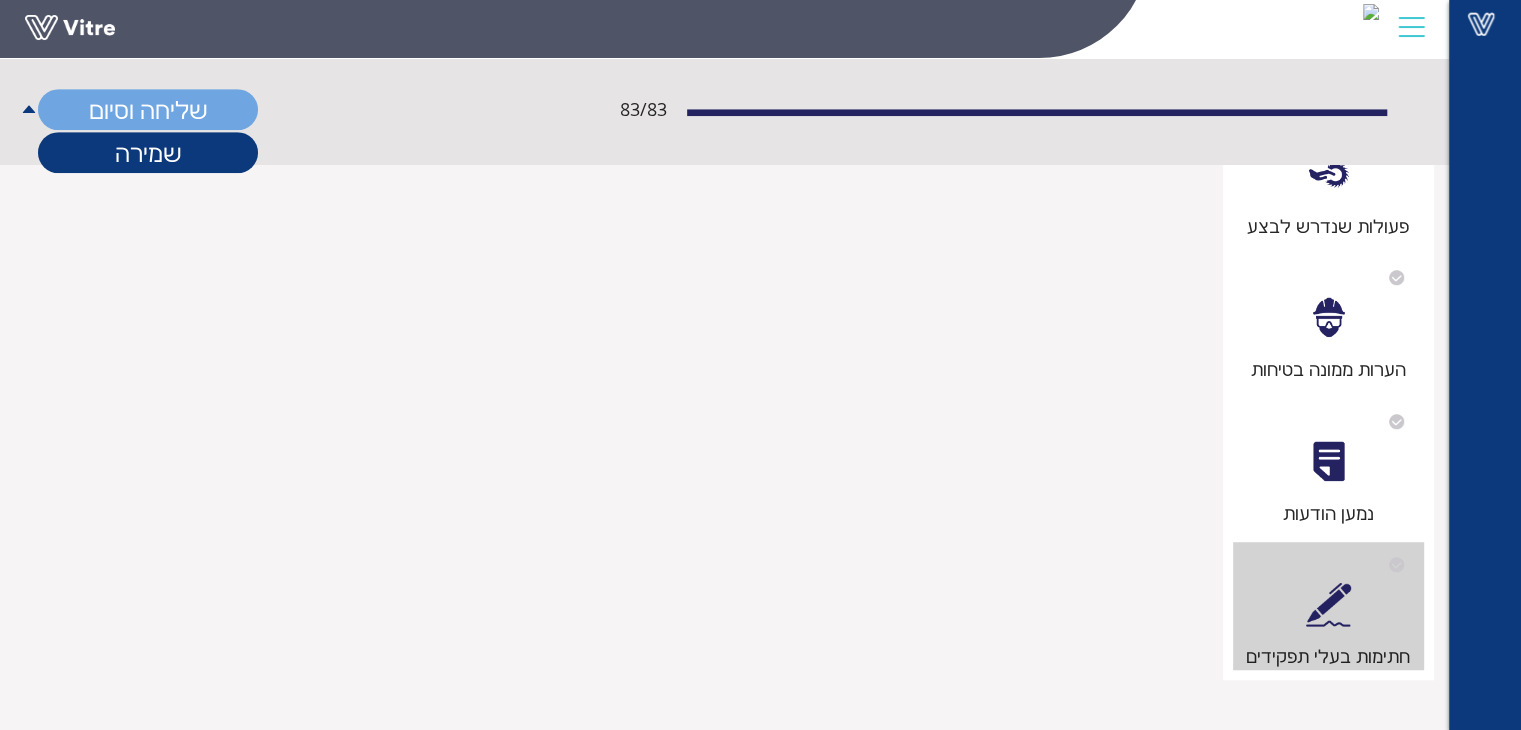 click on "שליחה וסיום" at bounding box center (148, 109) 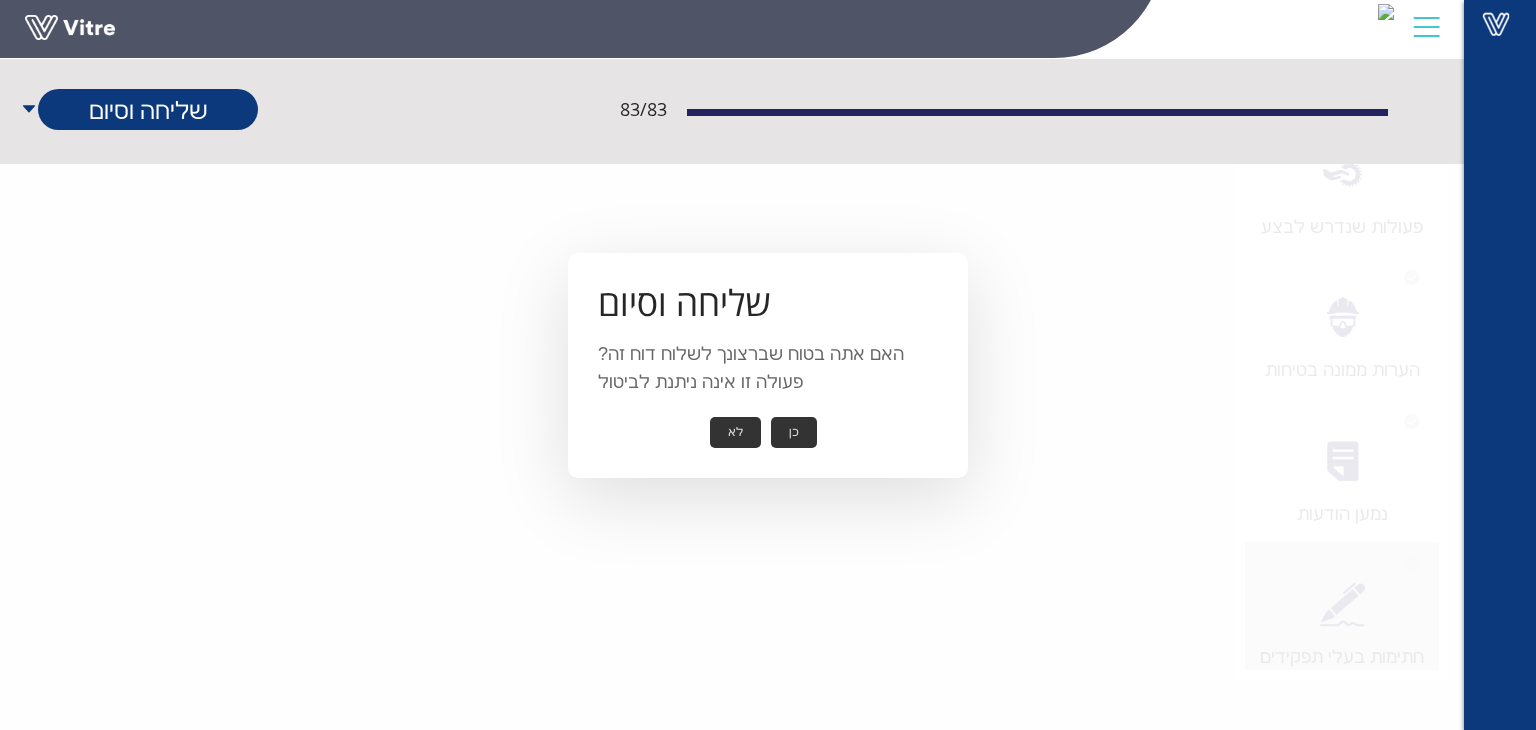click on "כן" at bounding box center (794, 432) 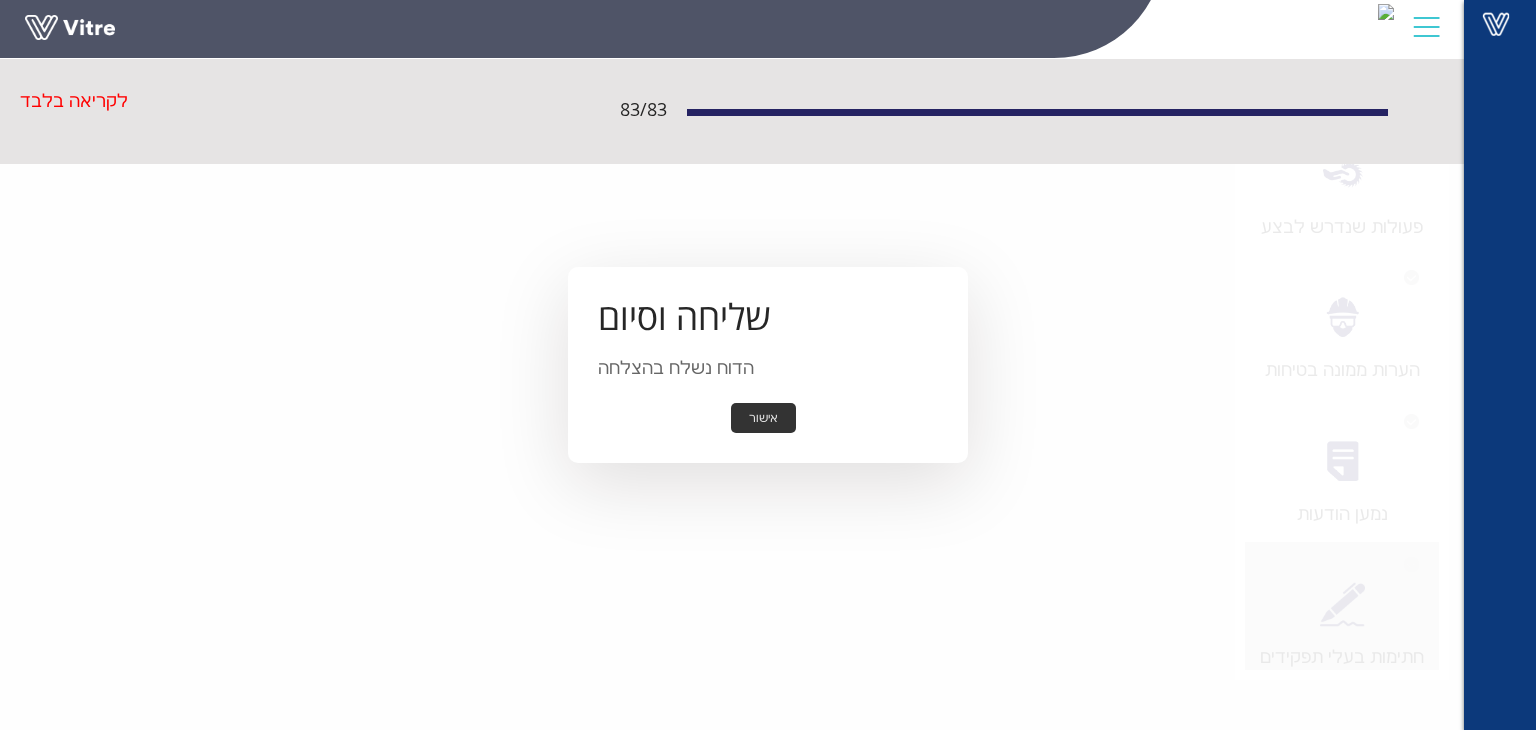drag, startPoint x: 748, startPoint y: 413, endPoint x: 704, endPoint y: 457, distance: 62.225395 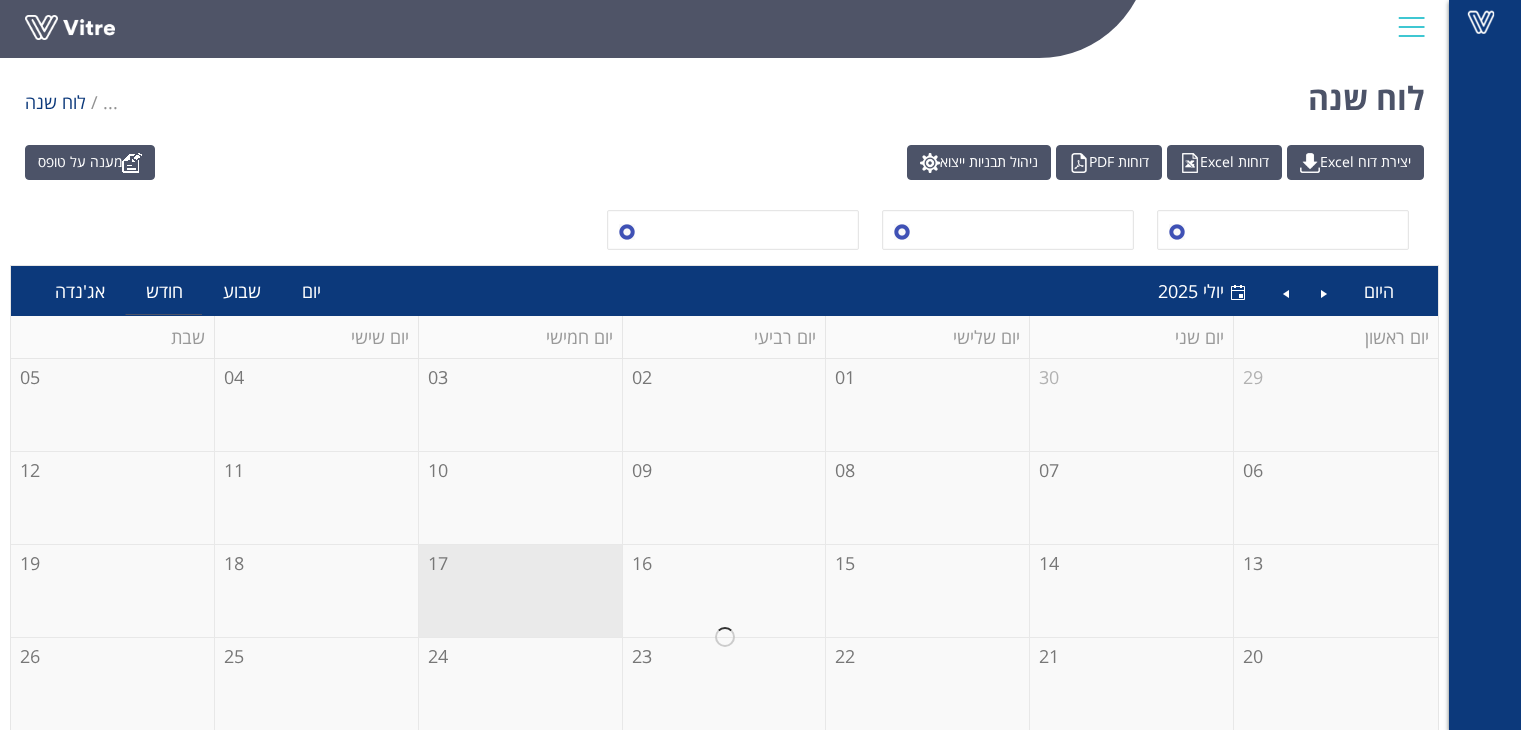 scroll, scrollTop: 0, scrollLeft: 0, axis: both 